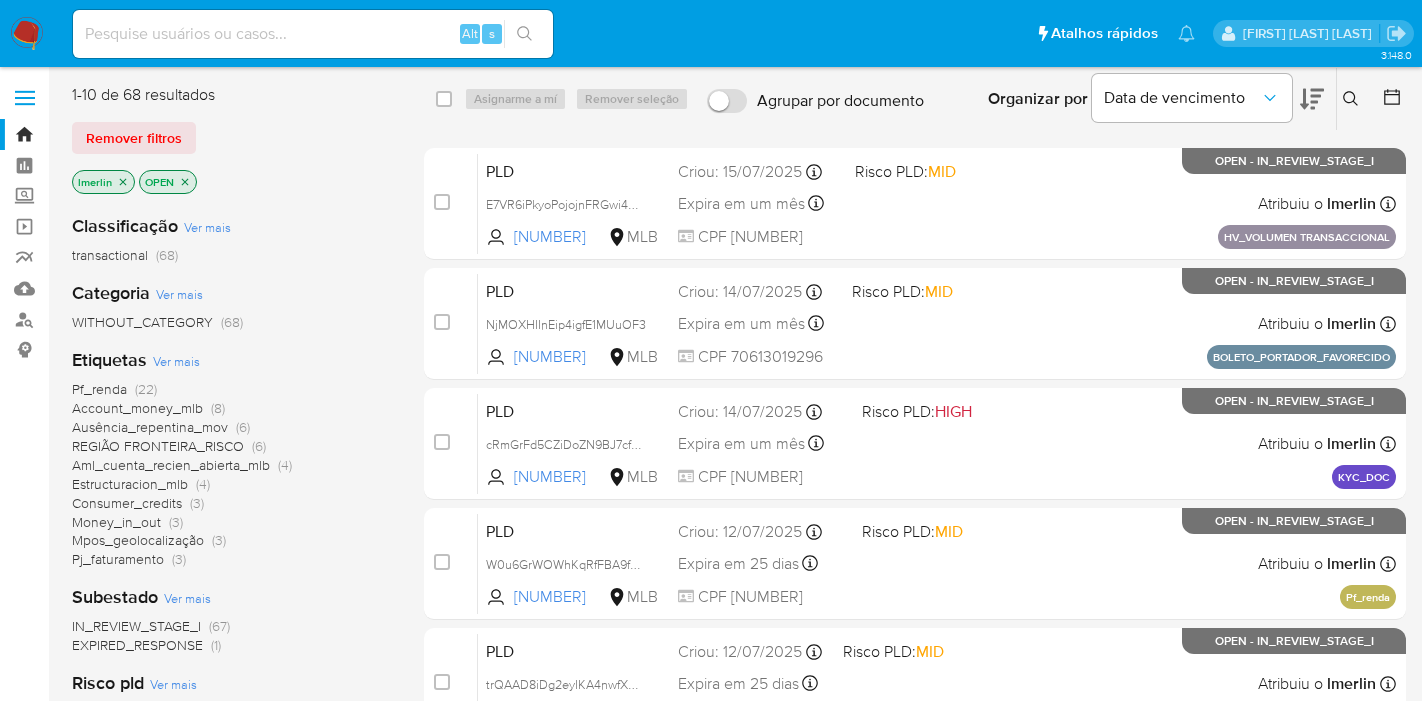 scroll, scrollTop: 0, scrollLeft: 0, axis: both 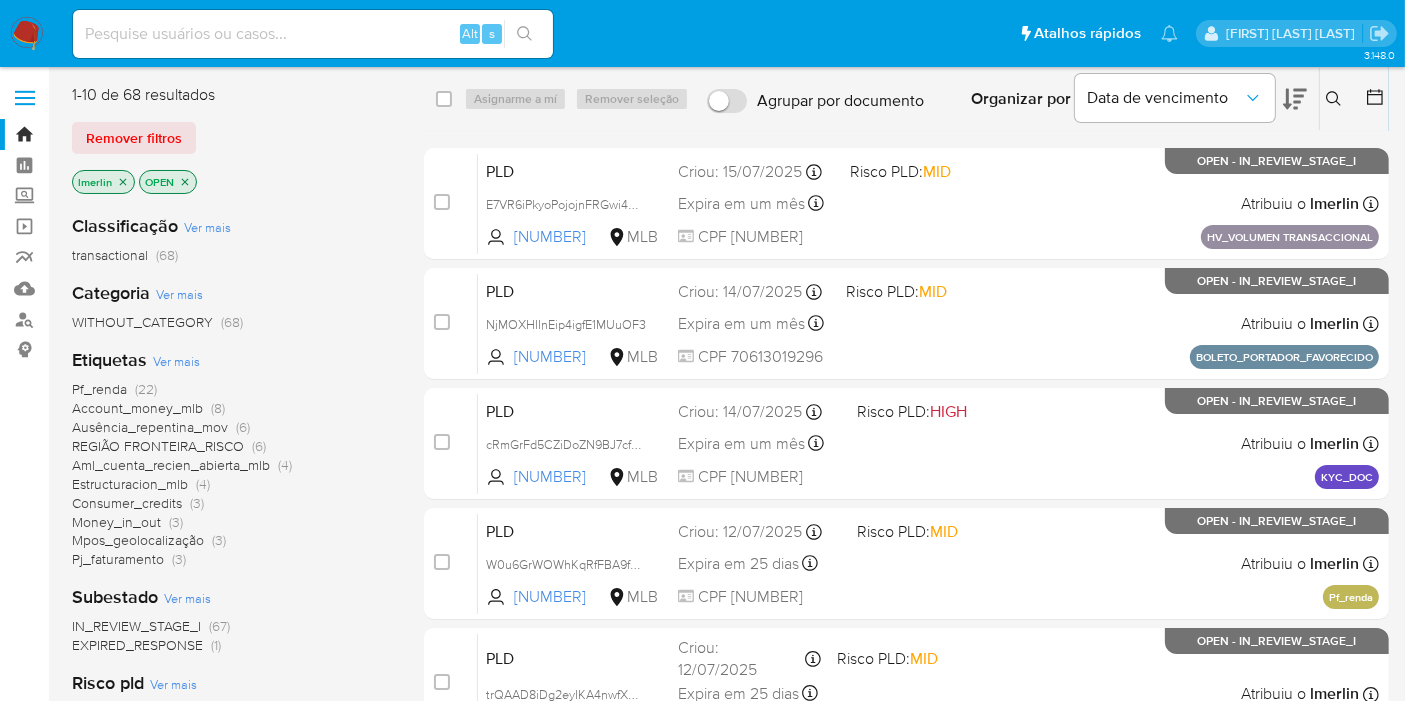 click 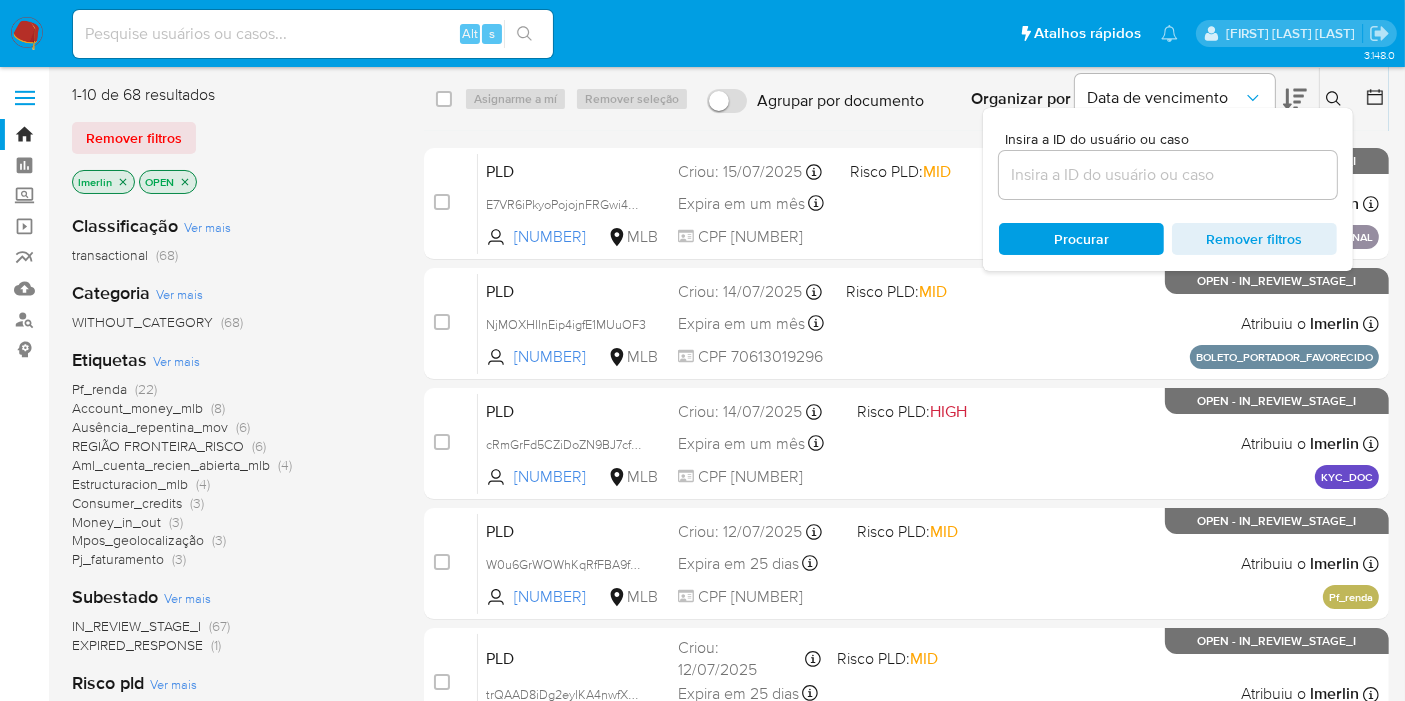 click at bounding box center [1168, 175] 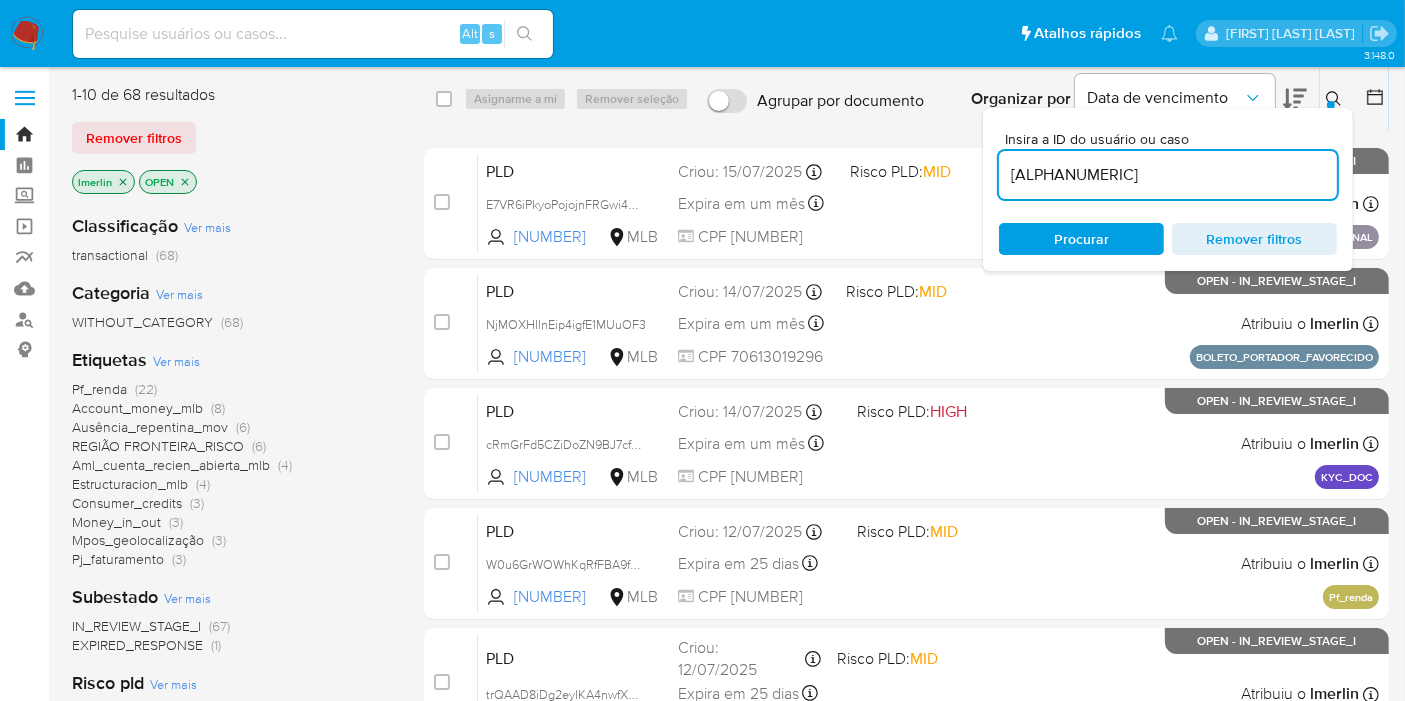 type on "5niKMMo8hQS8FWBtdEVicZAw" 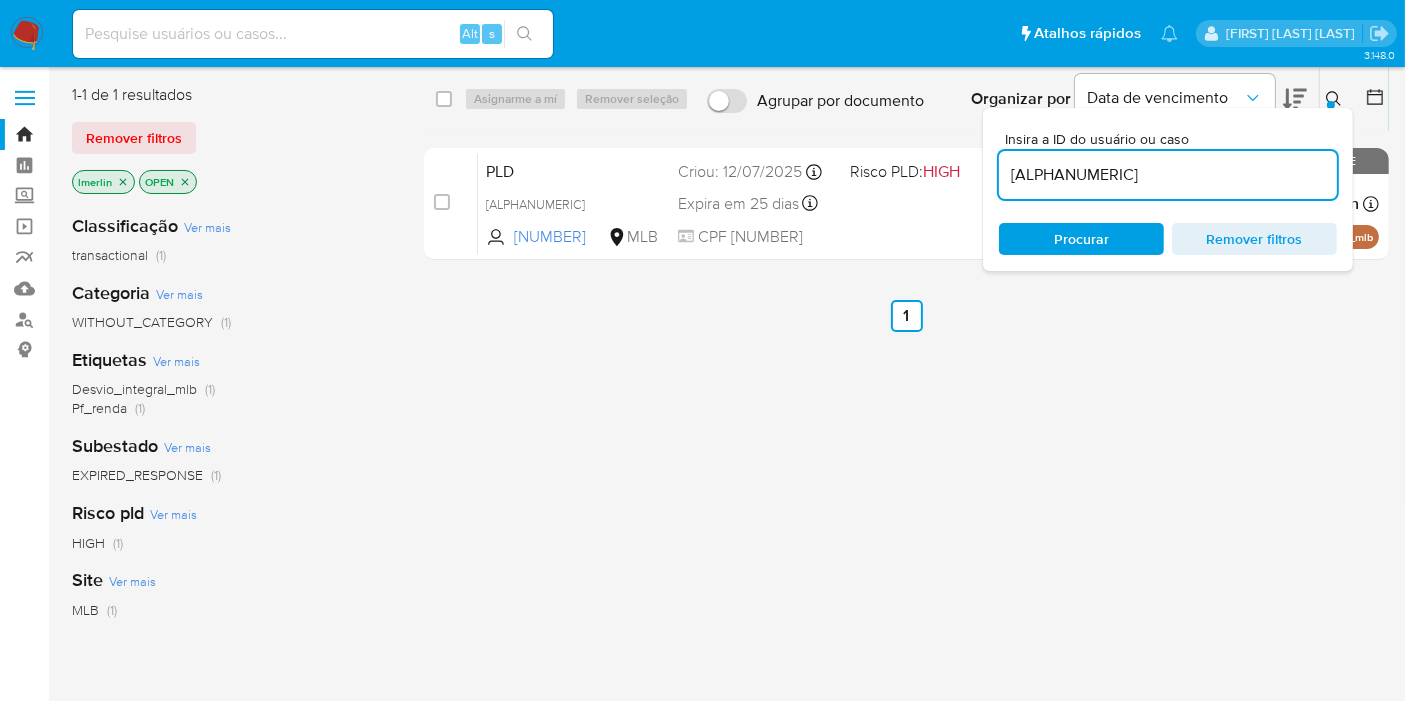 click on "select-all-cases-checkbox Asignarme a mí Remover seleção Agrupar por documento Organizar por Data de vencimento   Os resultados não podem ser classificados enquanto agrupados. Insira a ID do usuário ou caso 5niKMMo8hQS8FWBtdEVicZAw Procurar Remover filtros case-item-checkbox   Incapaz de atribuir o caso PLD 5niKMMo8hQS8FWBtdEVicZAw 1848282276 MLB Risco PLD:  HIGH Criou: 12/07/2025   Criou: 12/07/2025 01:05:22 Expira em 25 dias   Expira em 26/08/2025 01:05:22 CPF   17221319693 Atribuiu o   lmerlin   Asignado el: 24/07/2025 16:23:32 Pf_renda Desvio_integral_mlb OPEN - EXPIRED_RESPONSE  Anterior 1 Siguiente" at bounding box center [906, 529] 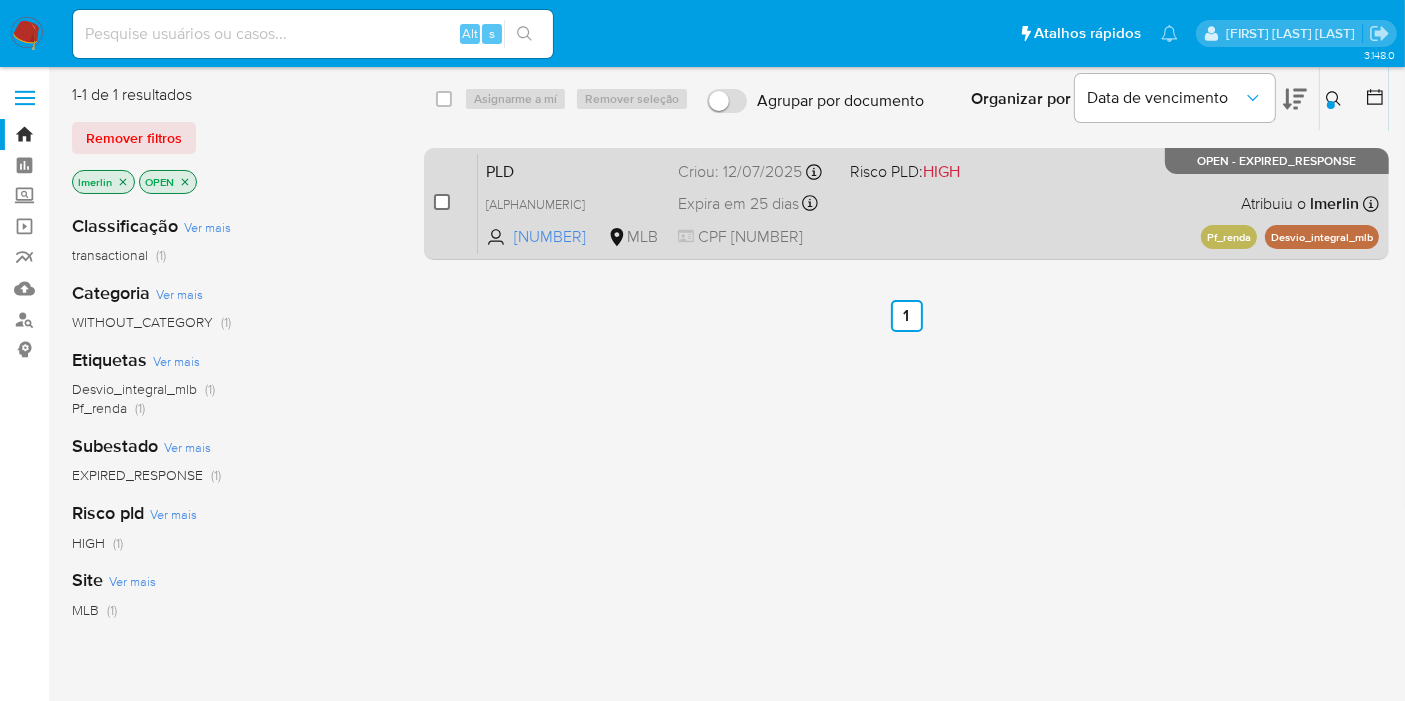 click at bounding box center (442, 202) 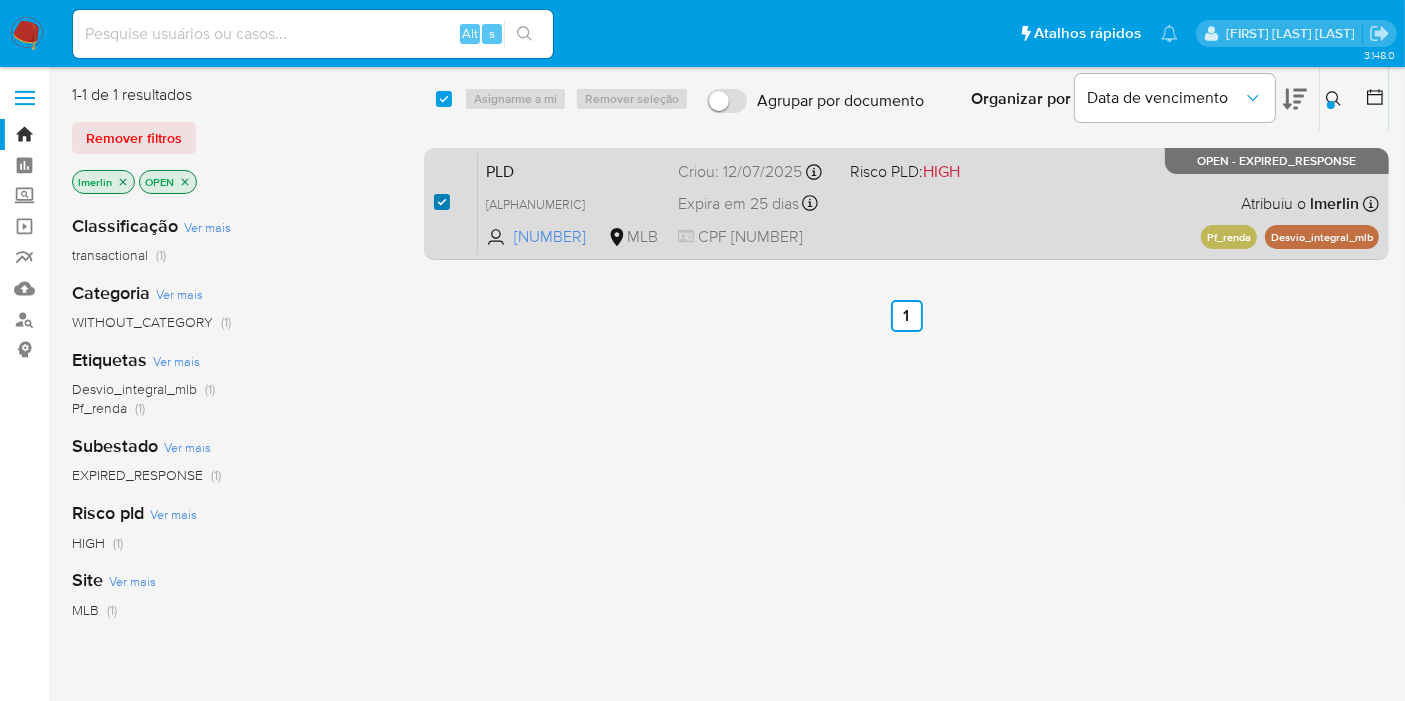 checkbox on "true" 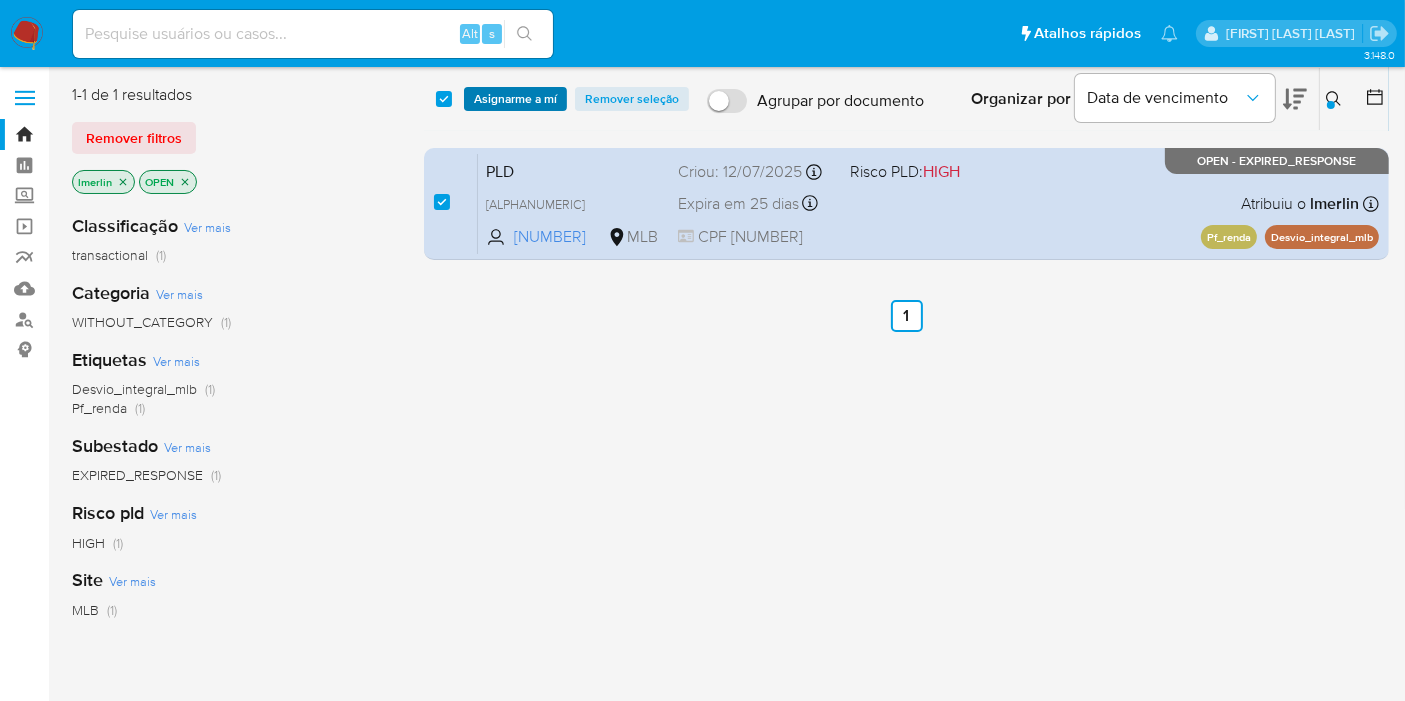 click on "Asignarme a mí" at bounding box center (515, 99) 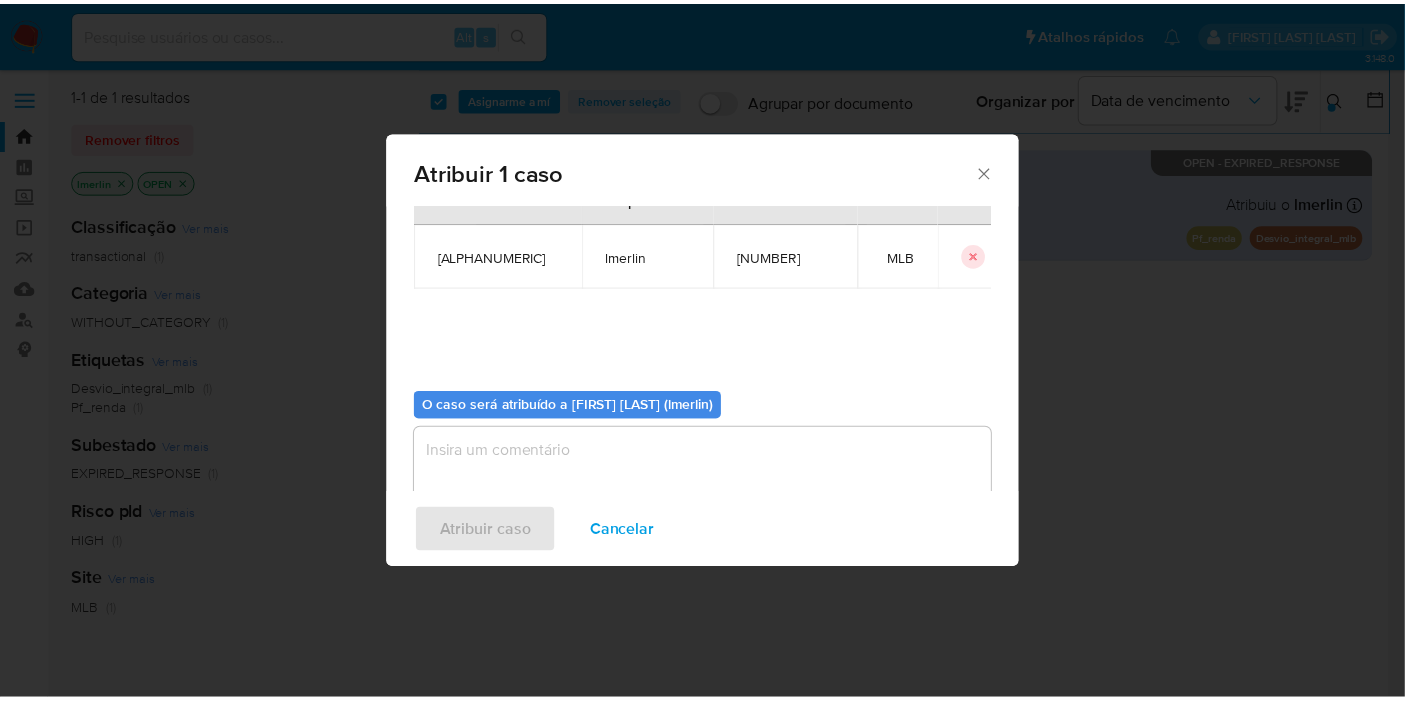 scroll, scrollTop: 102, scrollLeft: 0, axis: vertical 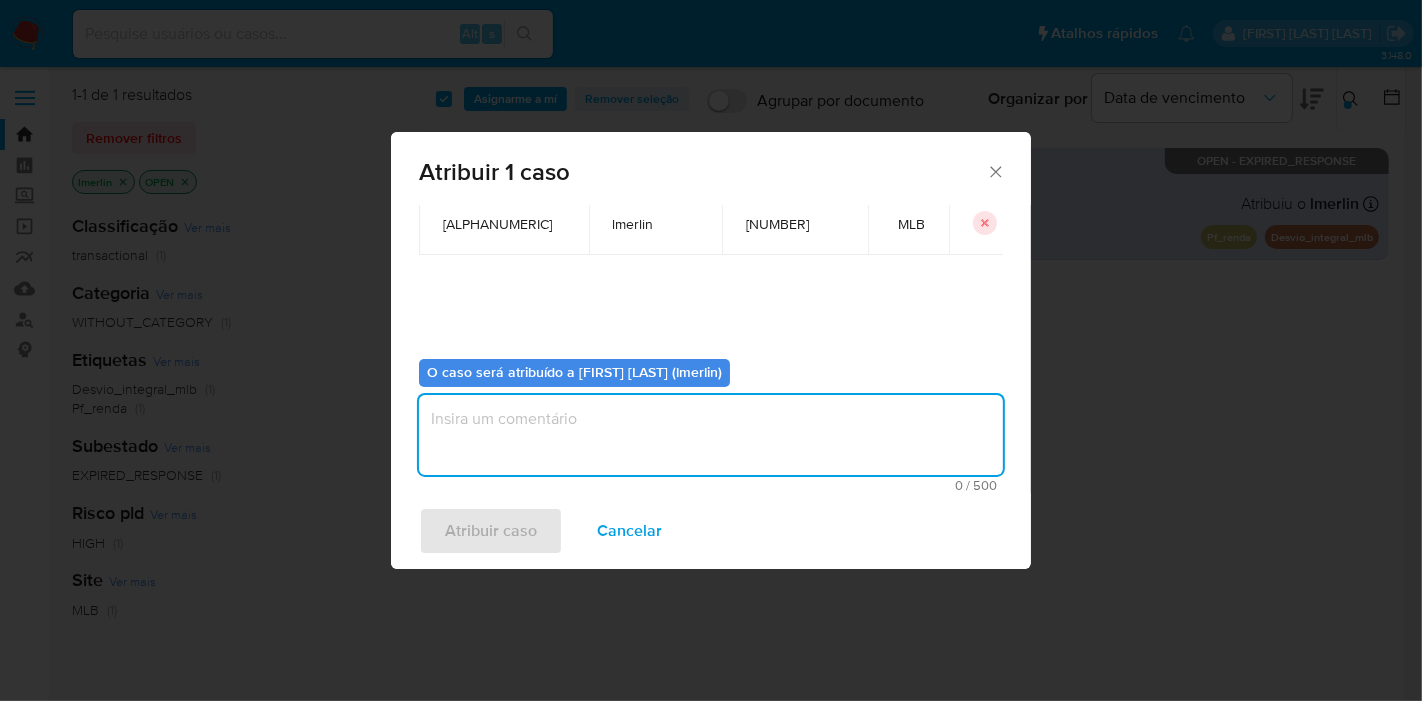 click at bounding box center [711, 435] 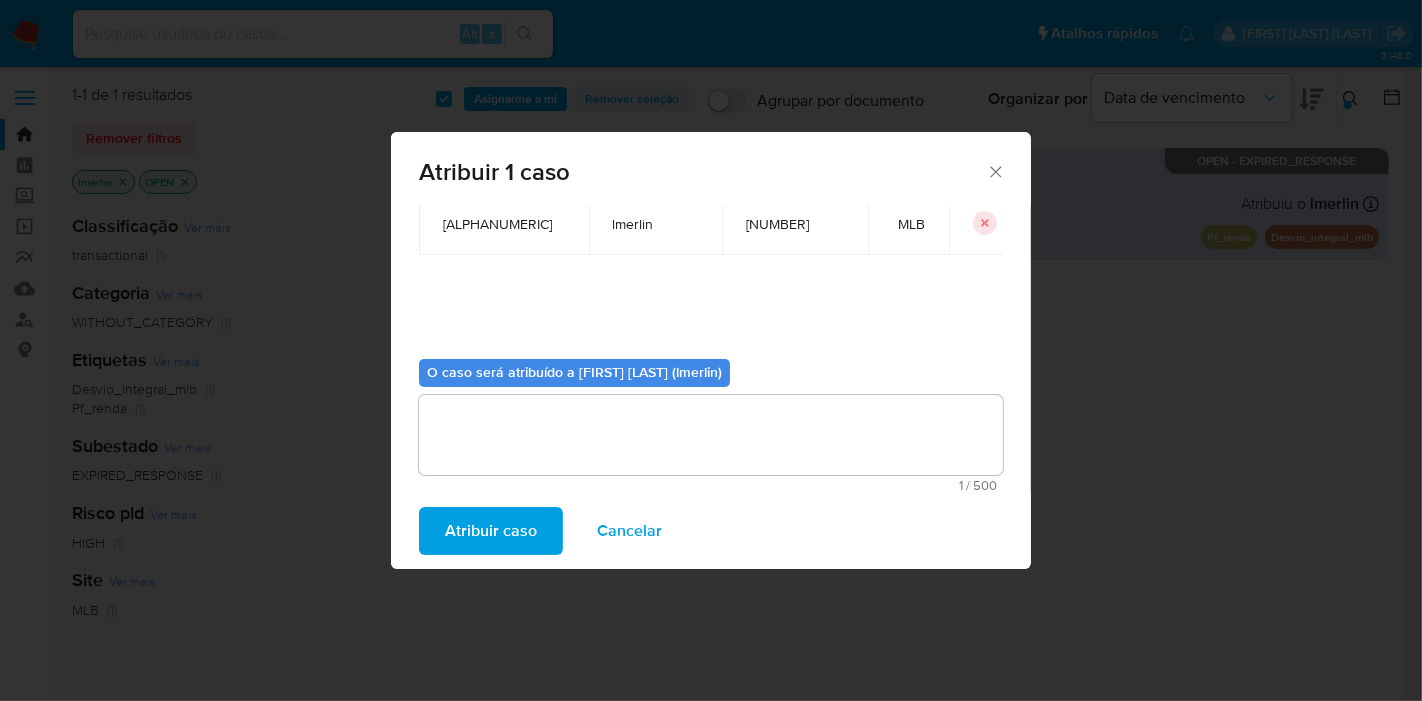 click on "Atribuir caso" at bounding box center (491, 531) 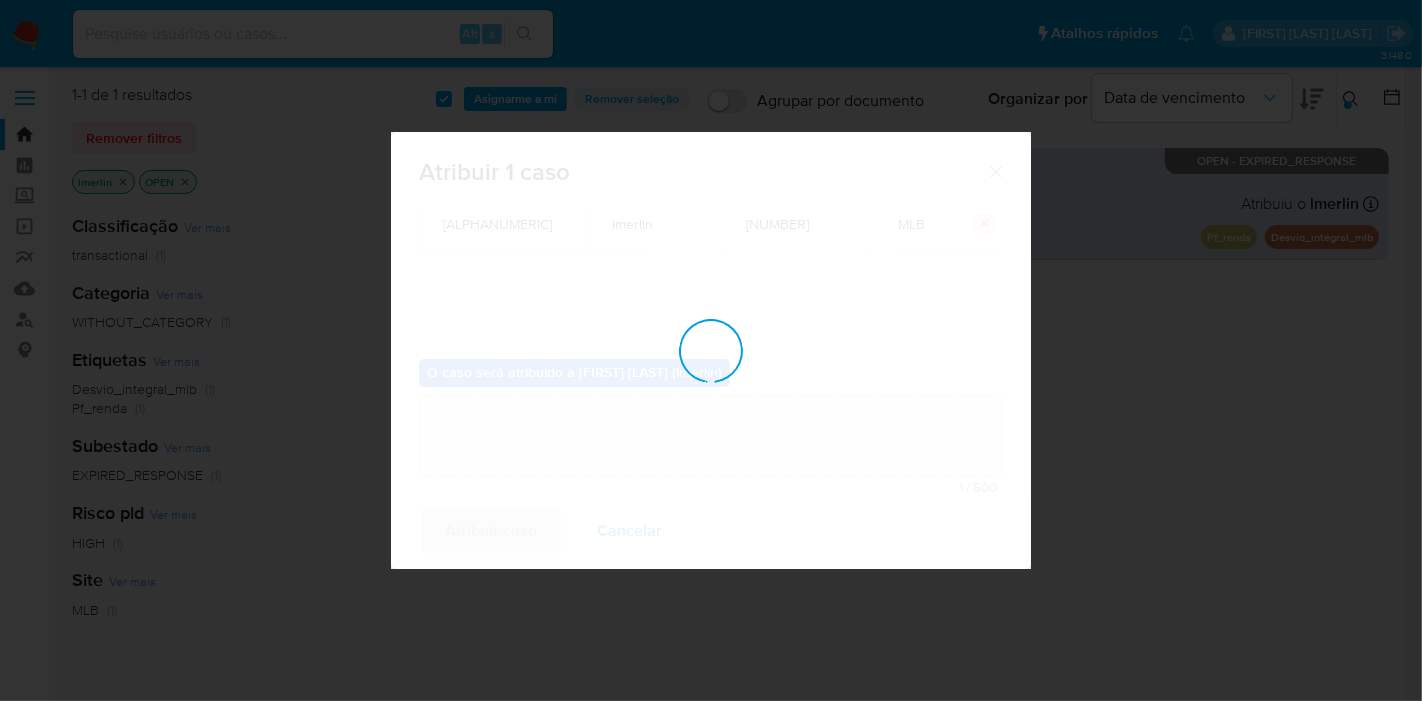 type 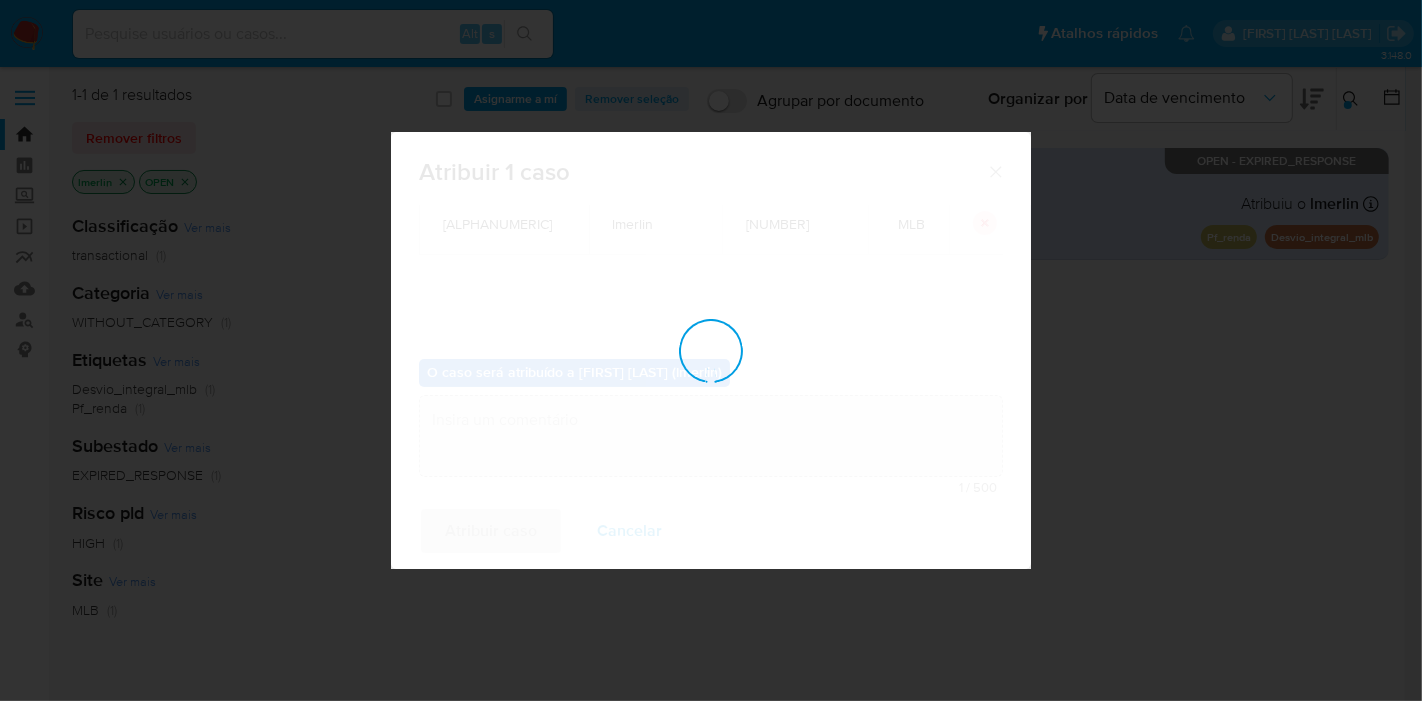checkbox on "false" 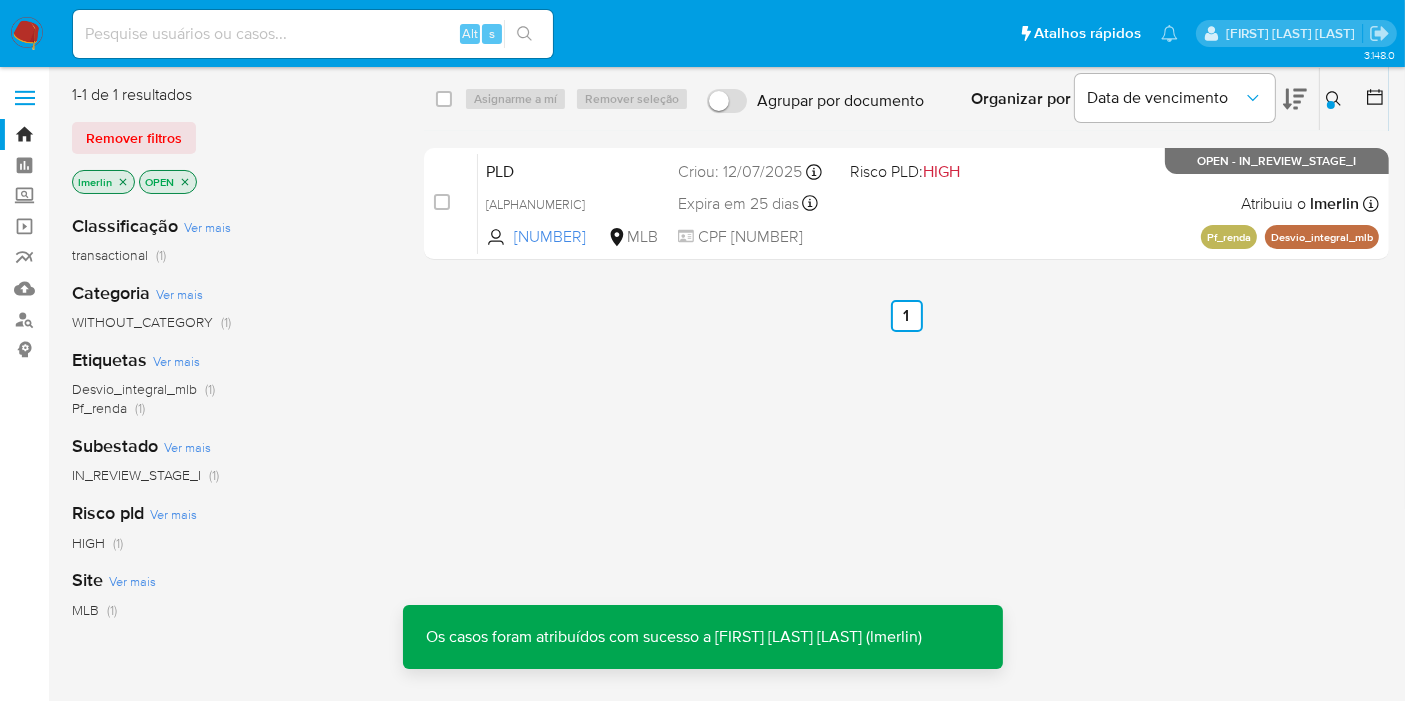 click 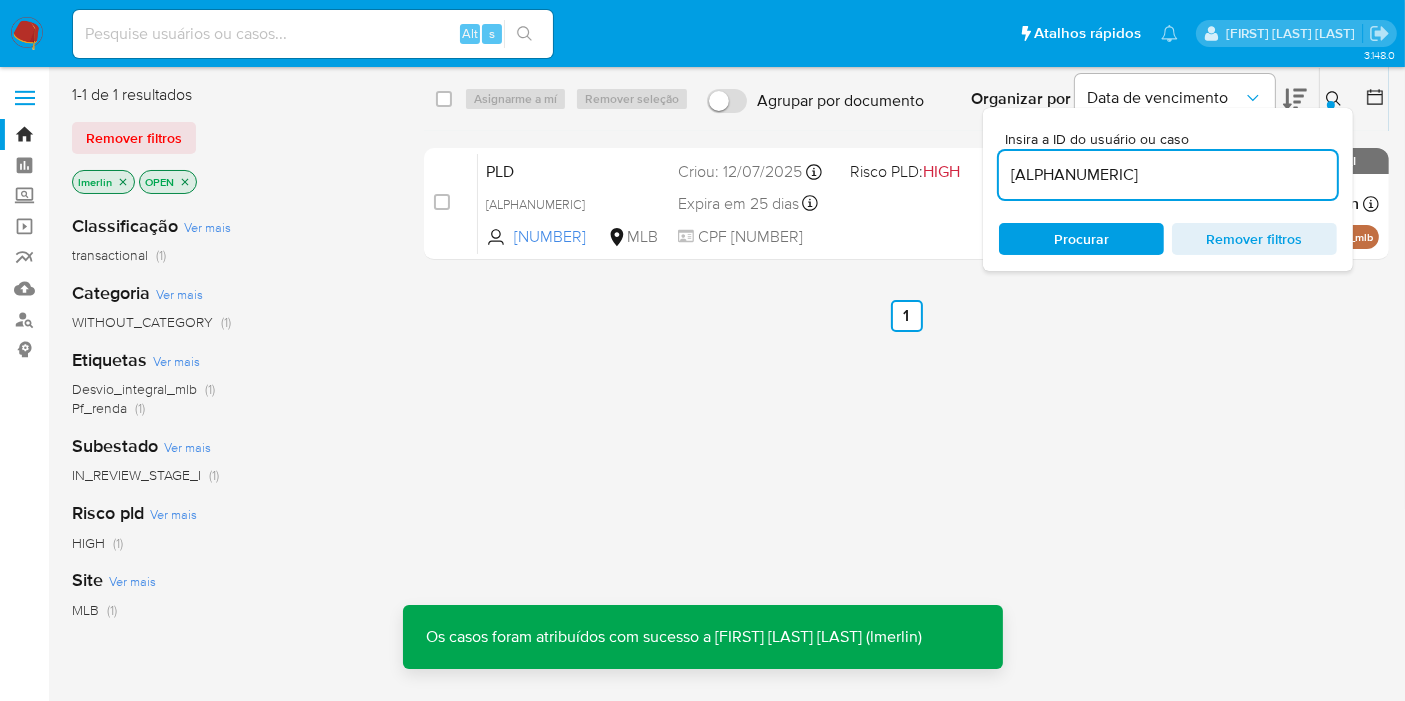 click on "5niKMMo8hQS8FWBtdEVicZAw" at bounding box center [1168, 175] 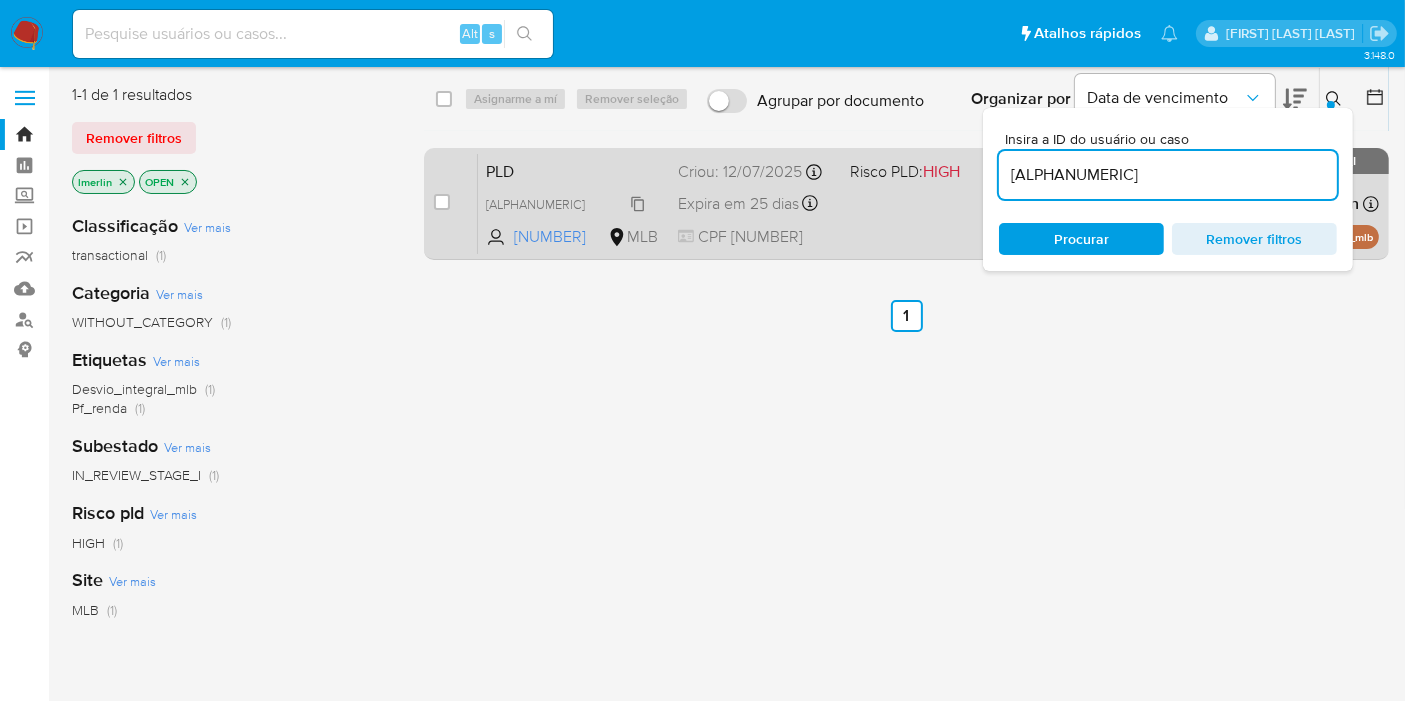 type on "X0aTIRpL2rf5xQzffBr9WDLb" 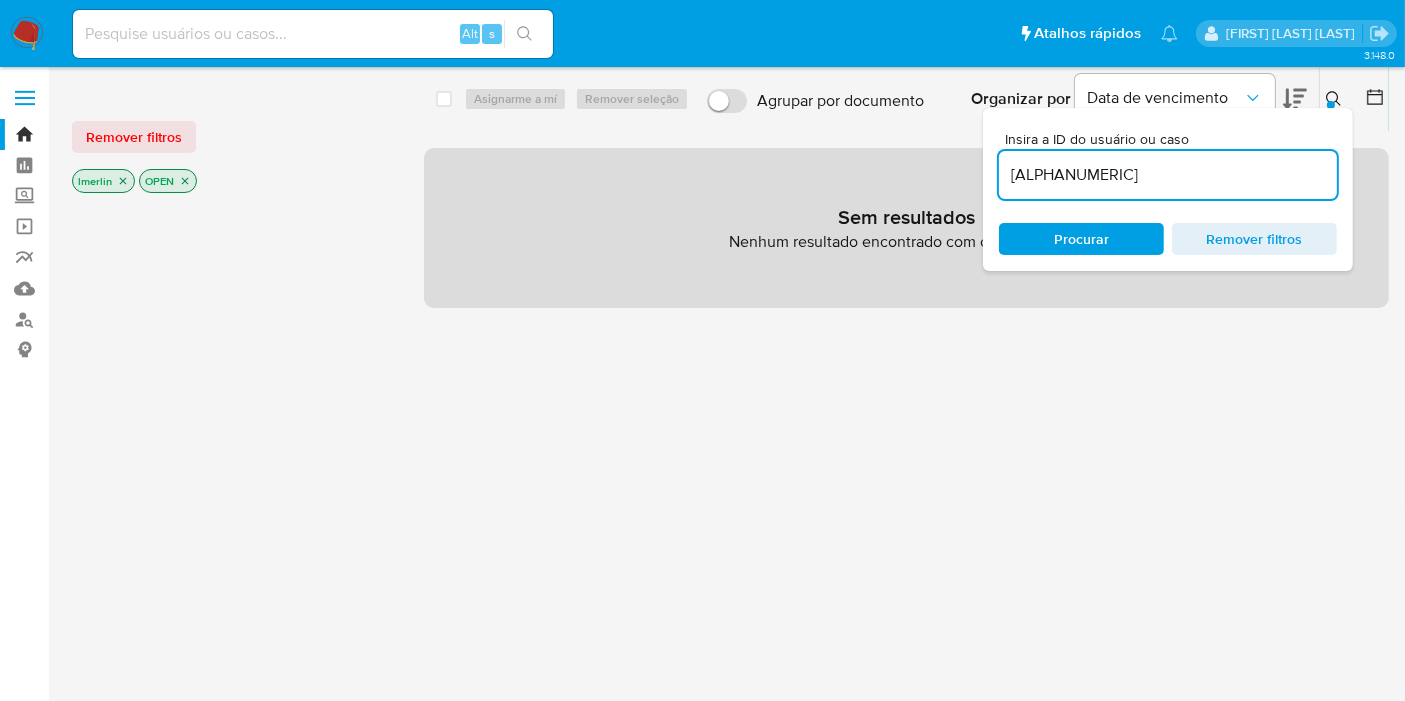 click at bounding box center [313, 34] 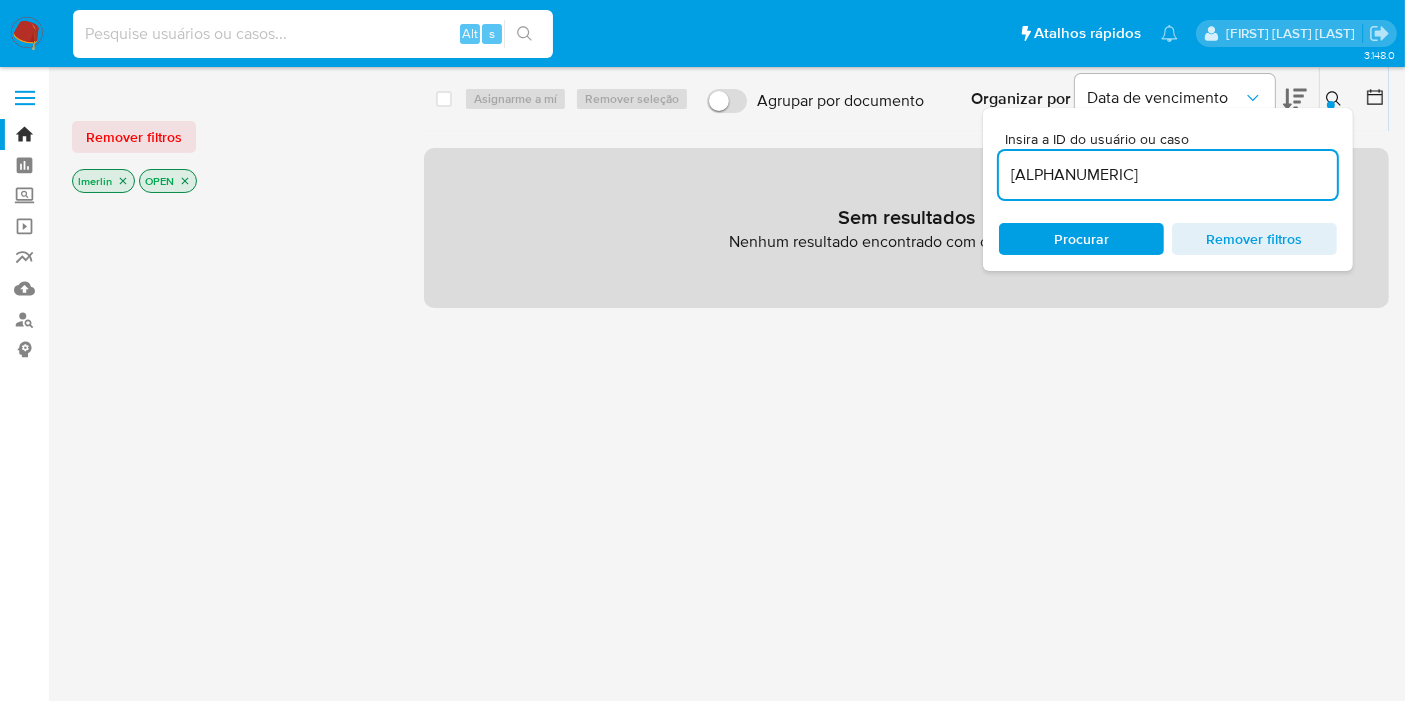 paste on "X0aTIRpL2rf5xQzffBr9WDLb" 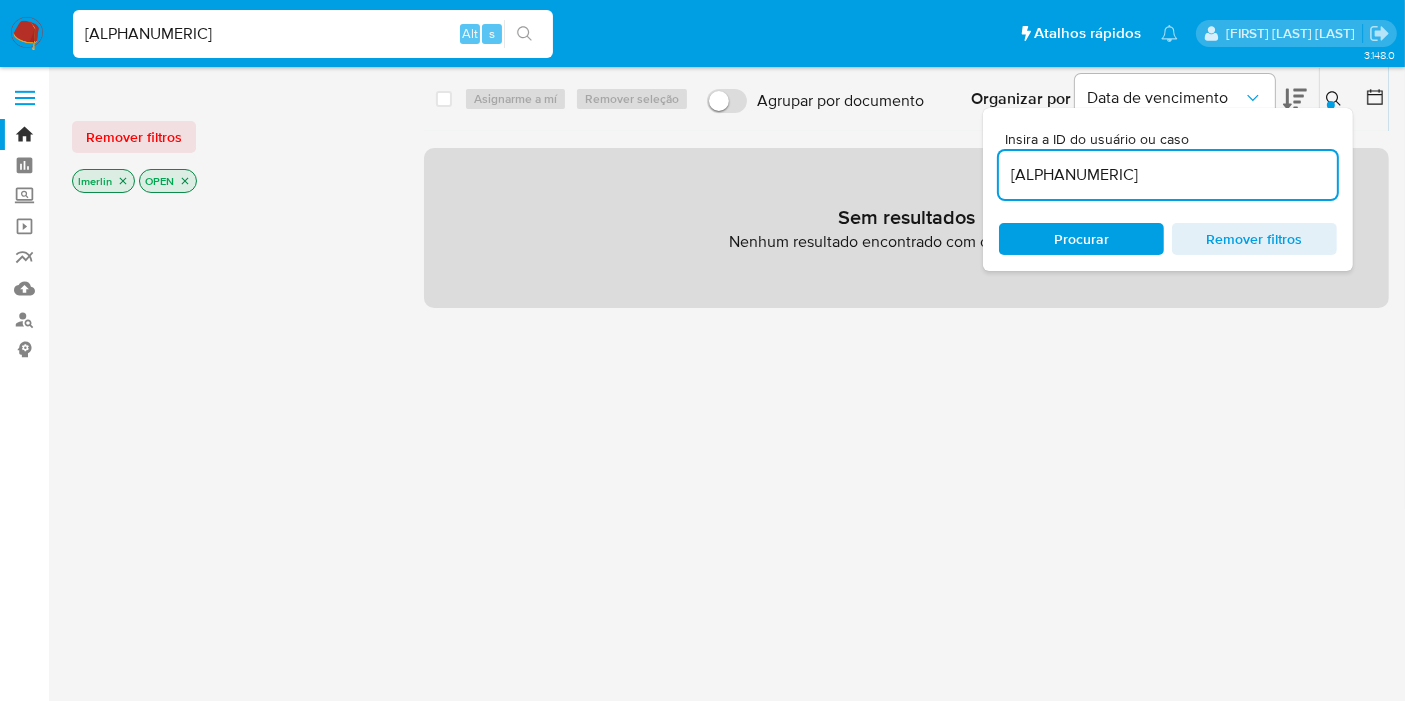 type on "X0aTIRpL2rf5xQzffBr9WDLb" 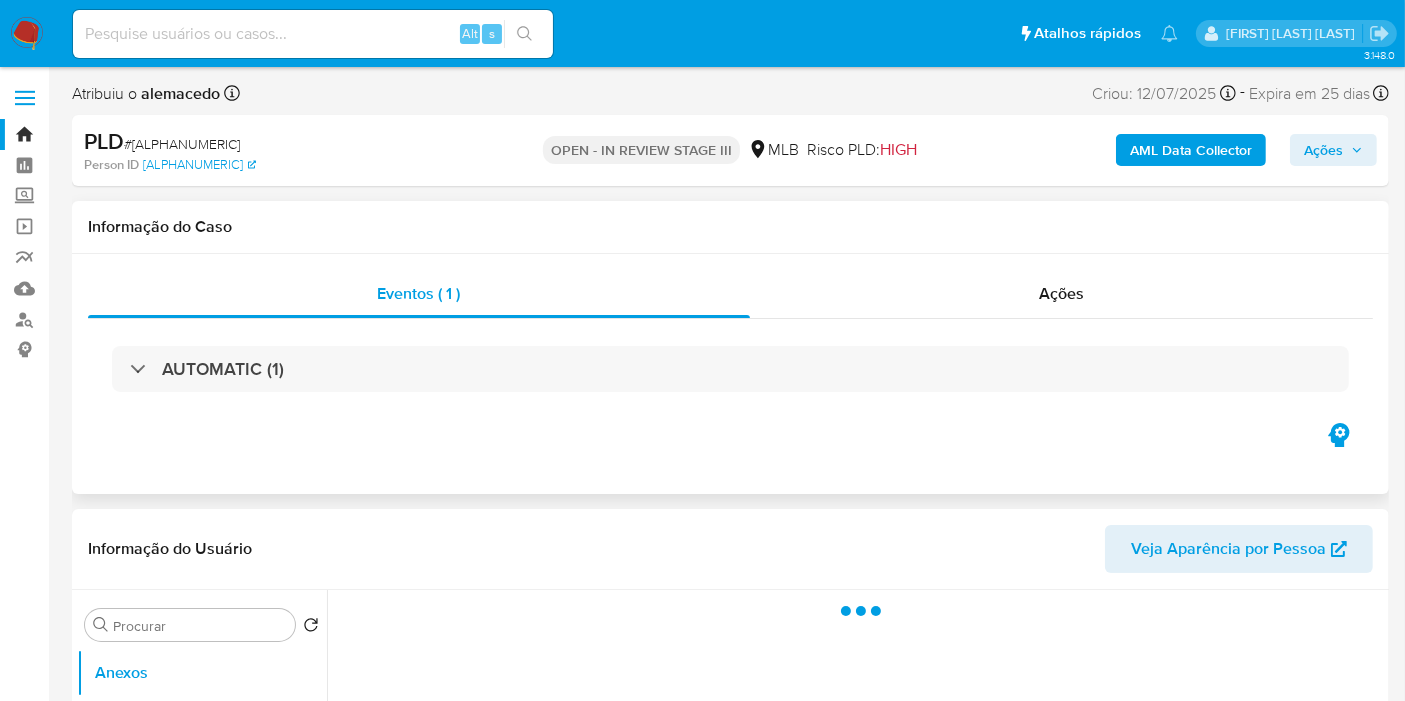 click on "AUTOMATIC (1)" at bounding box center [730, 369] 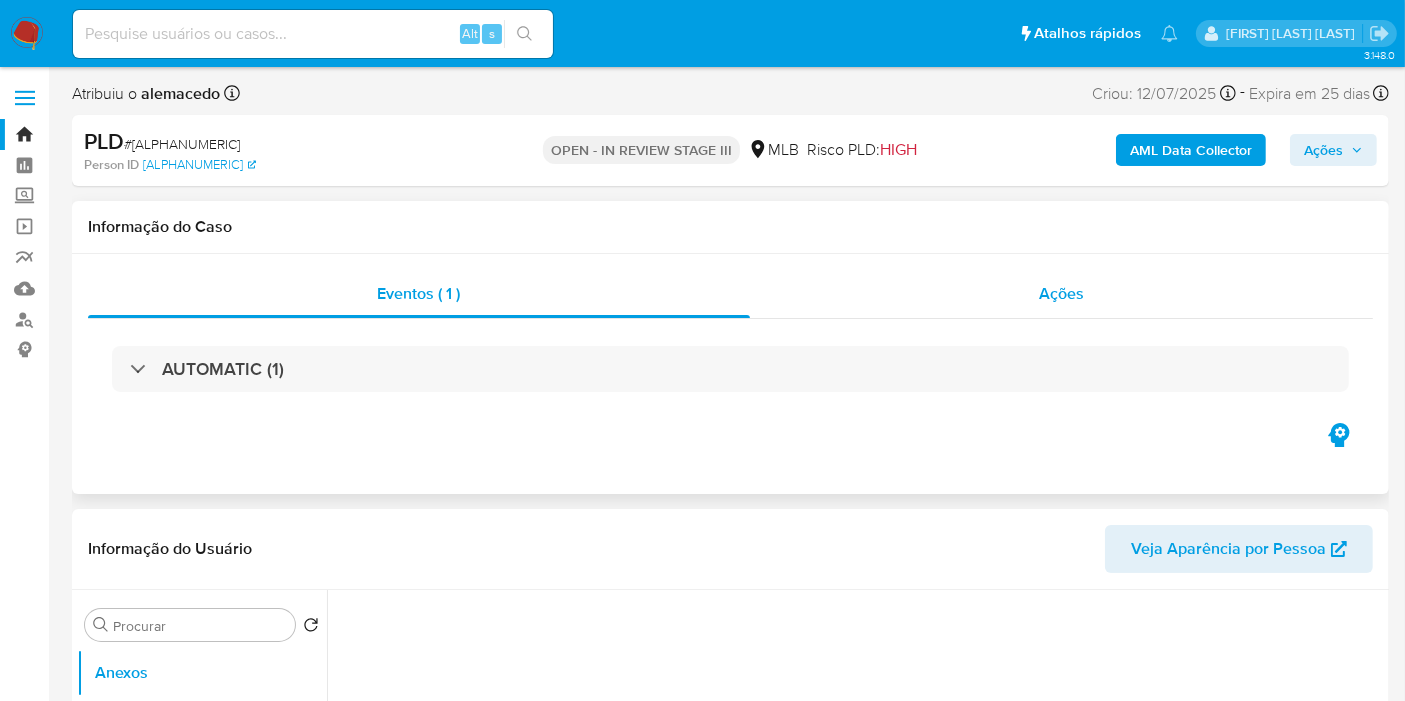 click on "Ações" at bounding box center (1062, 294) 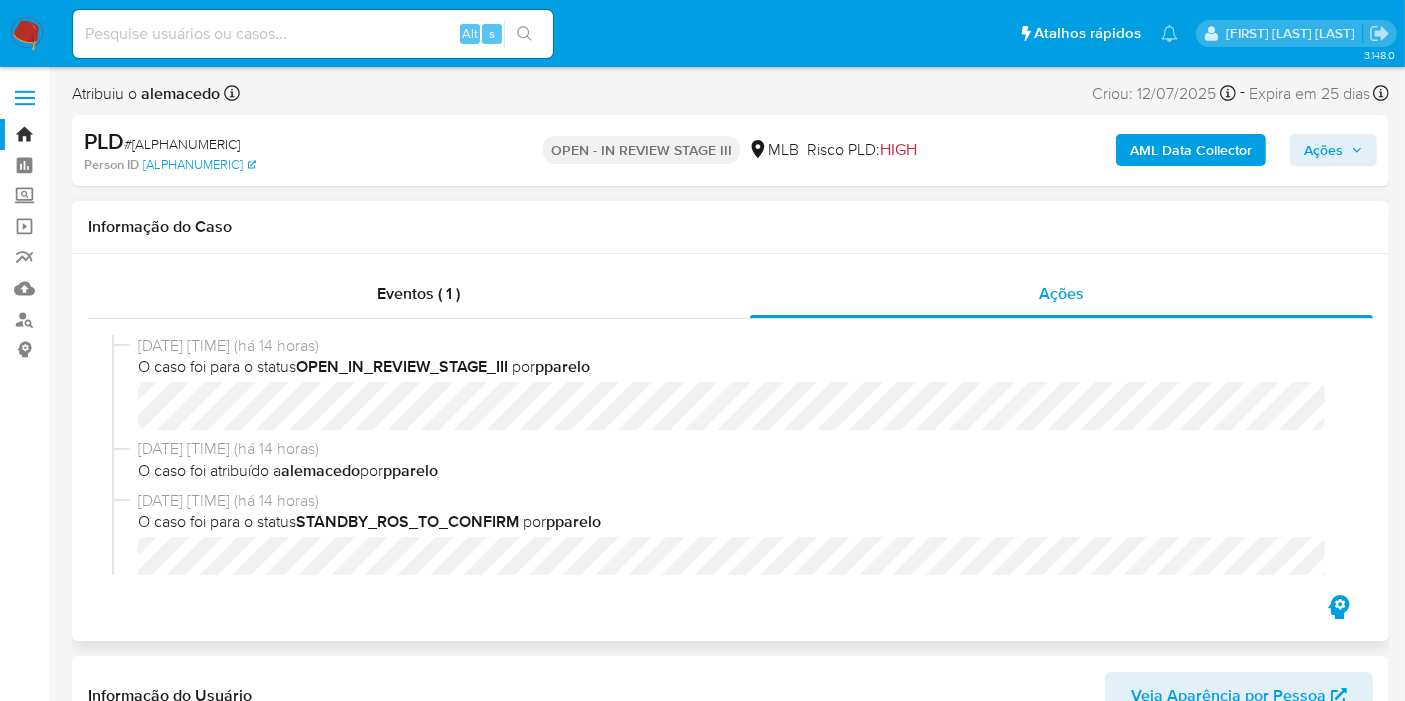select on "10" 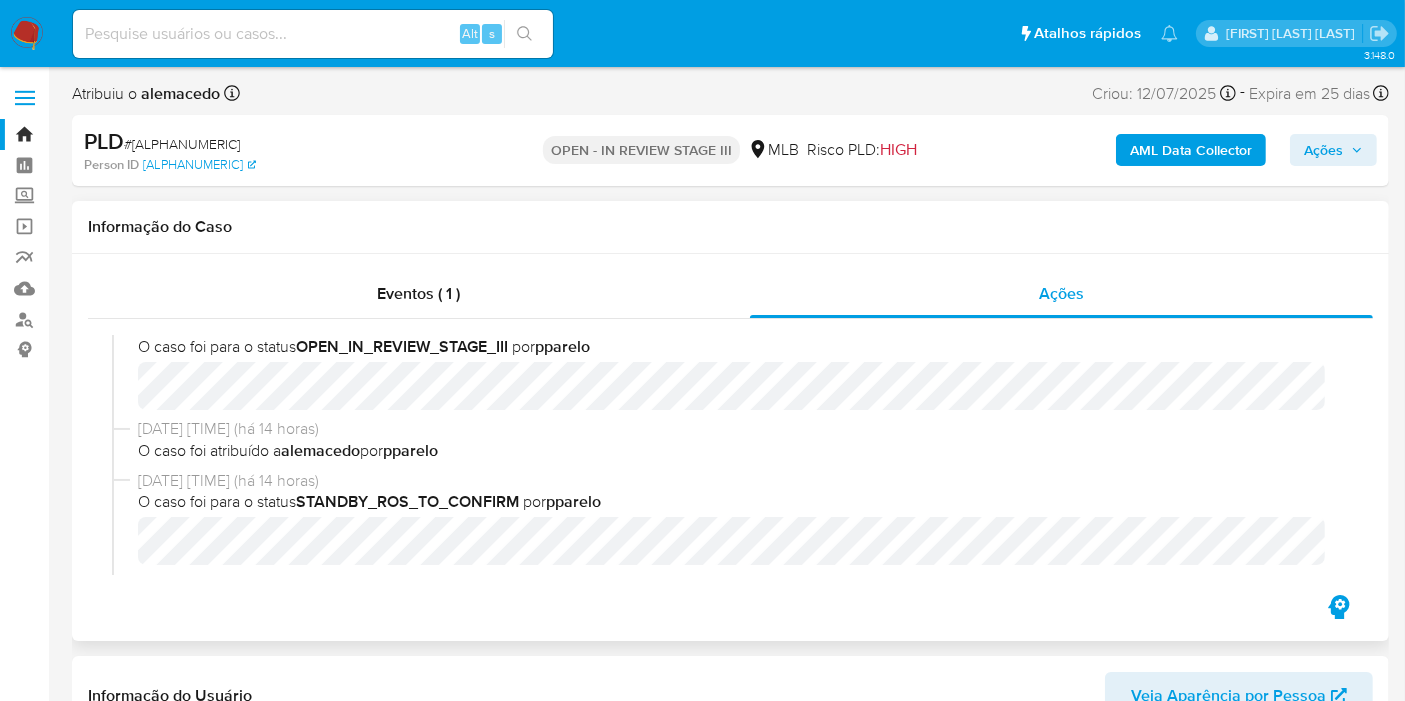 scroll, scrollTop: 0, scrollLeft: 0, axis: both 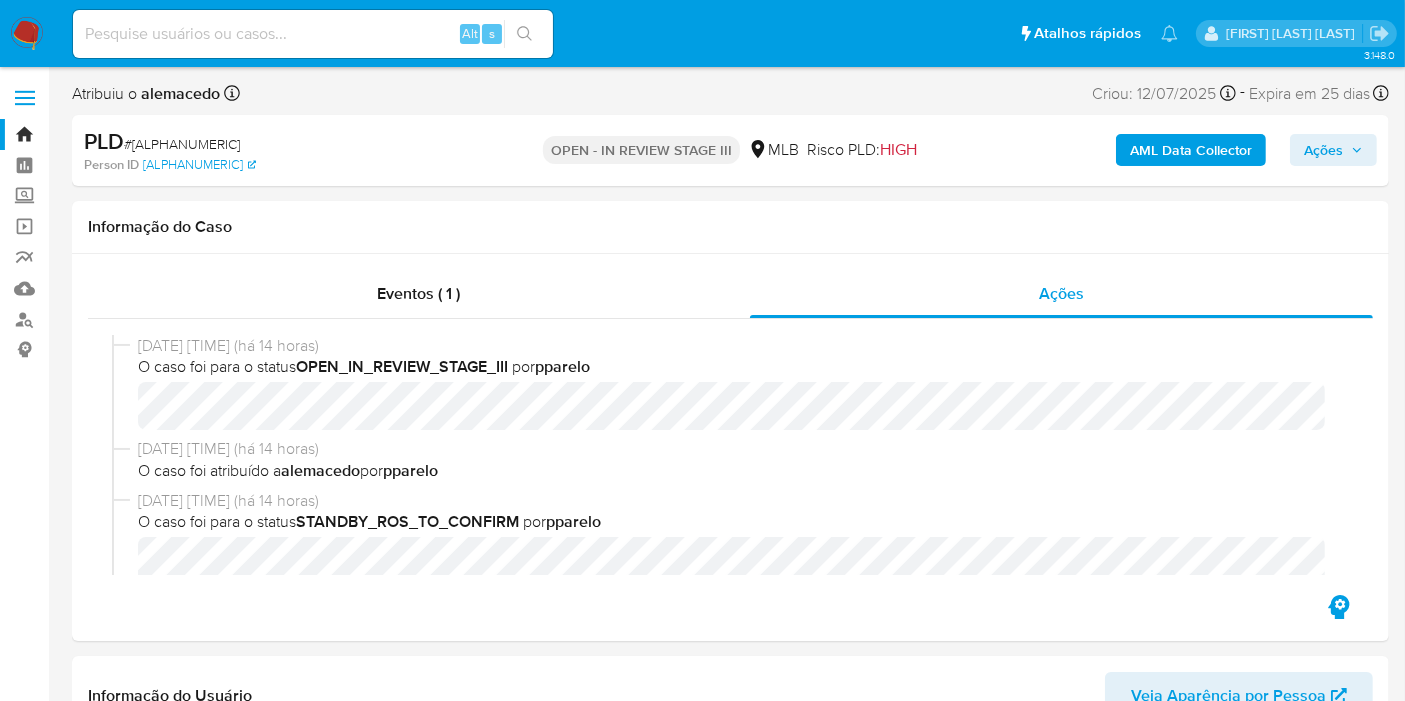 click at bounding box center (27, 34) 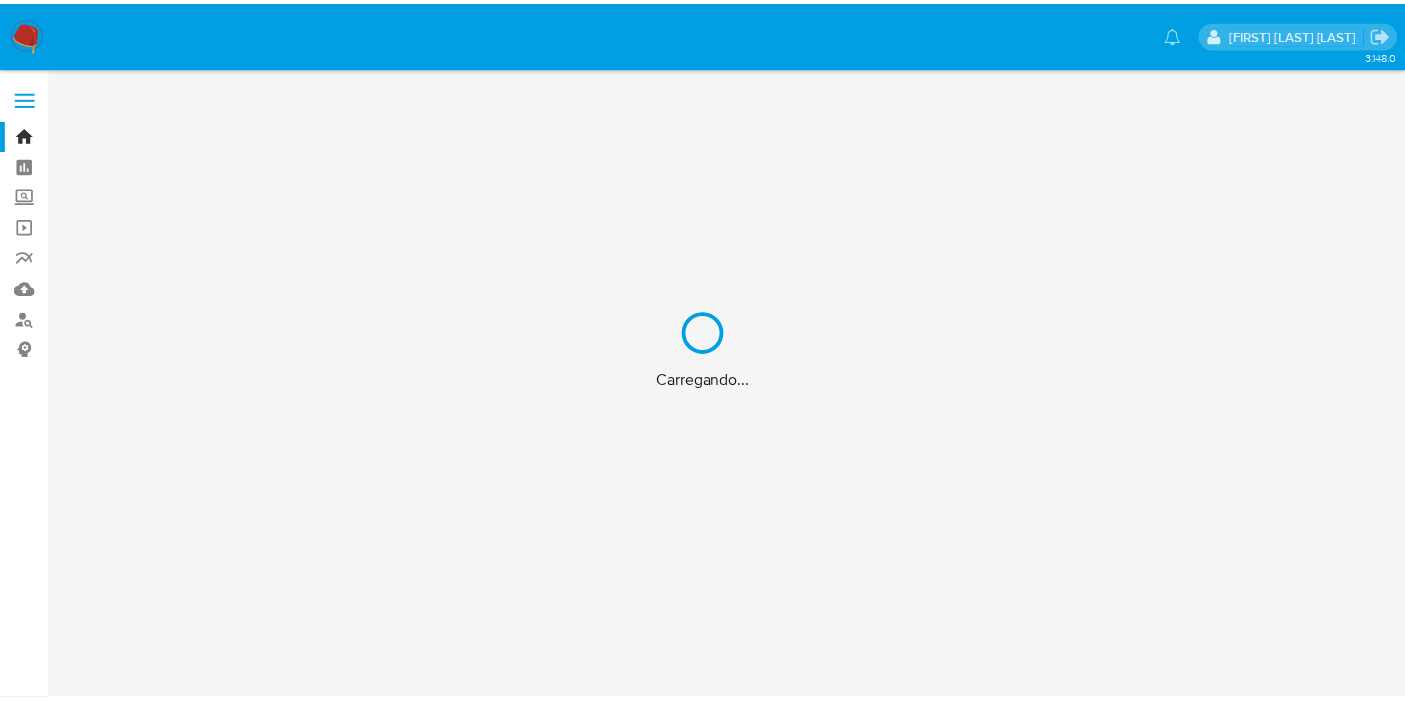 scroll, scrollTop: 0, scrollLeft: 0, axis: both 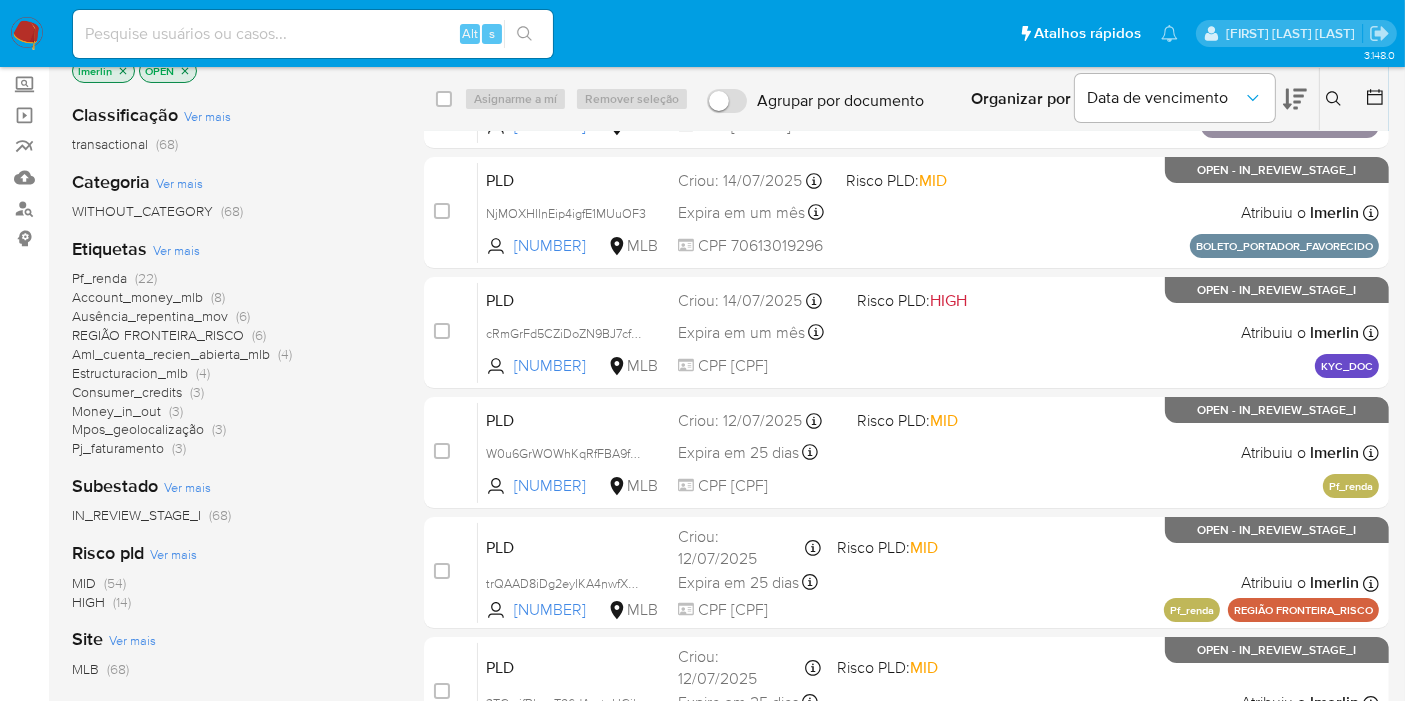 click on "(14)" at bounding box center [122, 602] 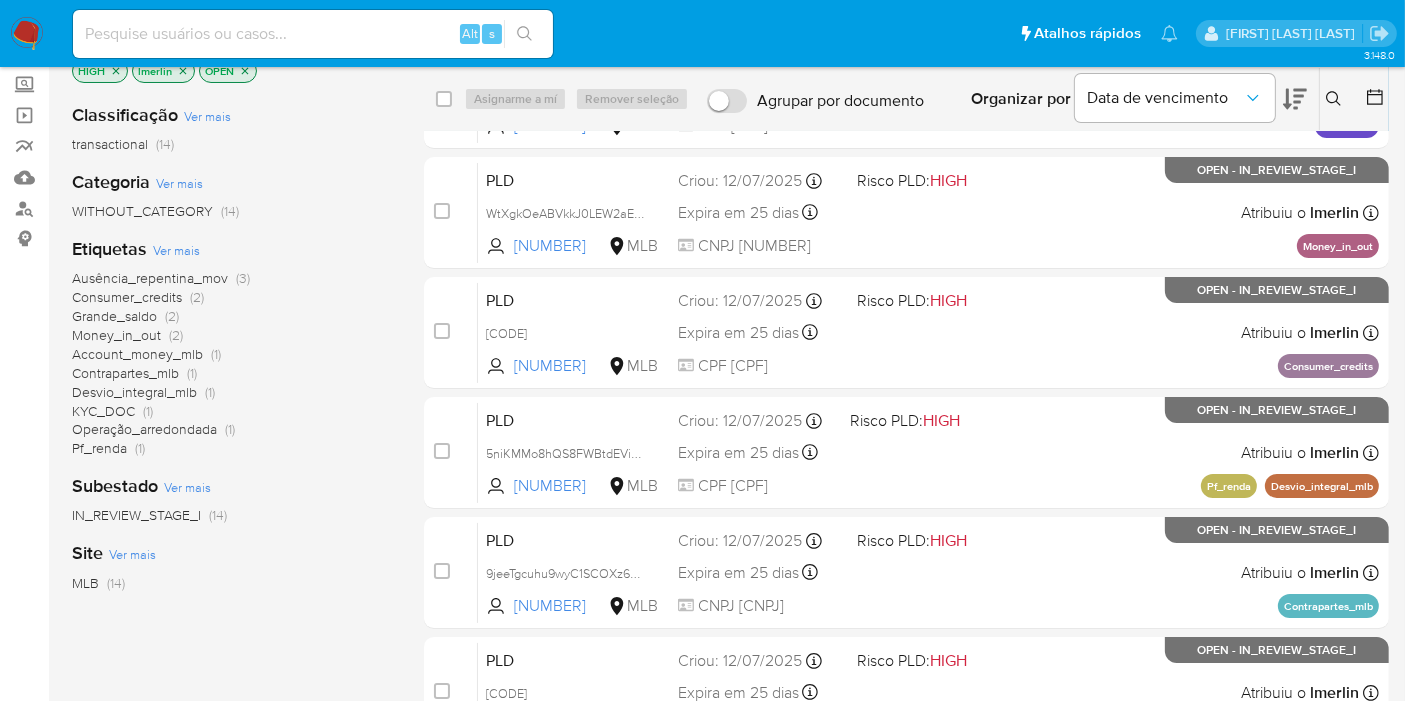 scroll, scrollTop: 0, scrollLeft: 0, axis: both 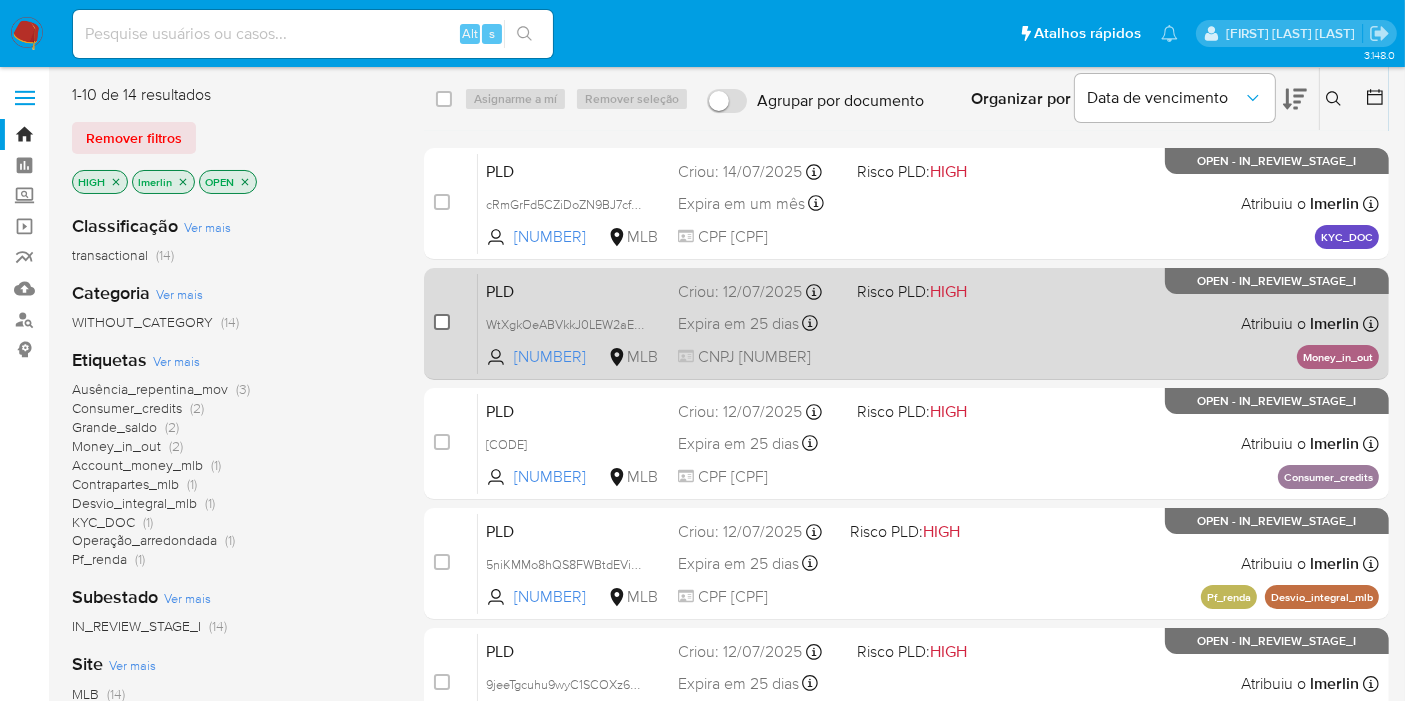 click at bounding box center (442, 322) 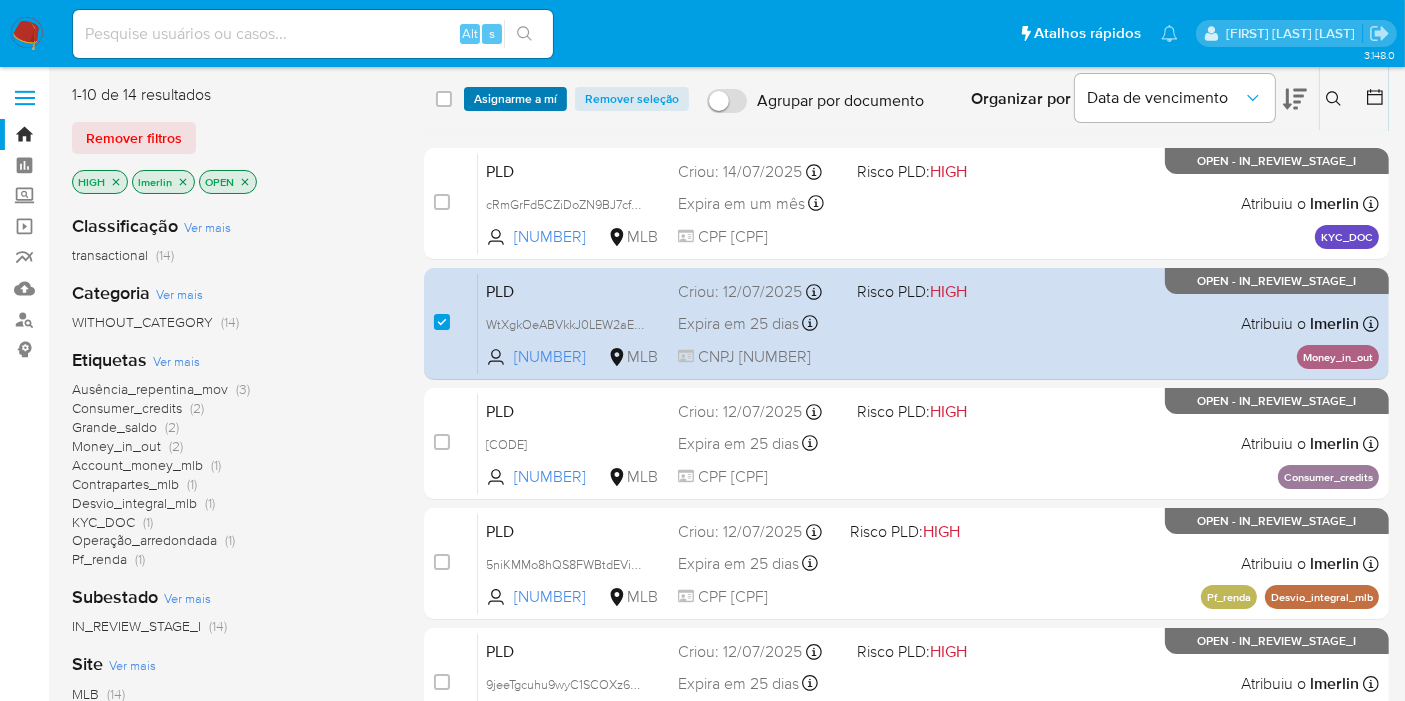 click on "Asignarme a mí" at bounding box center (515, 99) 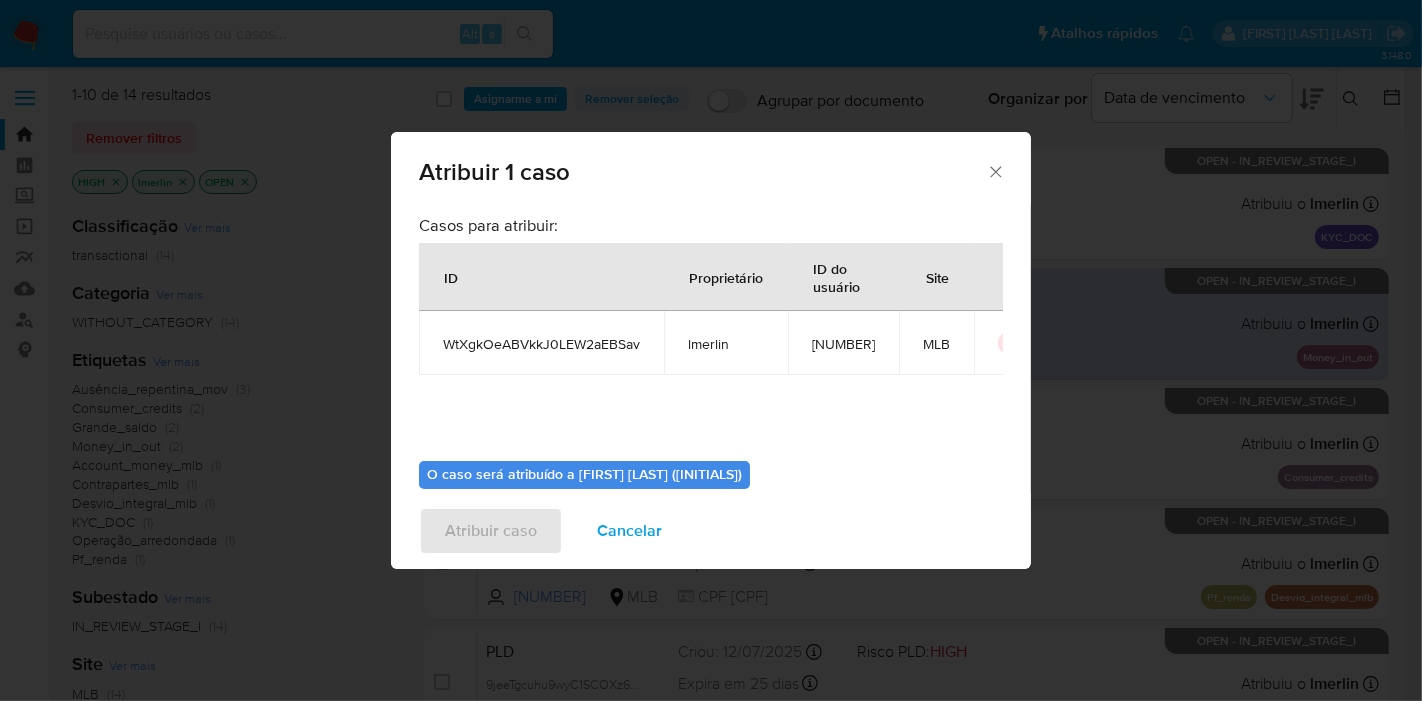 click on "WtXgkOeABVkkJ0LEW2aEBSav" at bounding box center (541, 344) 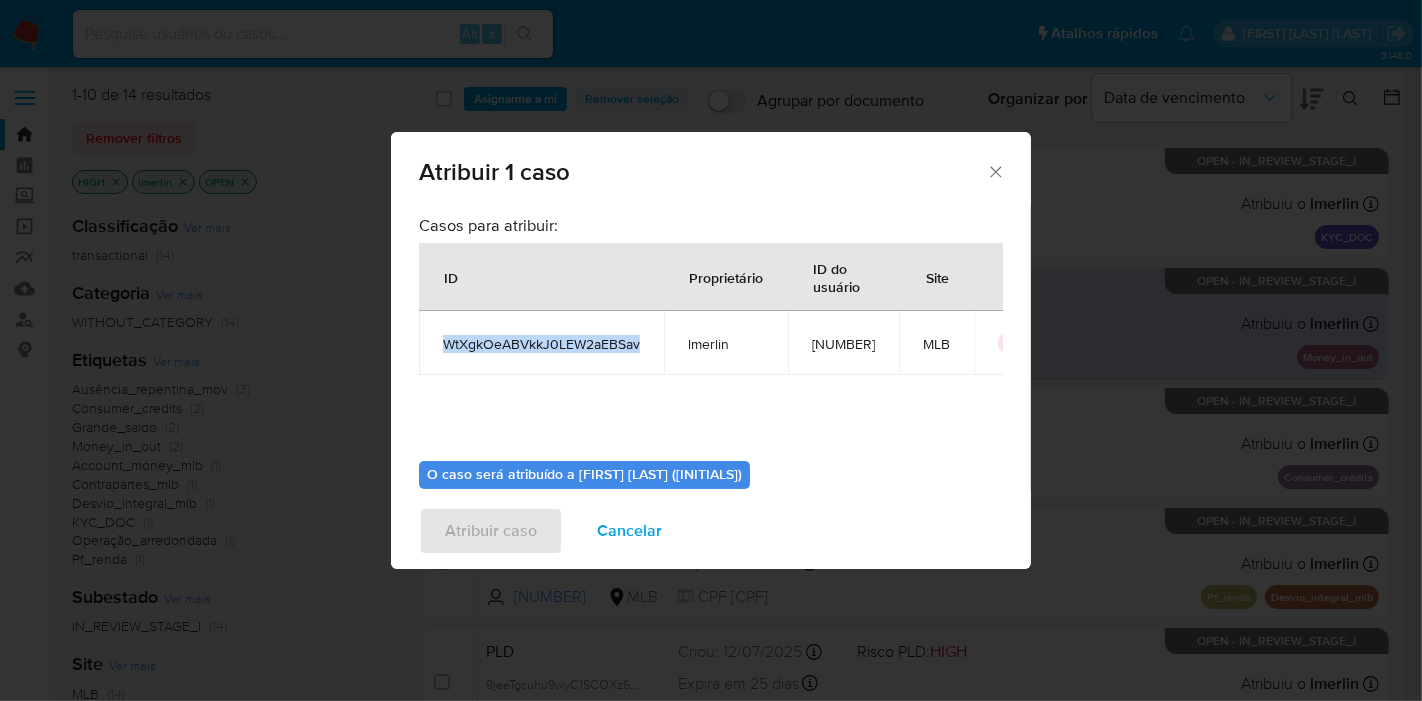click on "WtXgkOeABVkkJ0LEW2aEBSav" at bounding box center (541, 344) 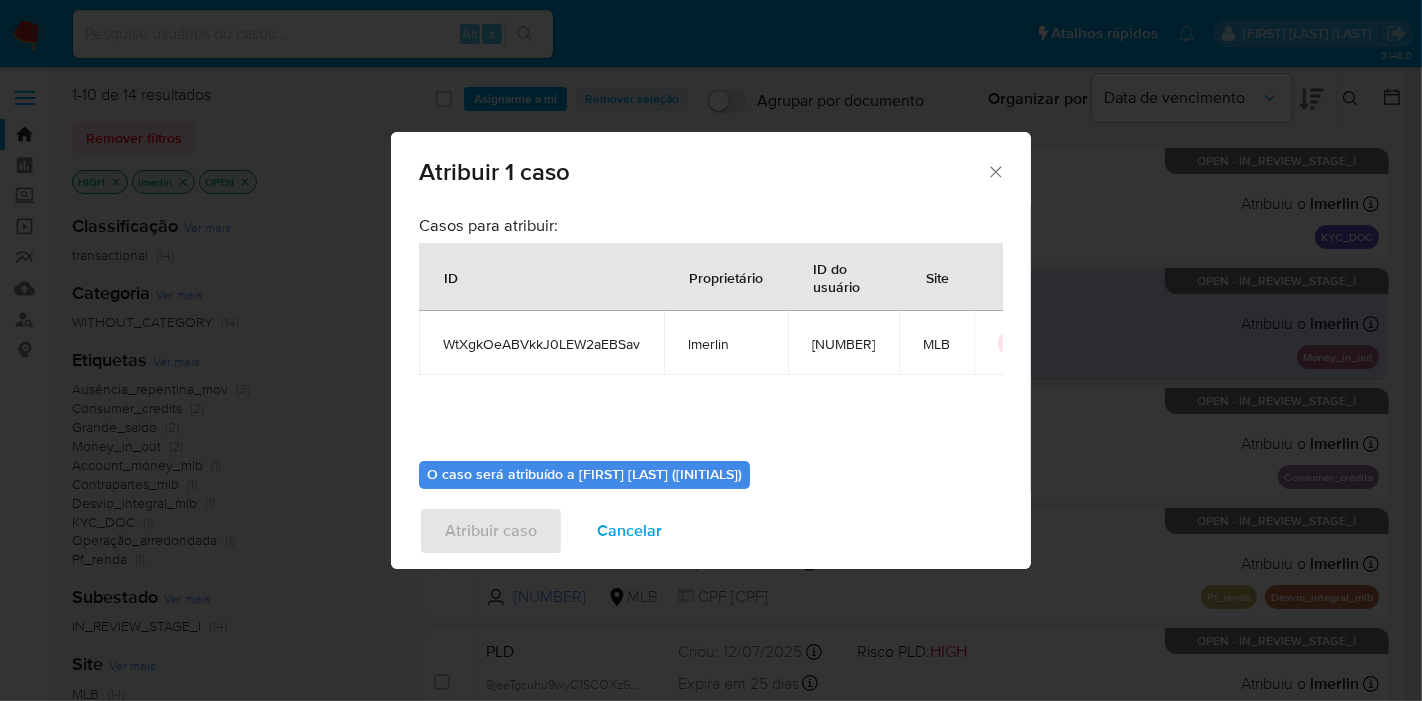 click on "[NUMBER]" at bounding box center [843, 344] 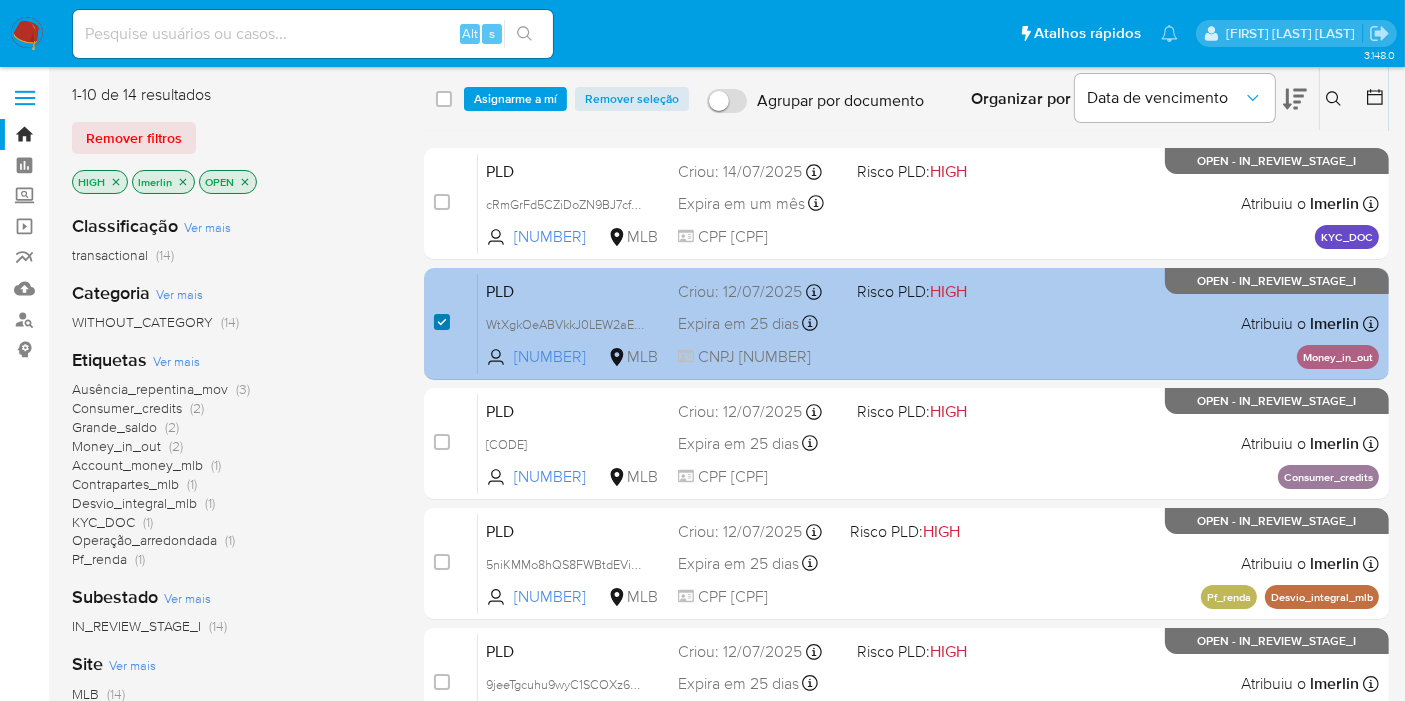 click at bounding box center (442, 322) 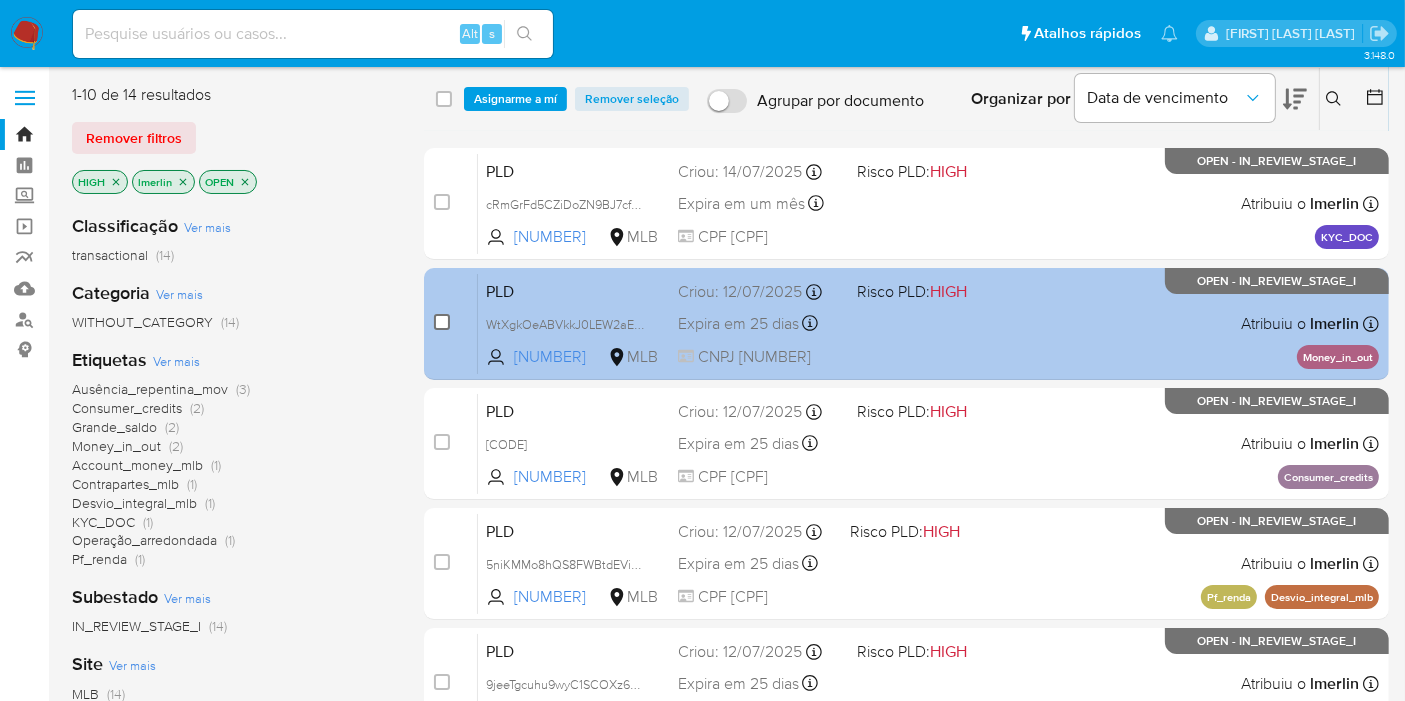 checkbox on "false" 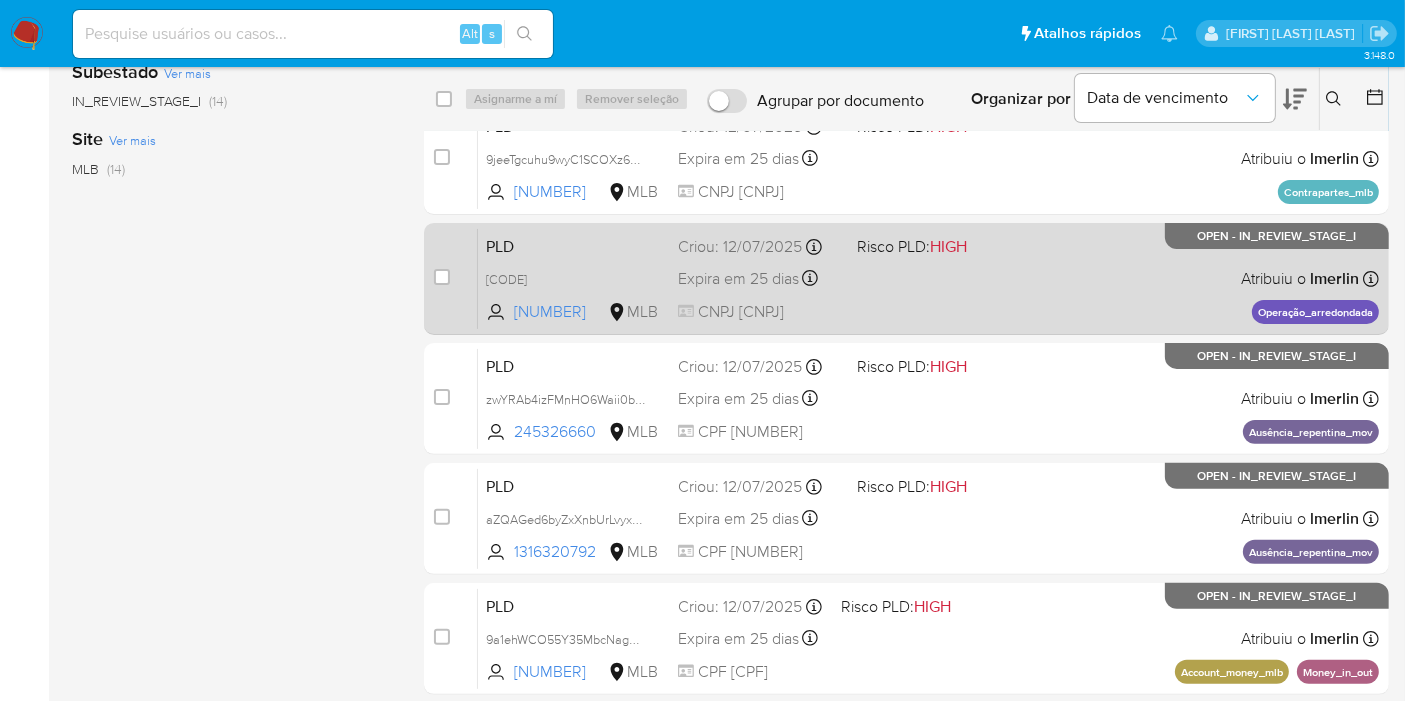 scroll, scrollTop: 555, scrollLeft: 0, axis: vertical 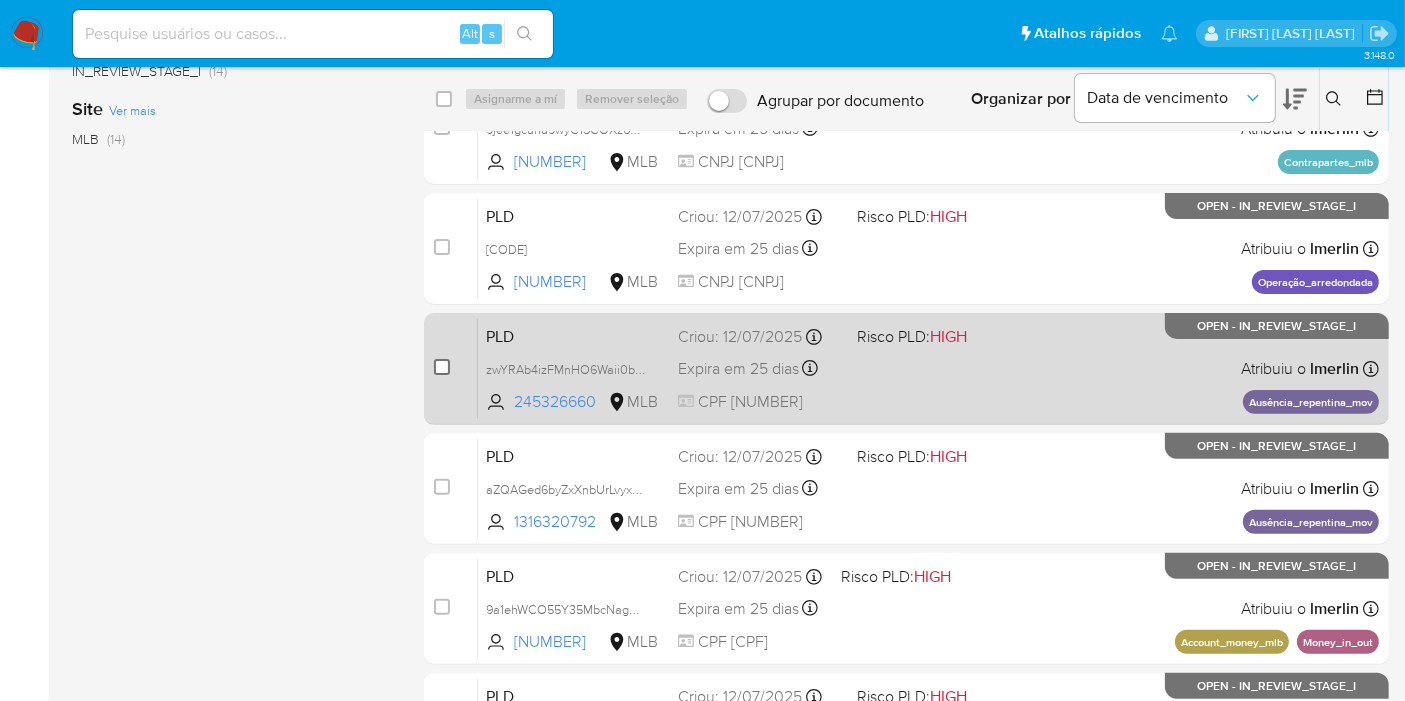 click at bounding box center (442, 367) 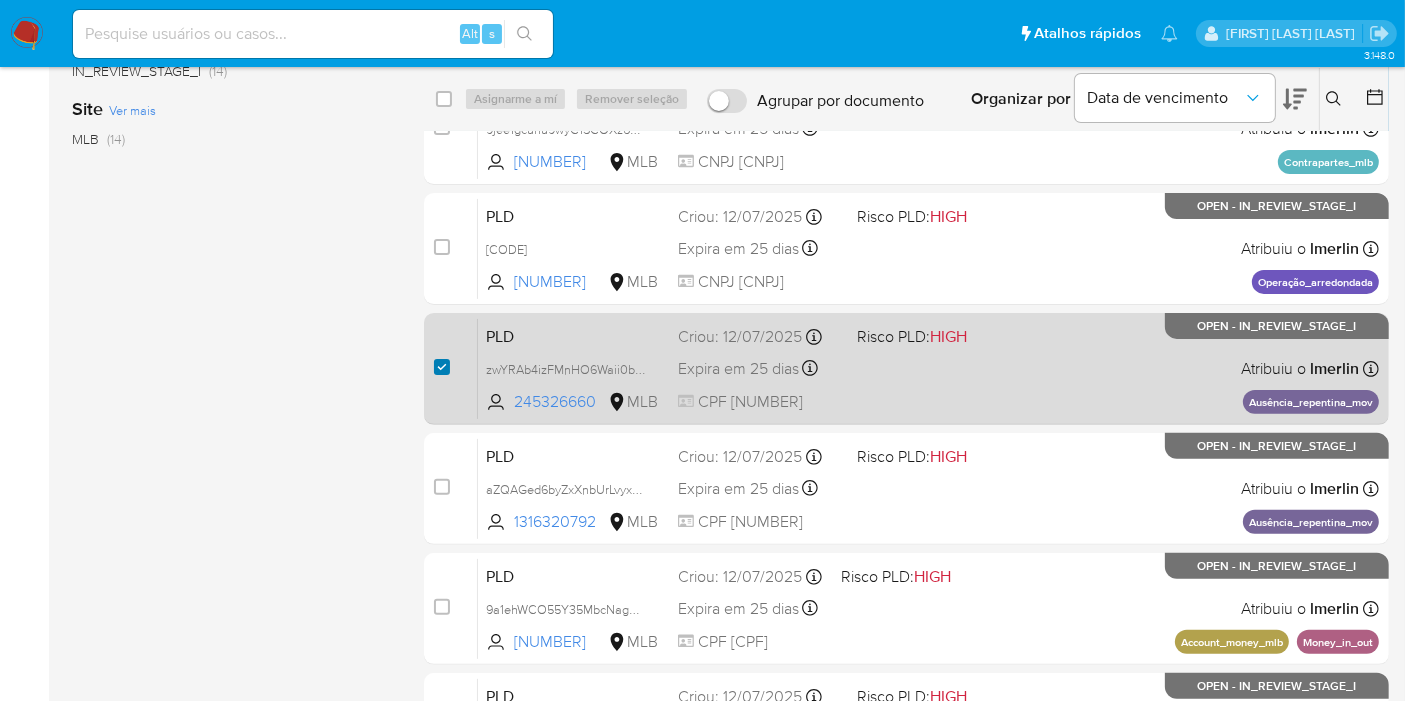 checkbox on "true" 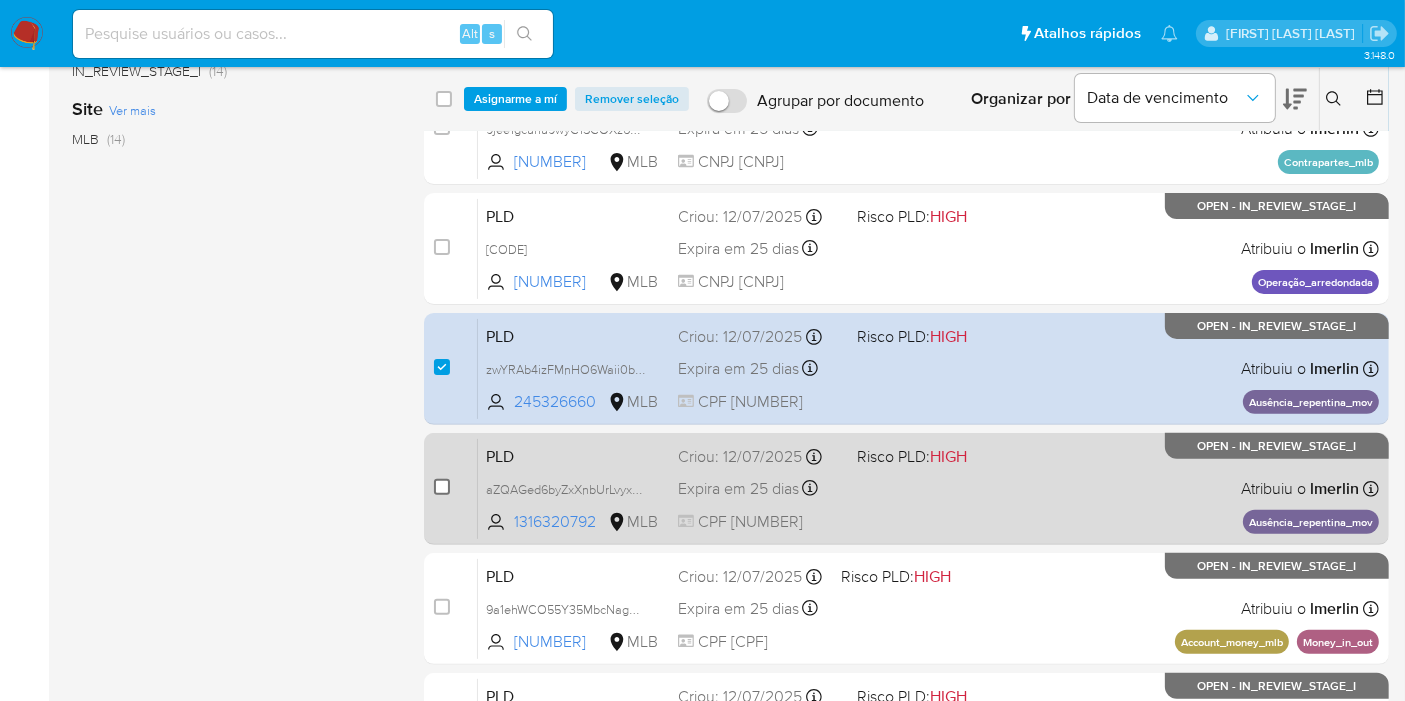 click at bounding box center (442, 487) 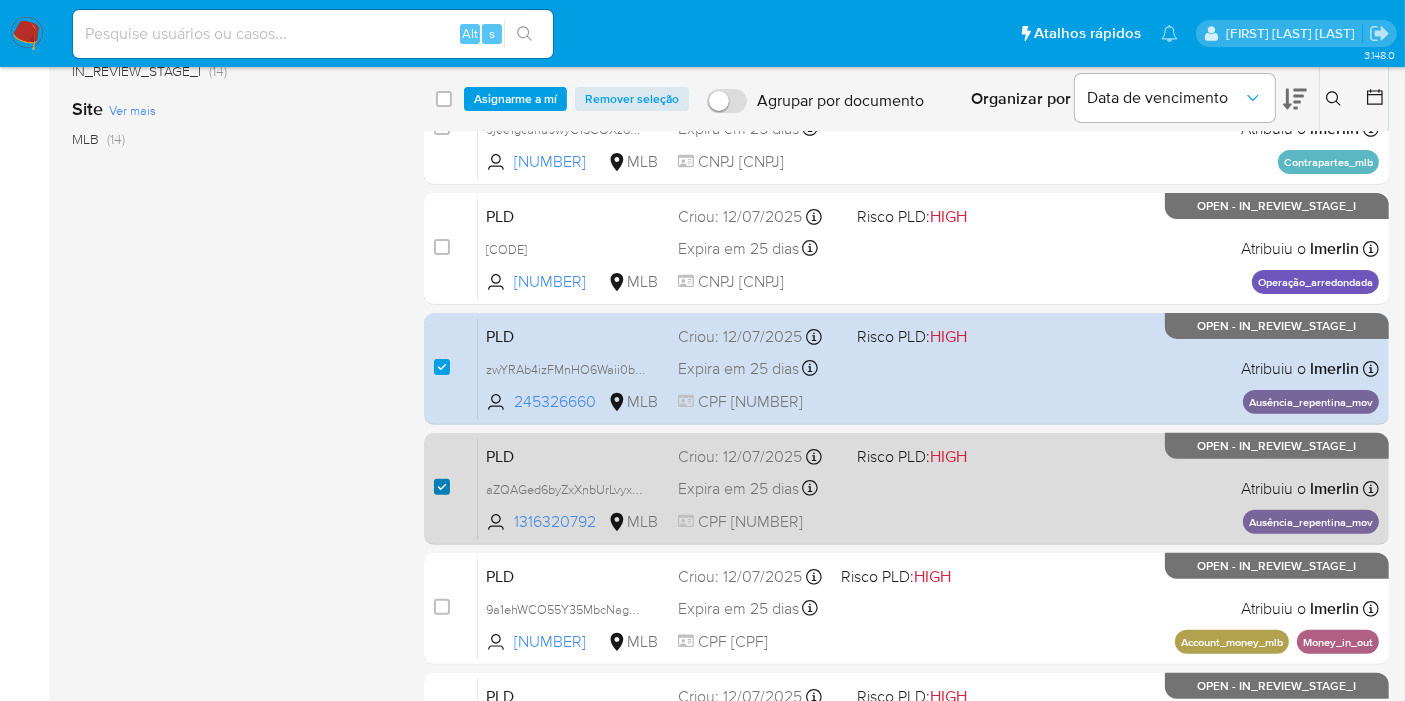 checkbox on "true" 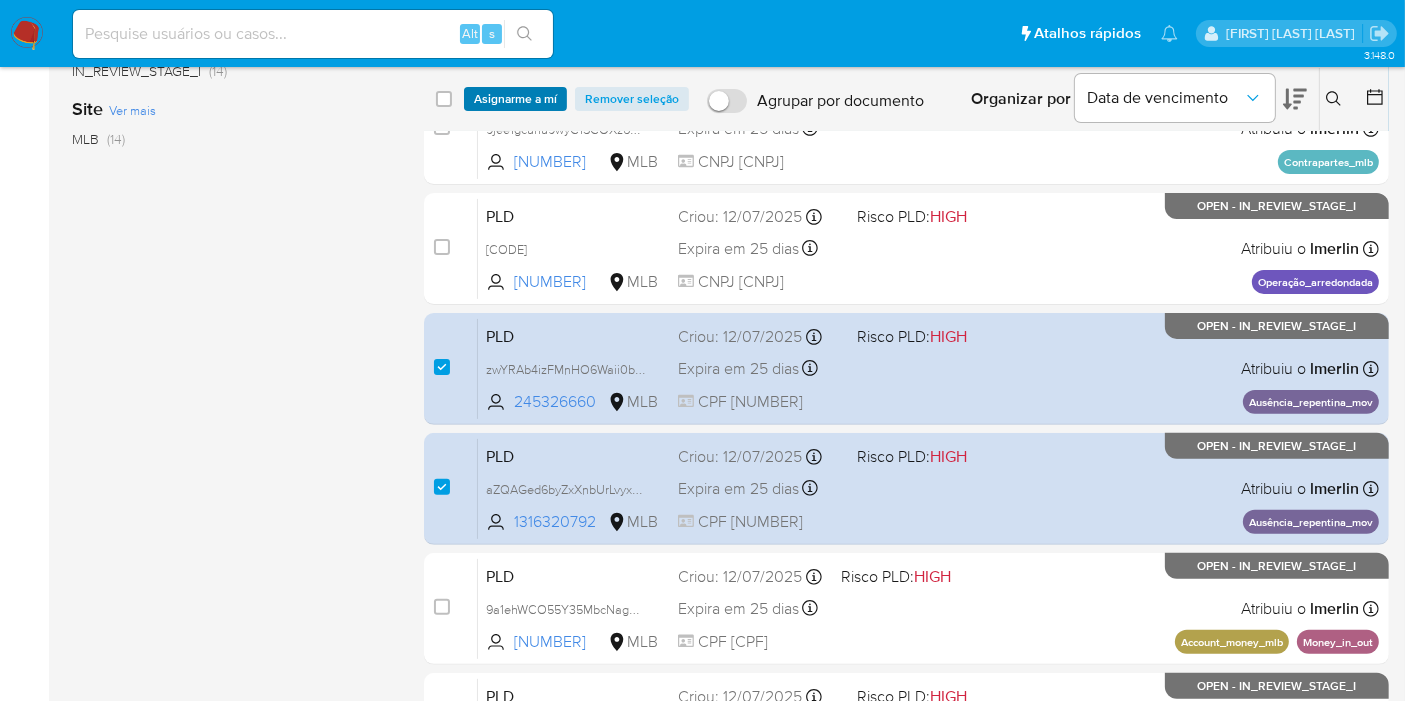 click on "Asignarme a mí" at bounding box center (515, 99) 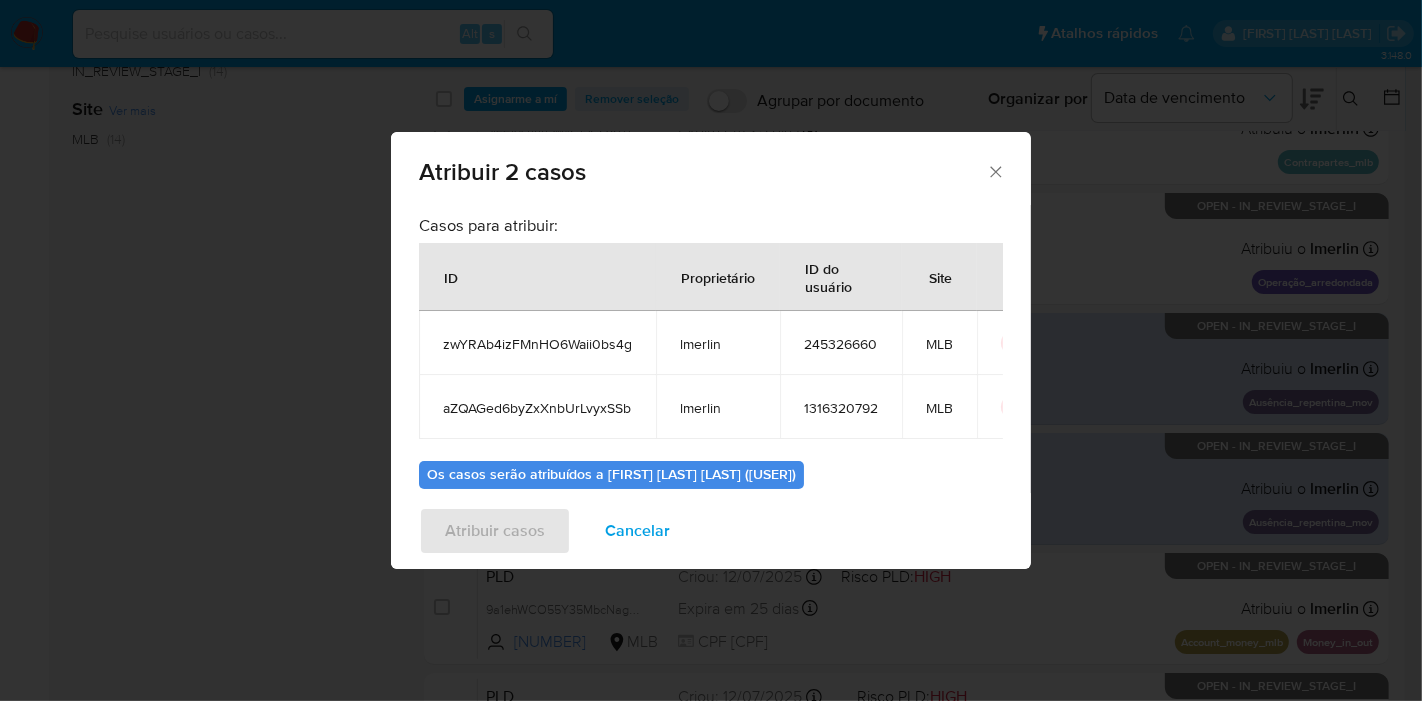 click on "zwYRAb4izFMnHO6Waii0bs4g" at bounding box center [537, 344] 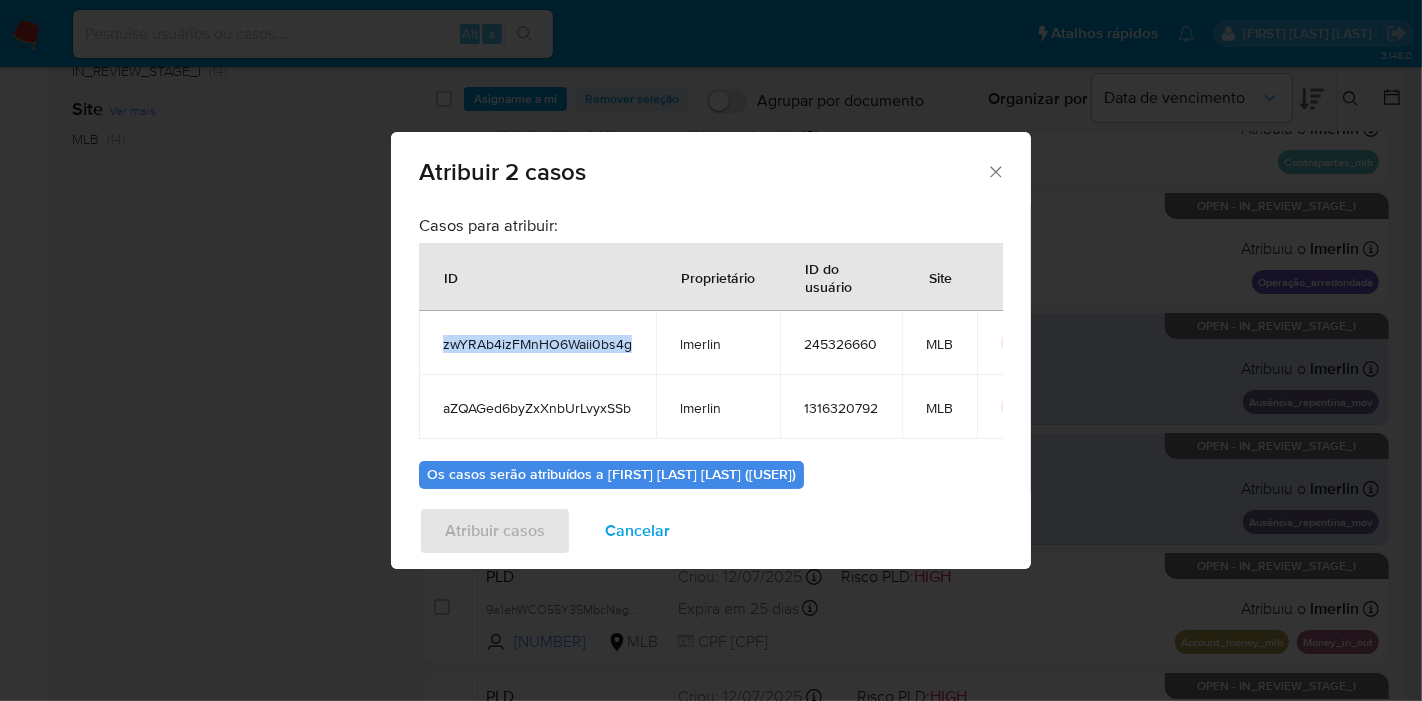 click on "zwYRAb4izFMnHO6Waii0bs4g" at bounding box center (537, 344) 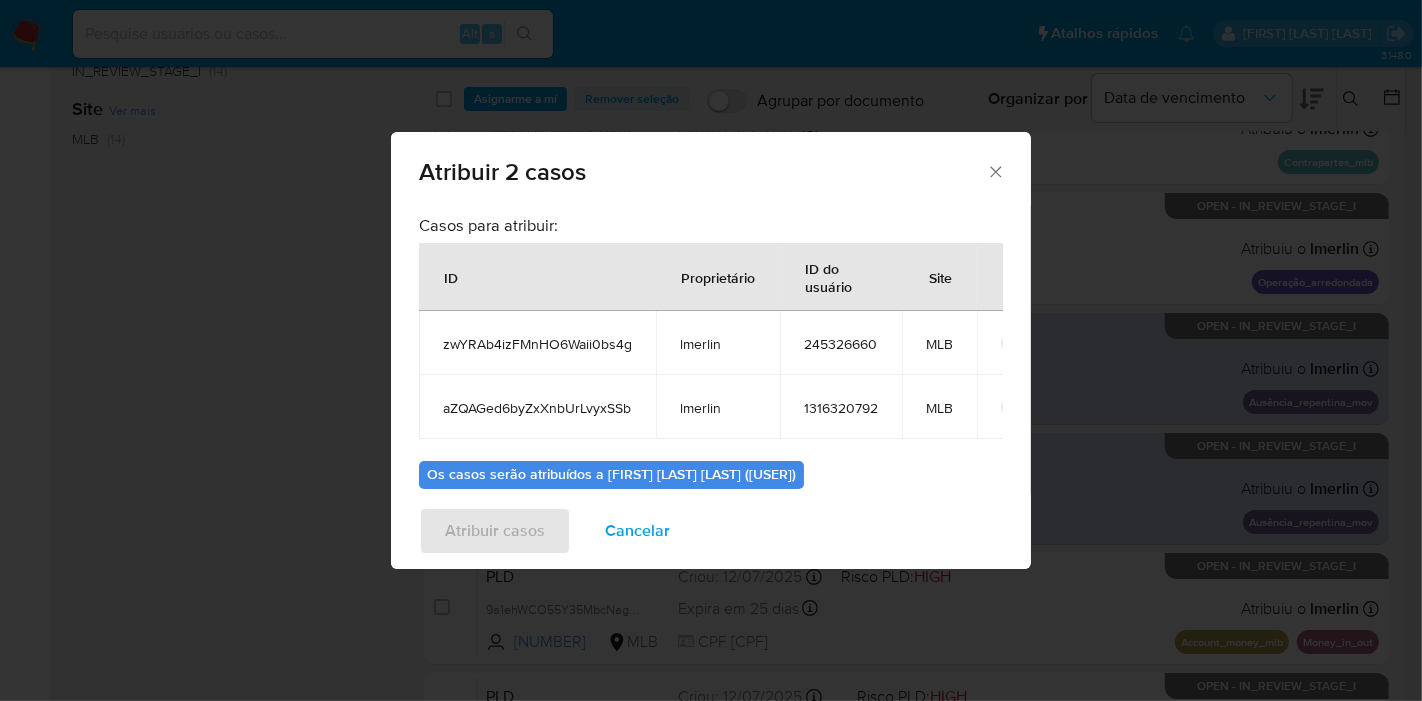 click on "aZQAGed6byZxXnbUrLvyxSSb" at bounding box center (537, 408) 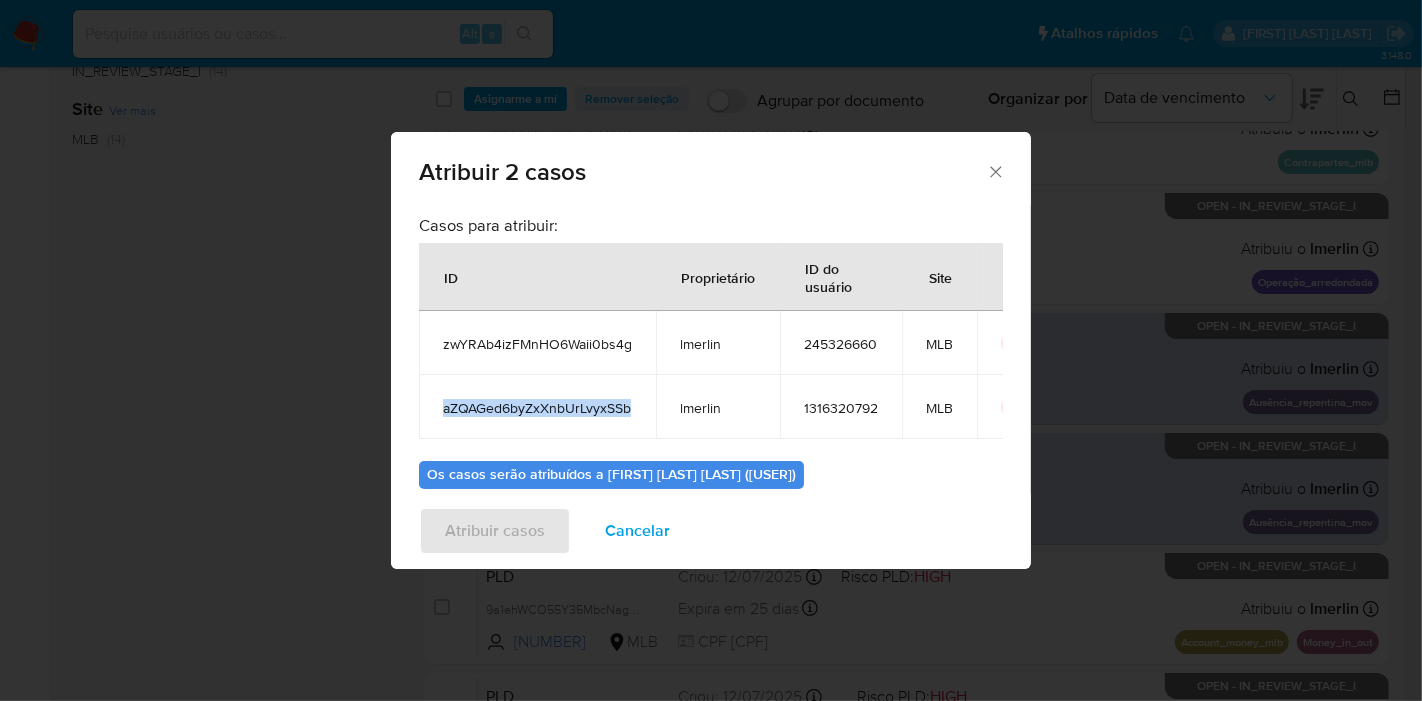 click on "aZQAGed6byZxXnbUrLvyxSSb" at bounding box center [537, 408] 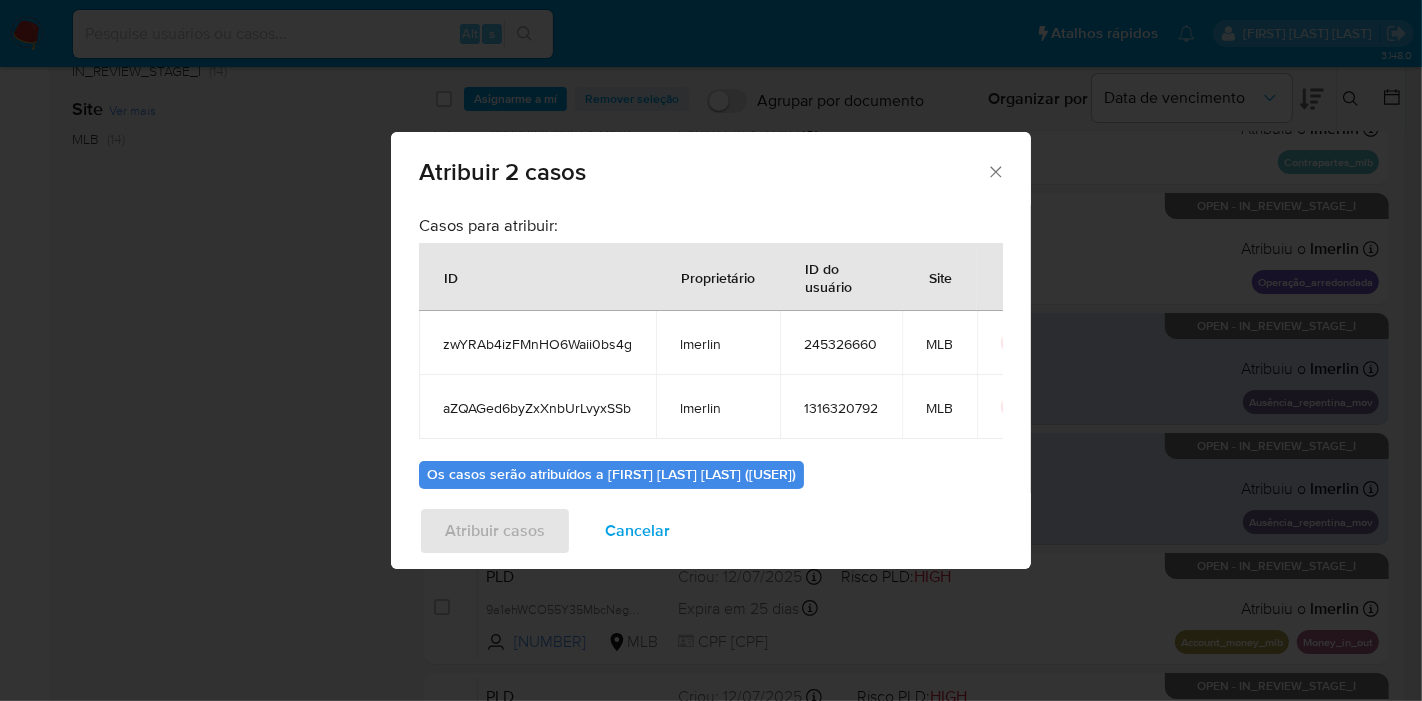 click on "245326660" at bounding box center [841, 343] 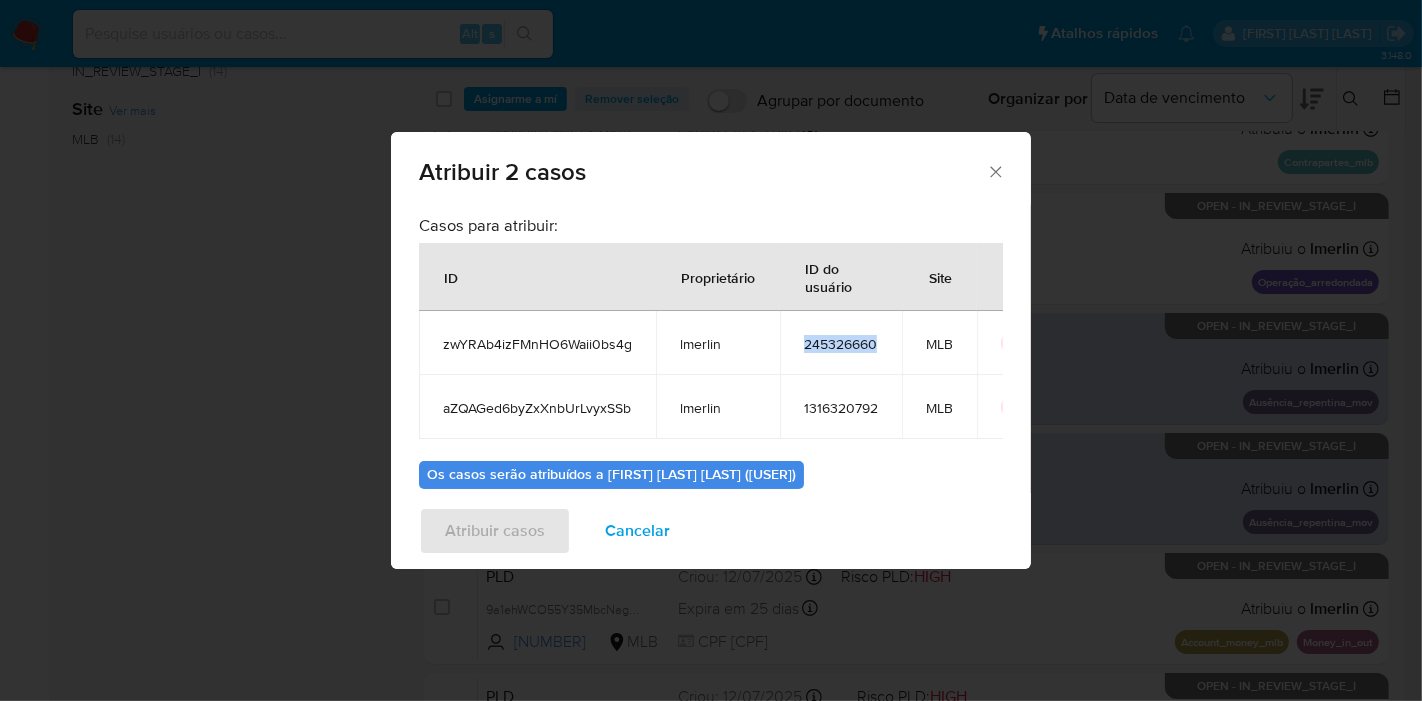 click on "245326660" at bounding box center [841, 343] 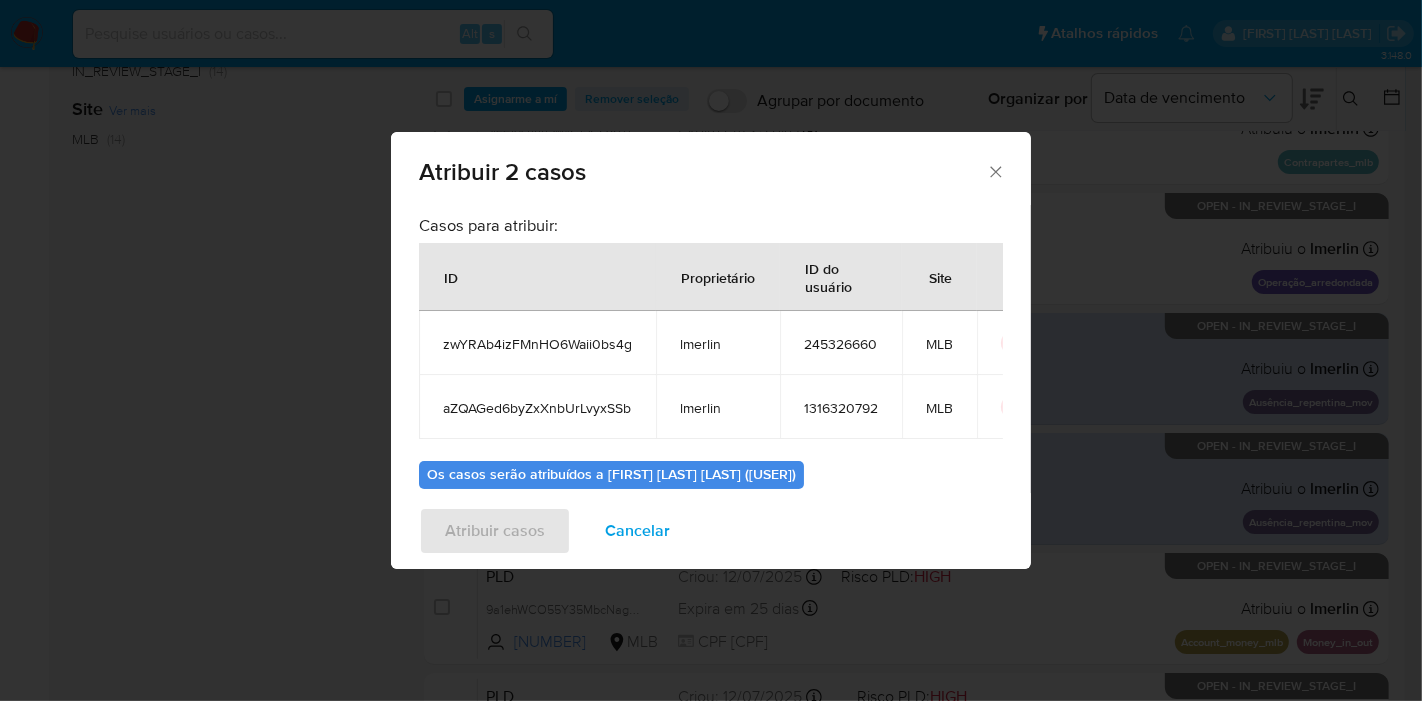 click on "1316320792" at bounding box center (841, 408) 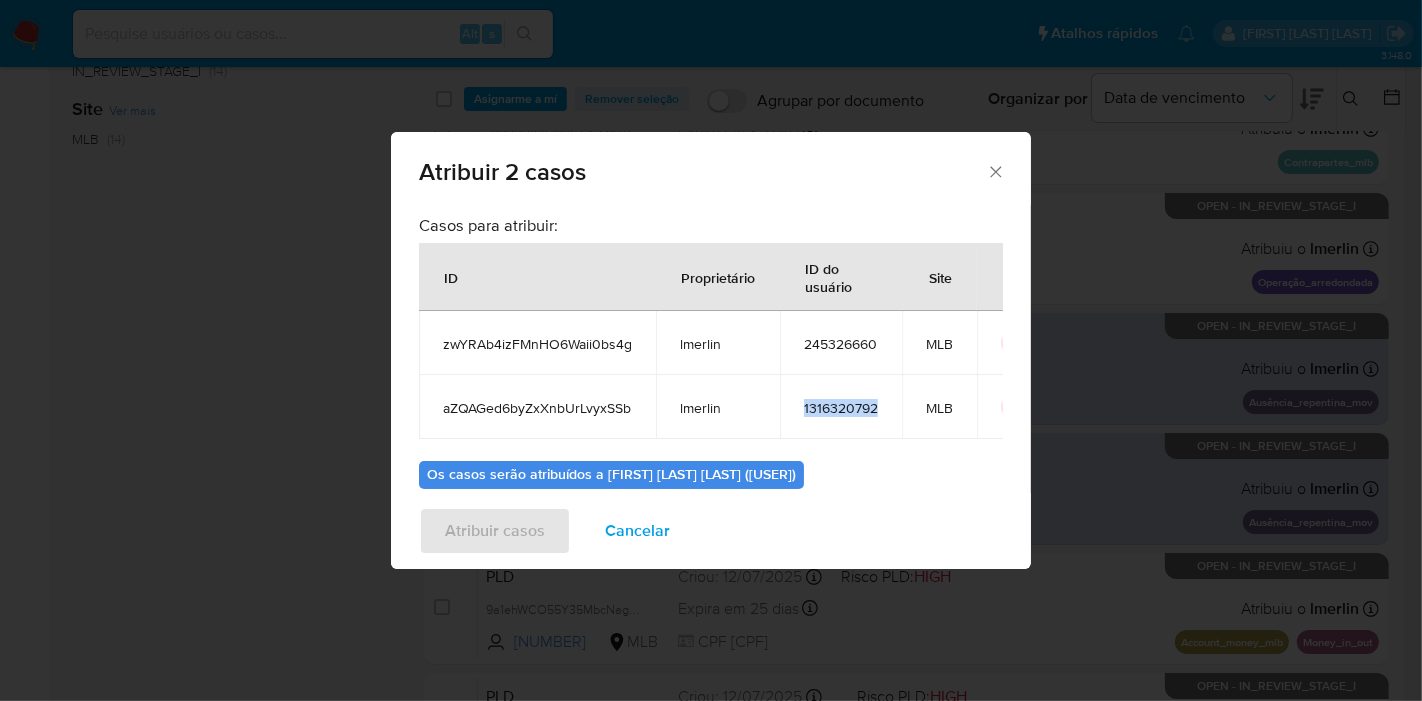 click on "1316320792" at bounding box center [841, 408] 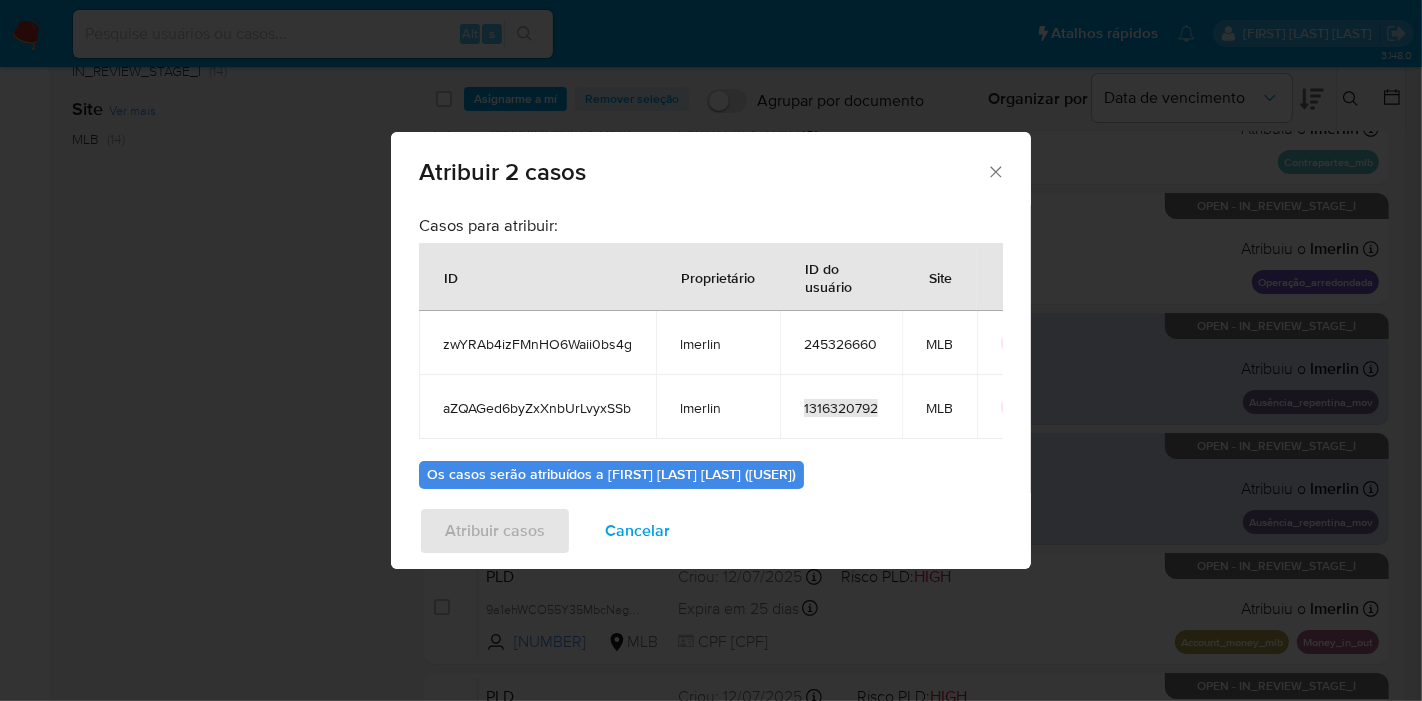 click on "Cancelar" at bounding box center (637, 531) 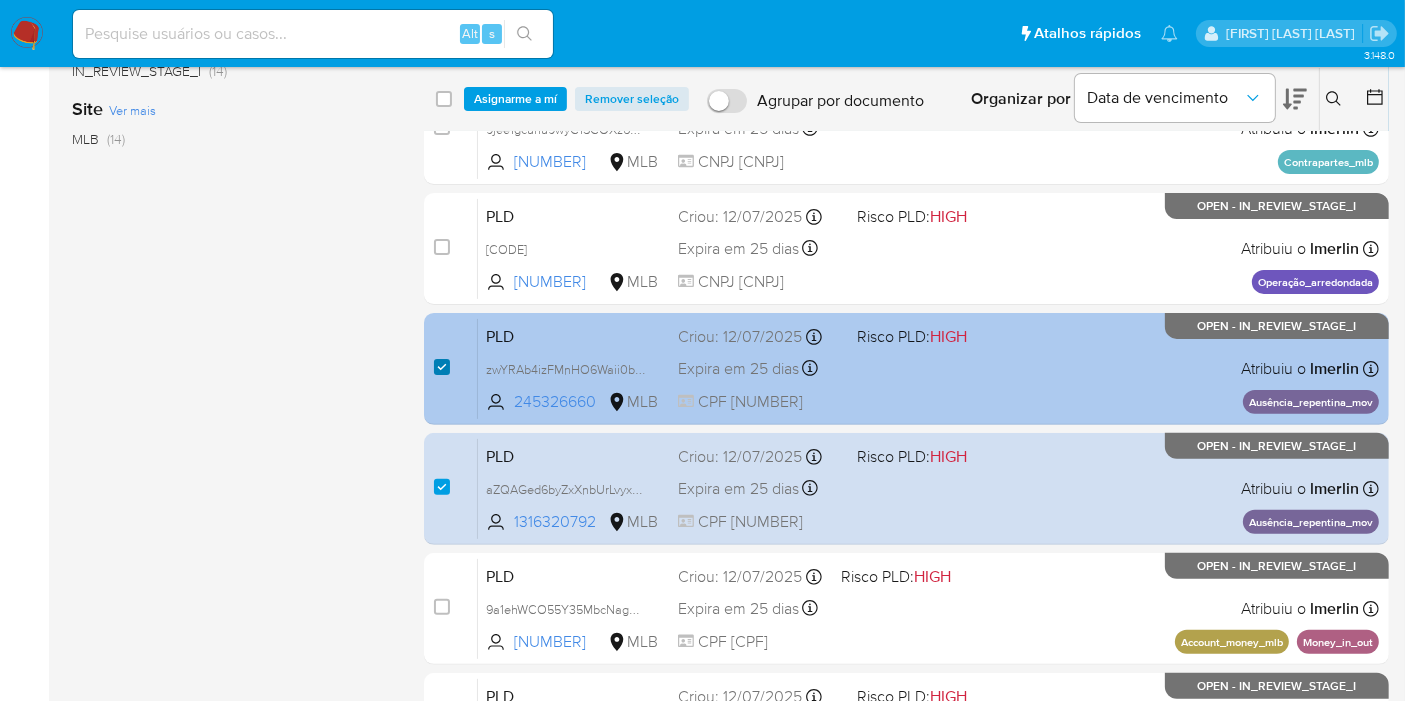 click at bounding box center [442, 367] 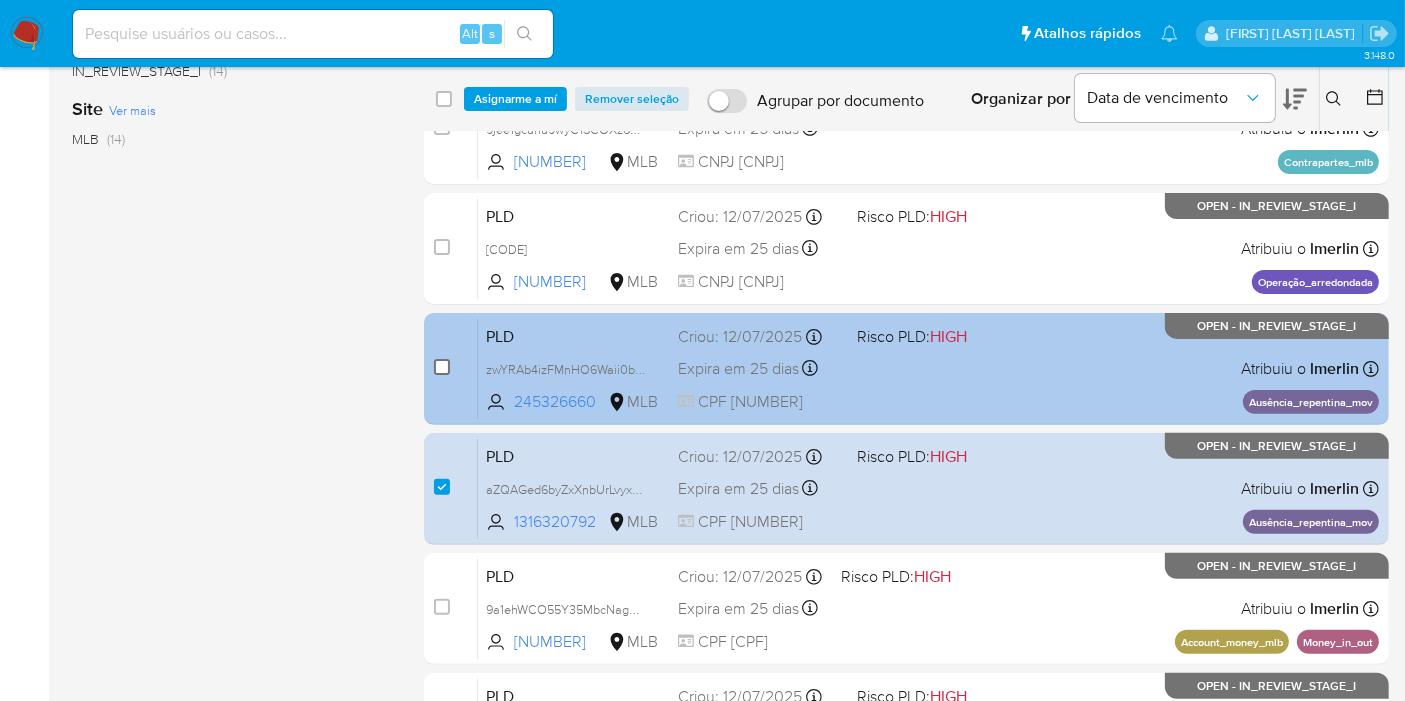 checkbox on "false" 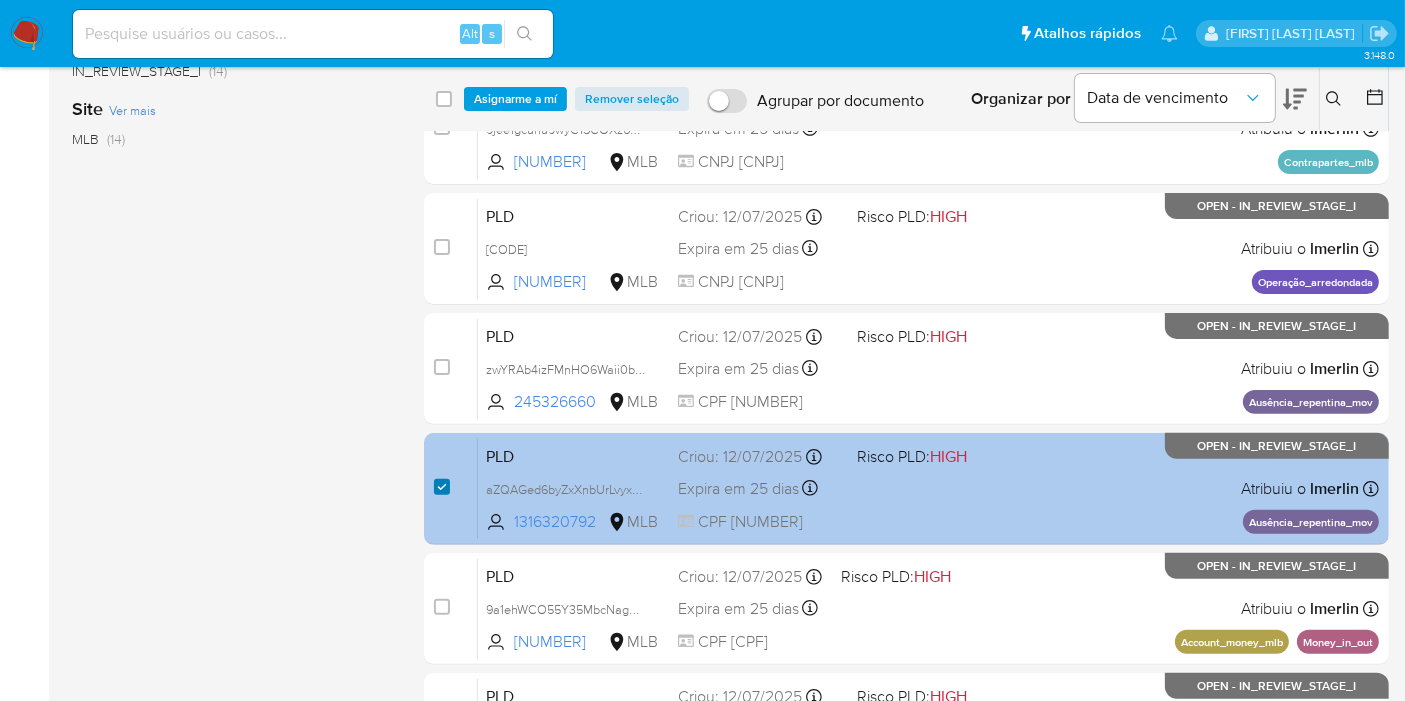 click at bounding box center [442, 487] 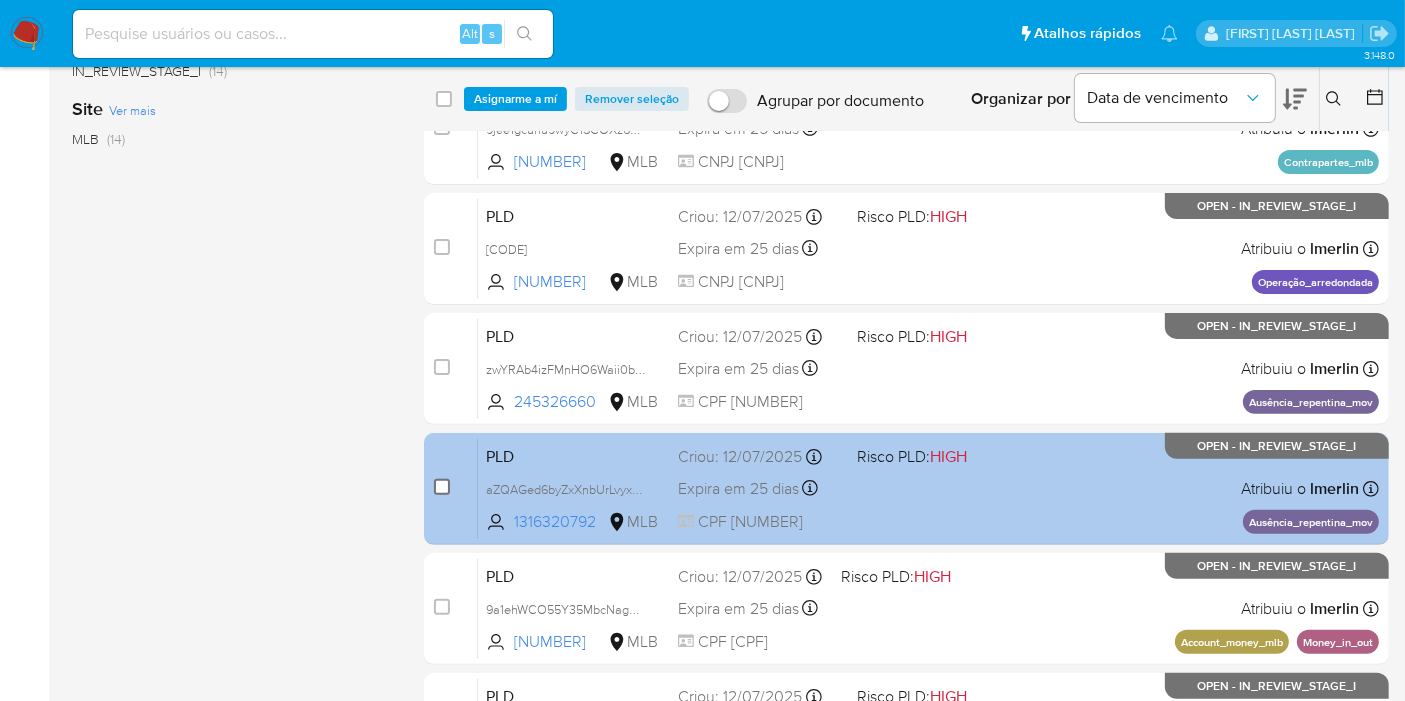 checkbox on "false" 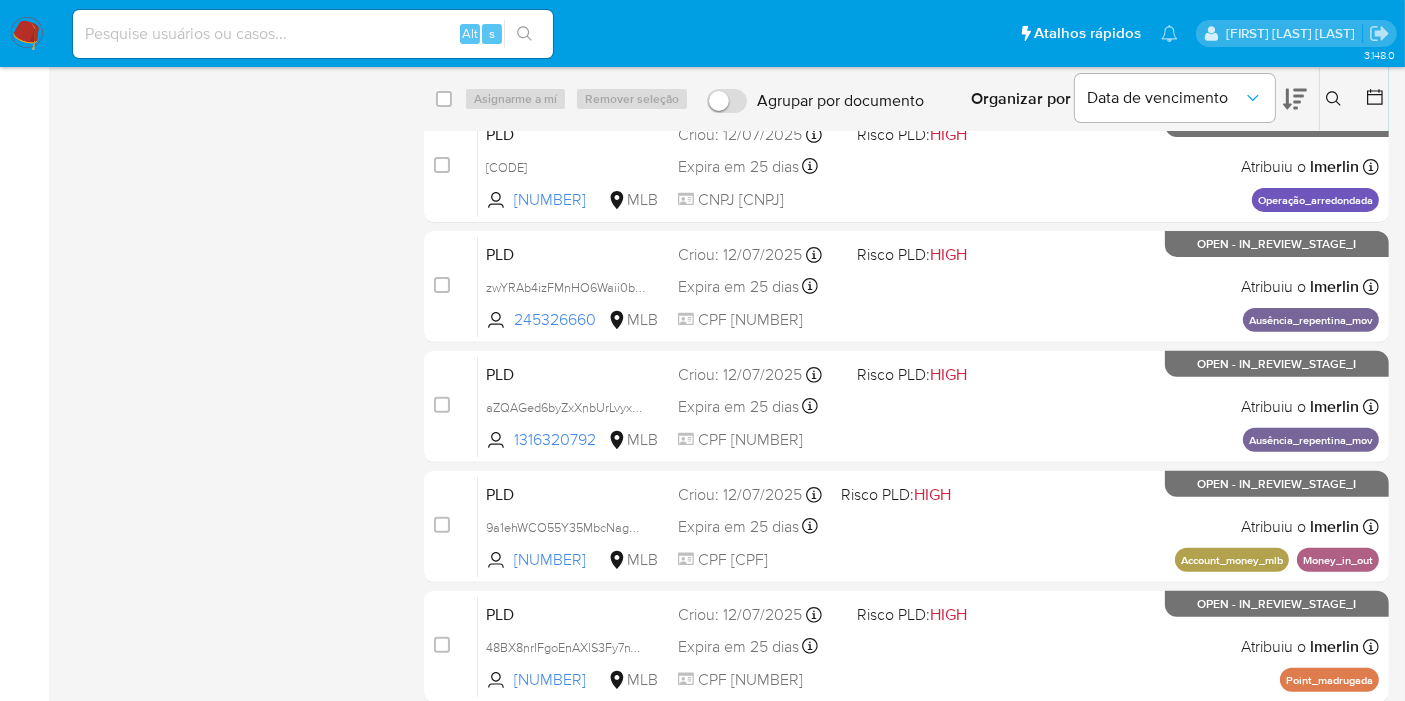 scroll, scrollTop: 666, scrollLeft: 0, axis: vertical 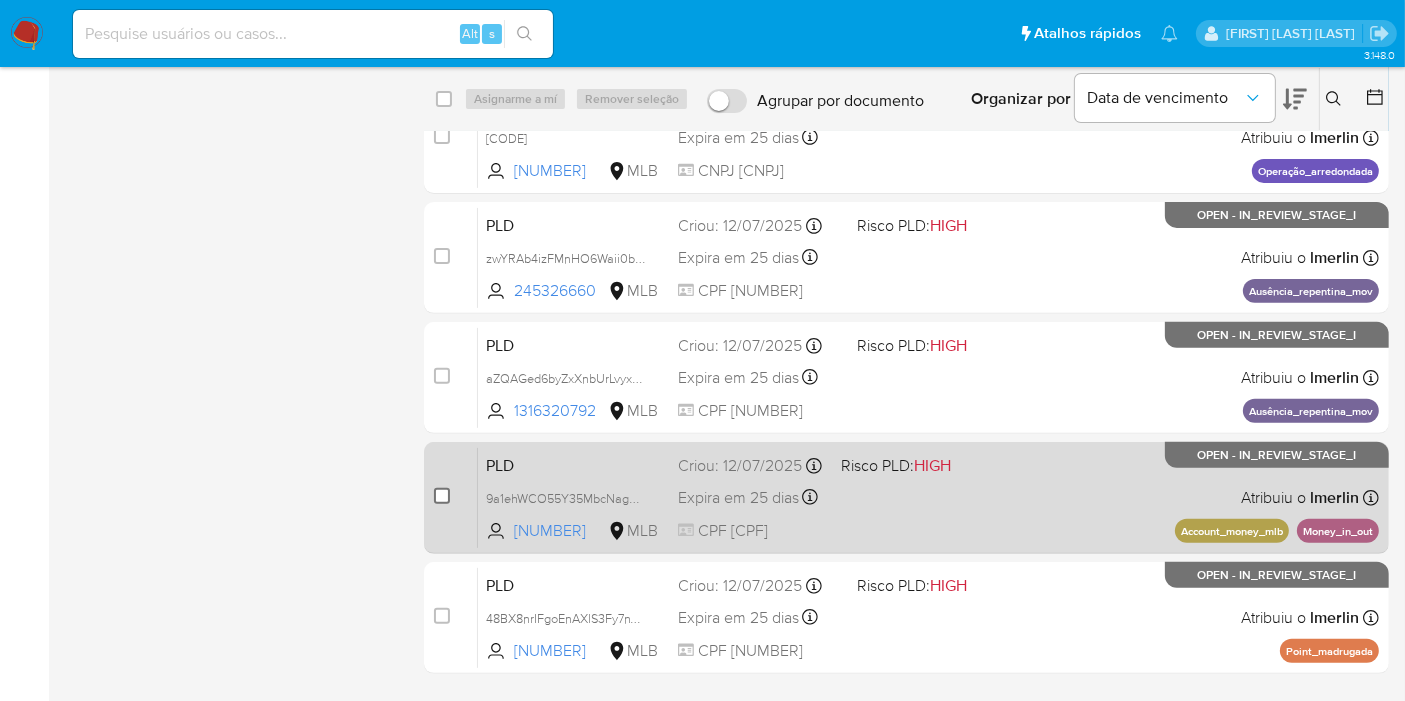 click at bounding box center [442, 496] 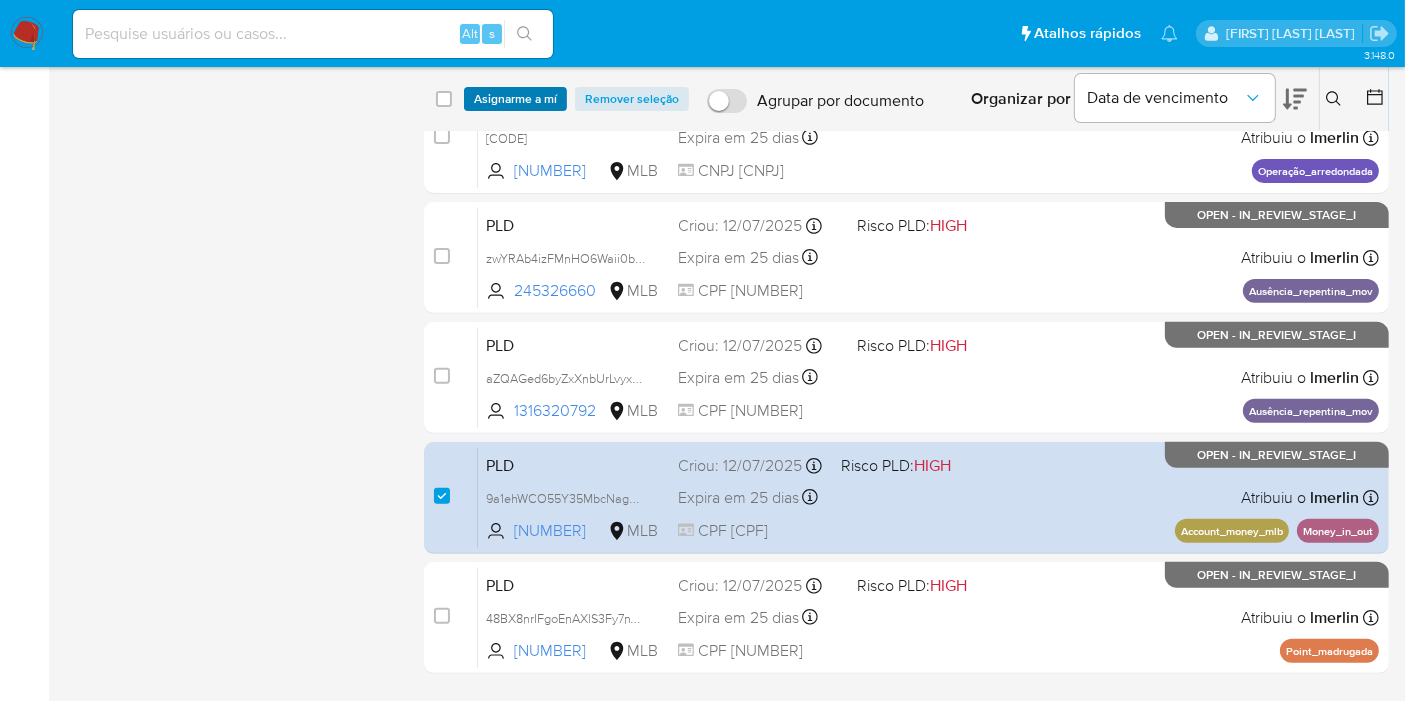 click on "Asignarme a mí" at bounding box center [515, 99] 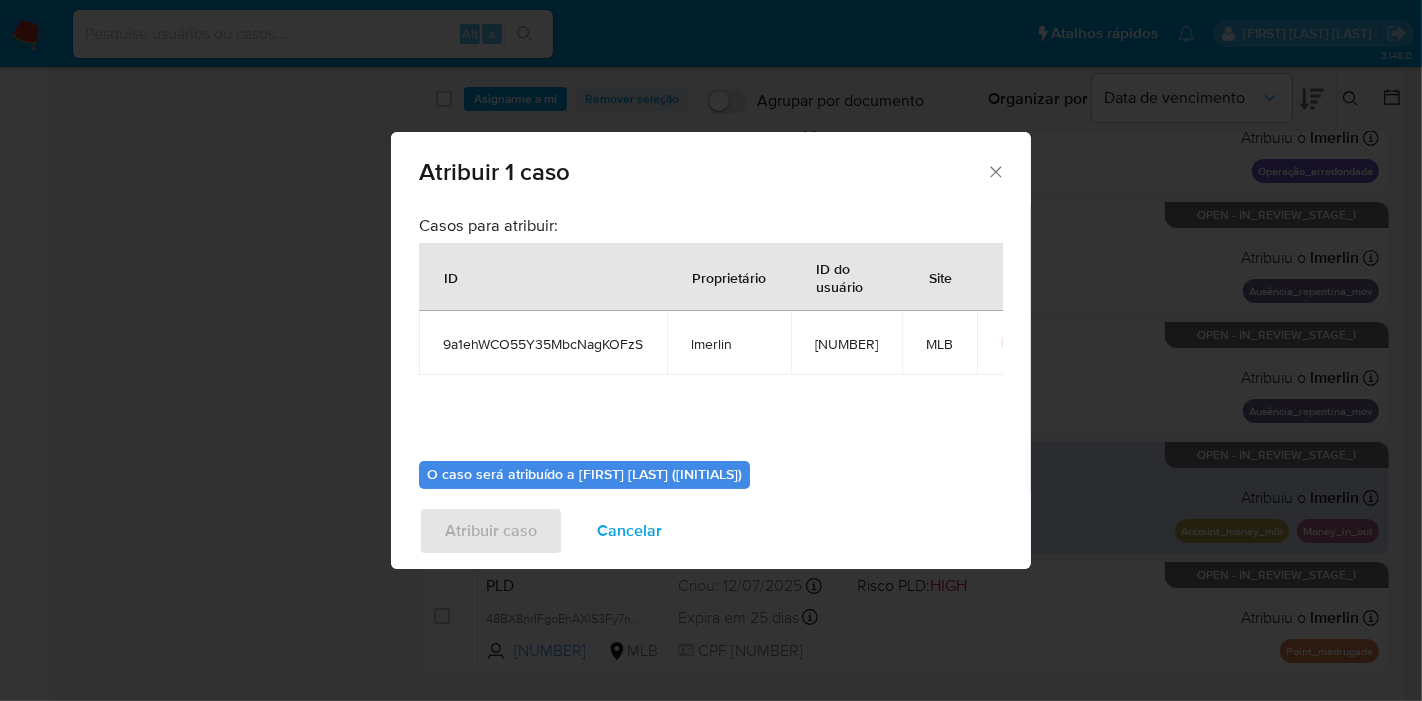 click on "9a1ehWCO55Y35MbcNagKOFzS" at bounding box center [543, 344] 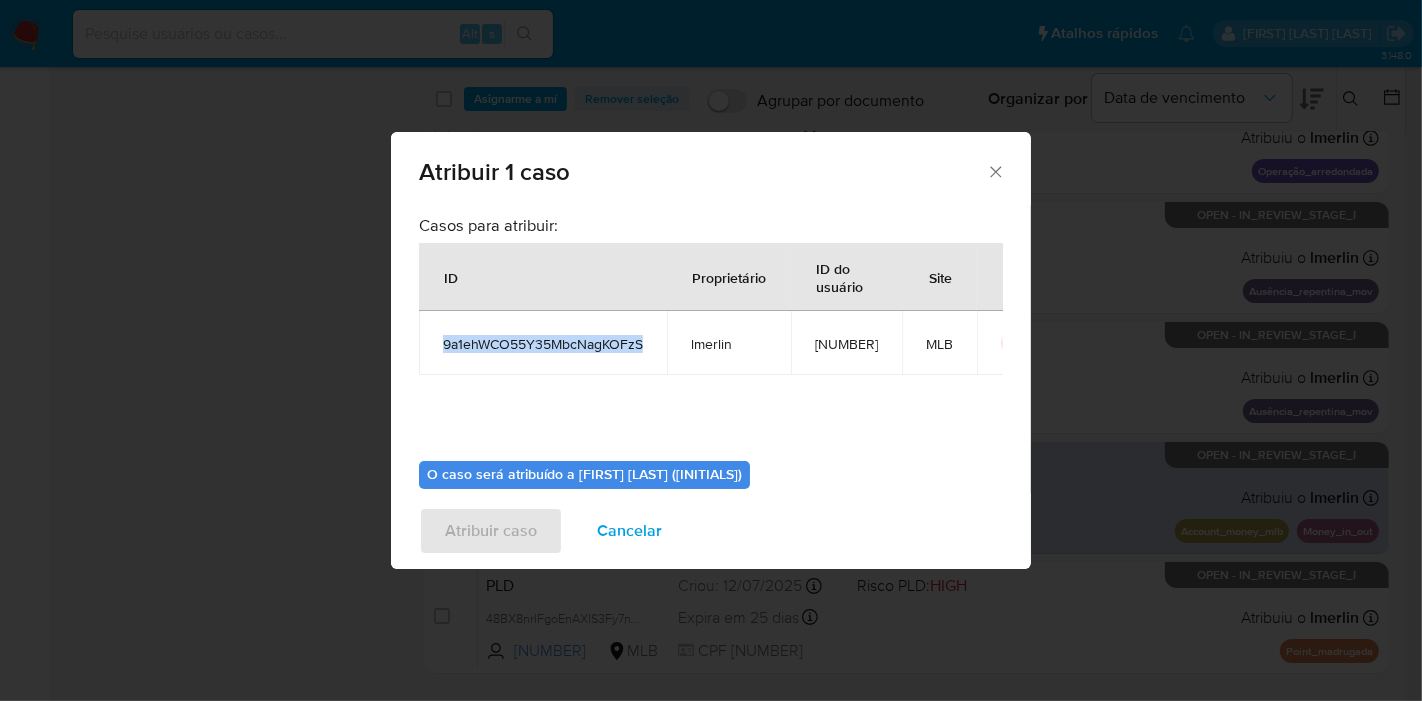 drag, startPoint x: 519, startPoint y: 350, endPoint x: 536, endPoint y: 310, distance: 43.462627 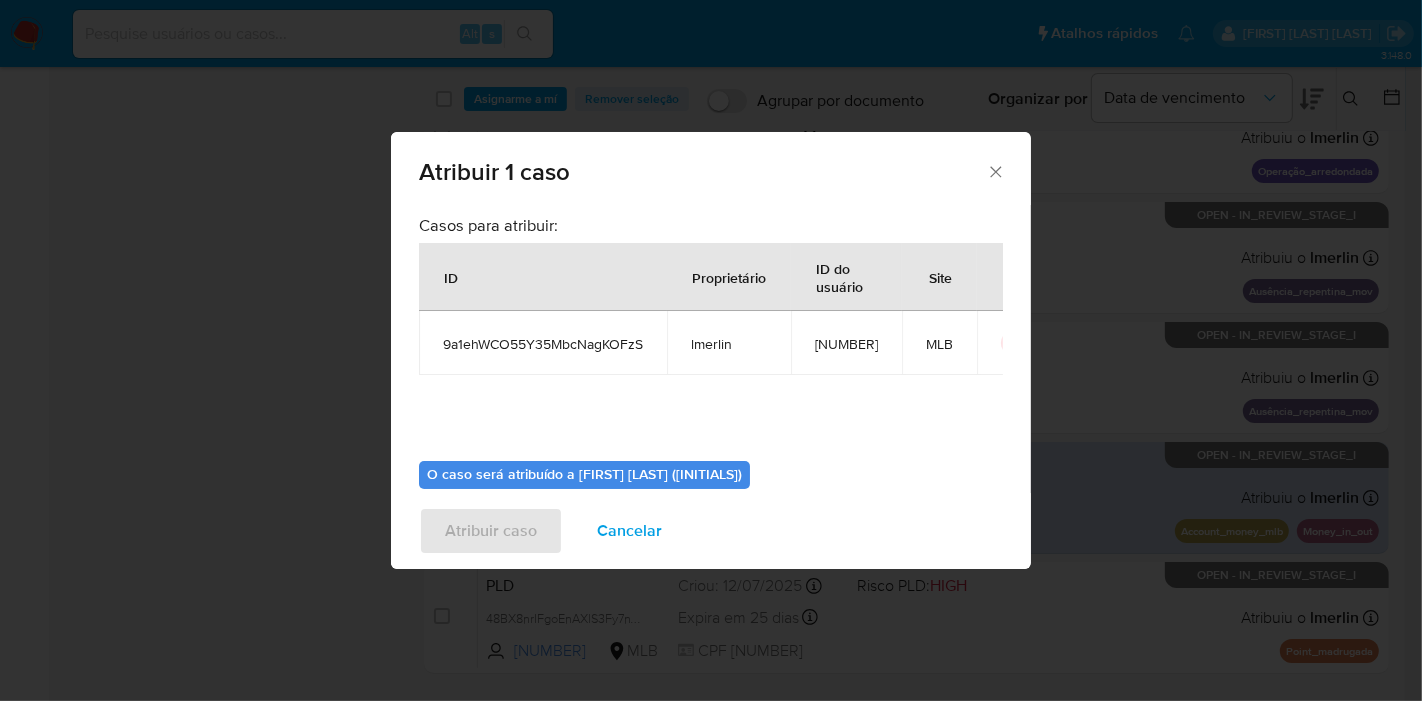 click on "[NUMBER]" at bounding box center [846, 344] 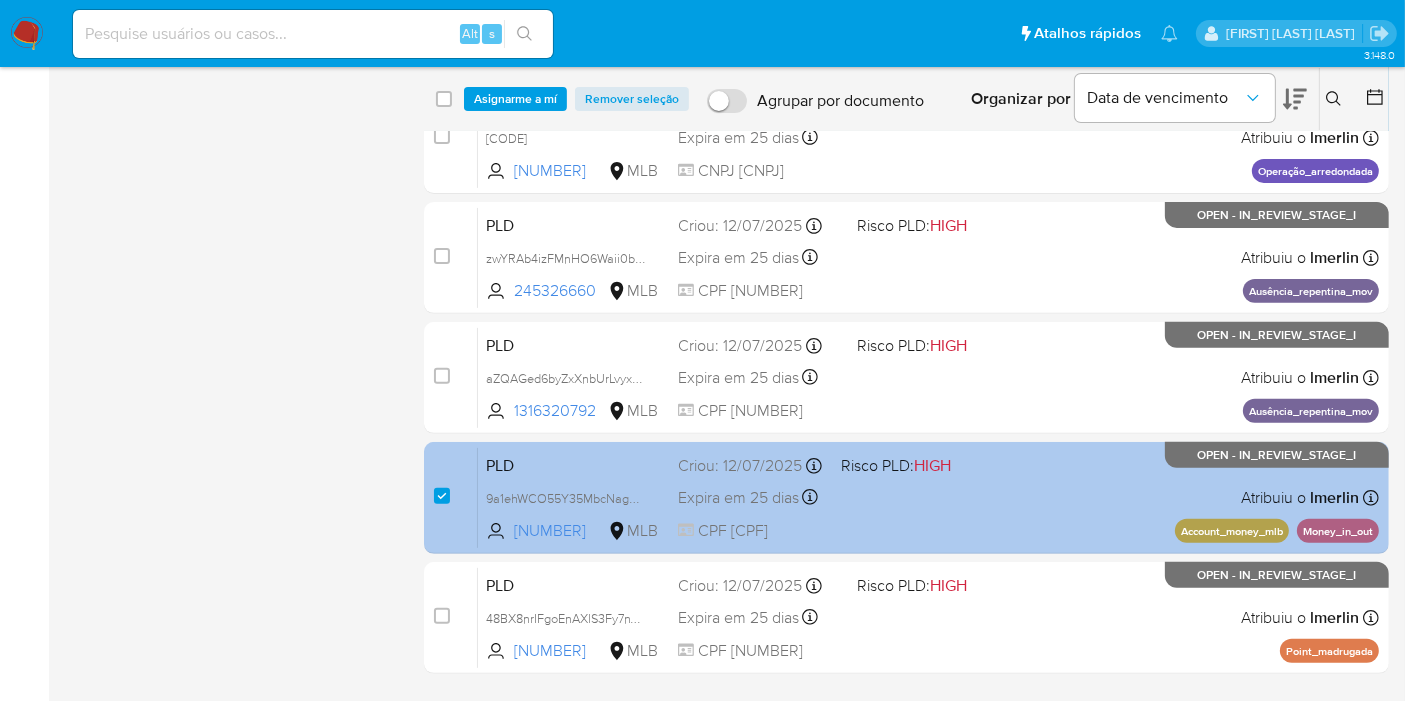 drag, startPoint x: 439, startPoint y: 491, endPoint x: 433, endPoint y: 459, distance: 32.55764 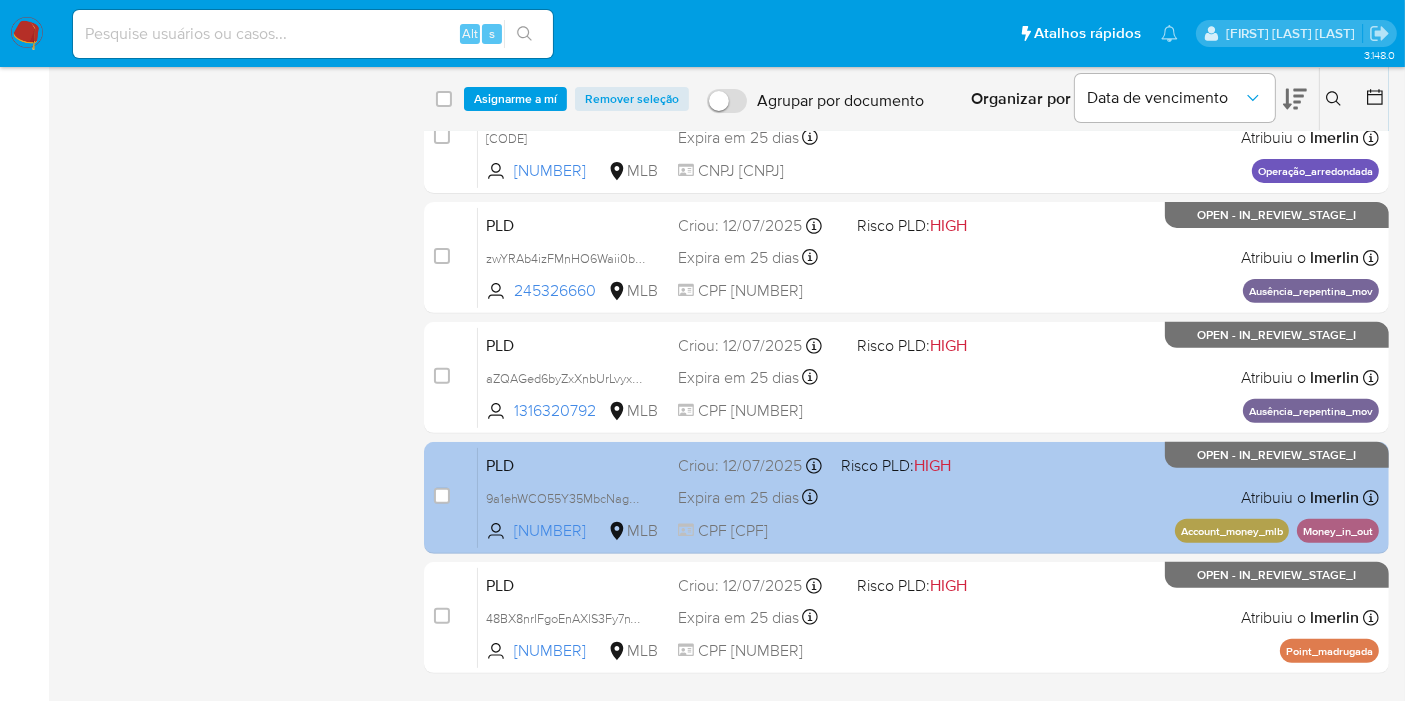 checkbox on "false" 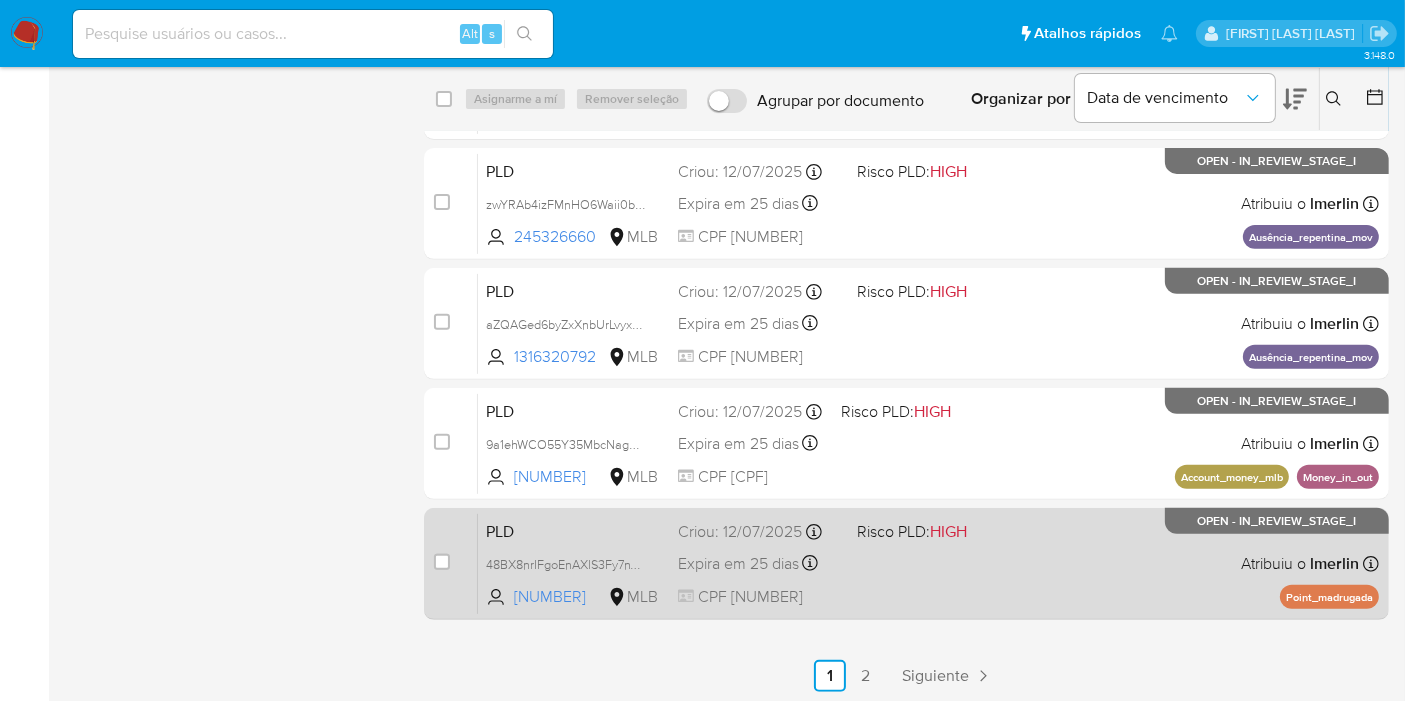 scroll, scrollTop: 722, scrollLeft: 0, axis: vertical 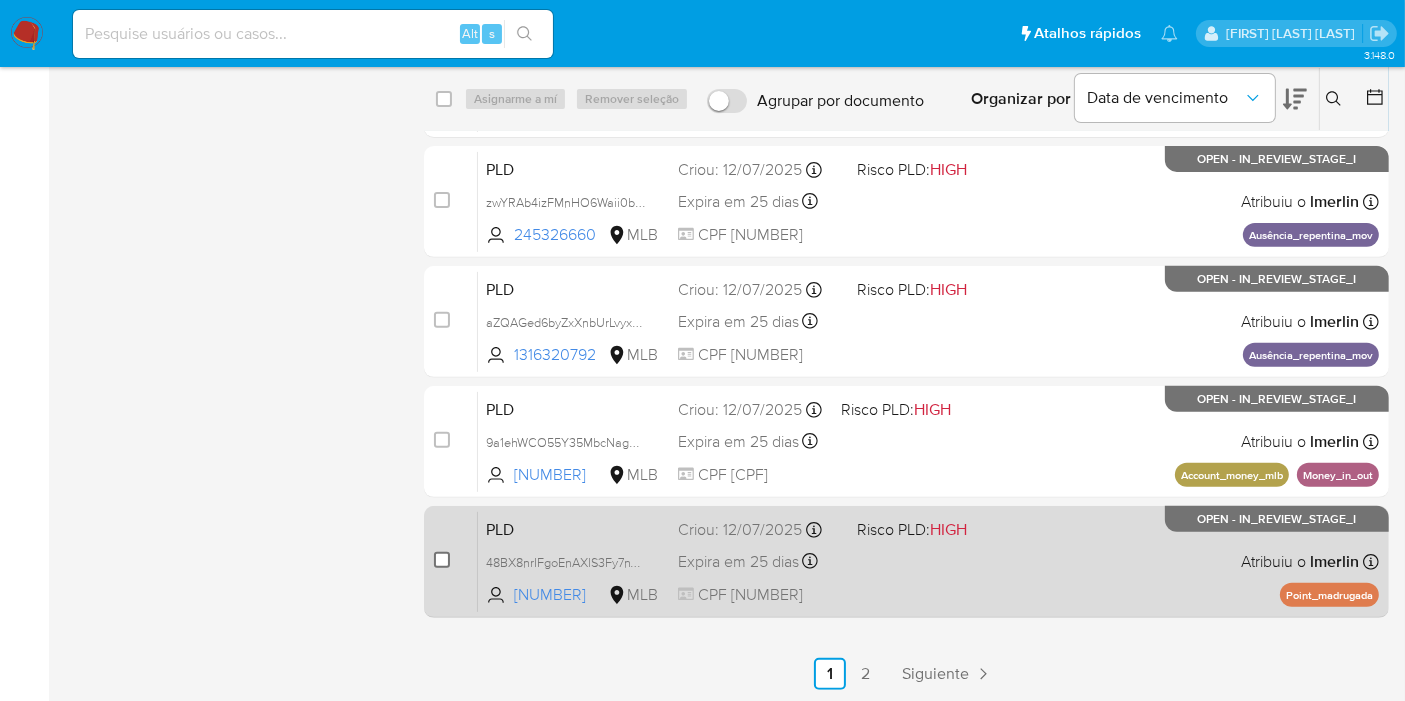 click at bounding box center (442, 560) 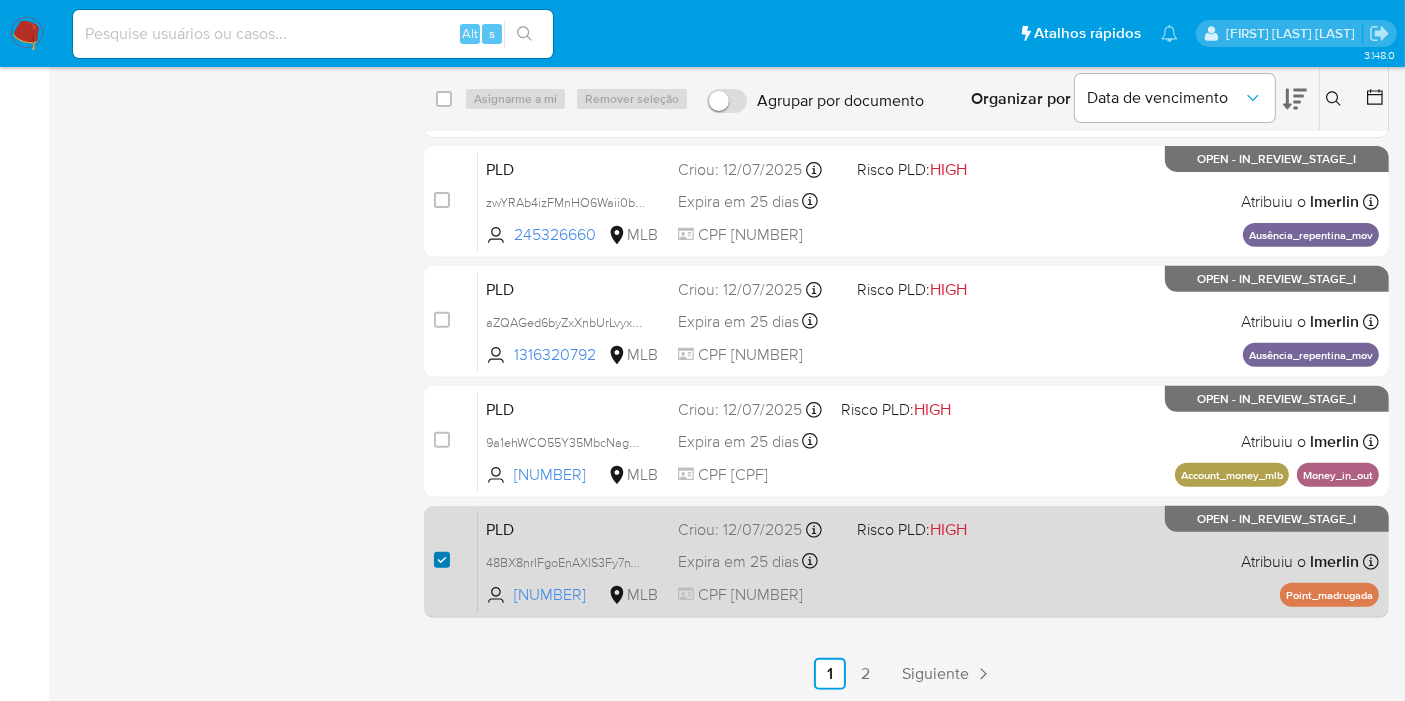 checkbox on "true" 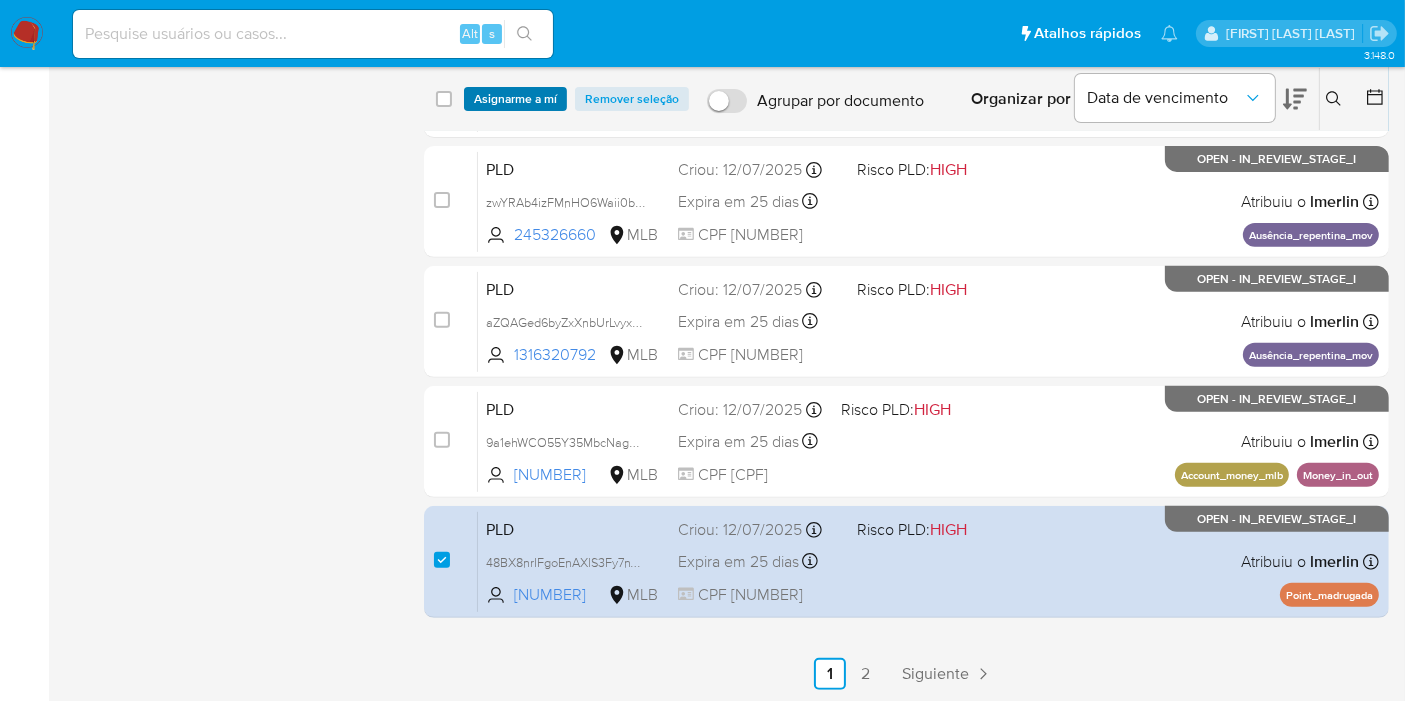 click on "Asignarme a mí" at bounding box center [515, 99] 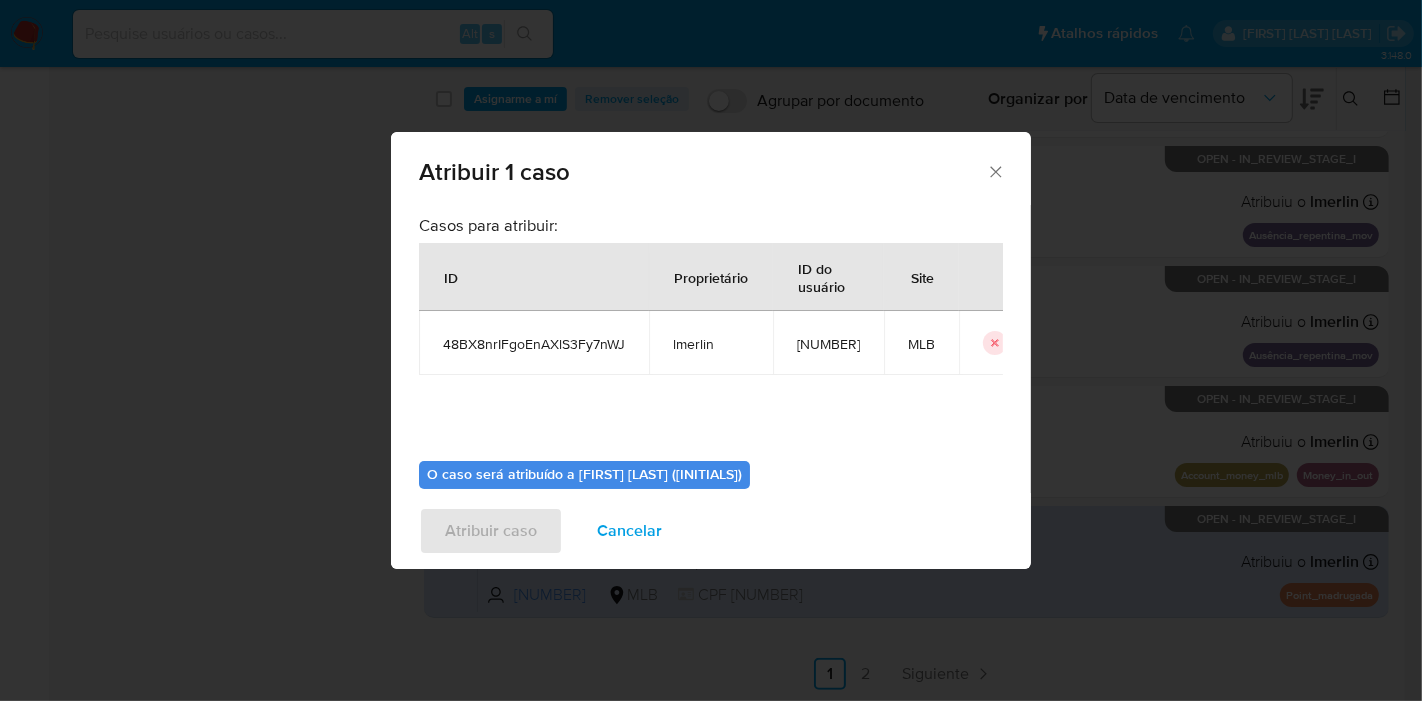 click on "48BX8nrIFgoEnAXlS3Fy7nWJ" at bounding box center [534, 344] 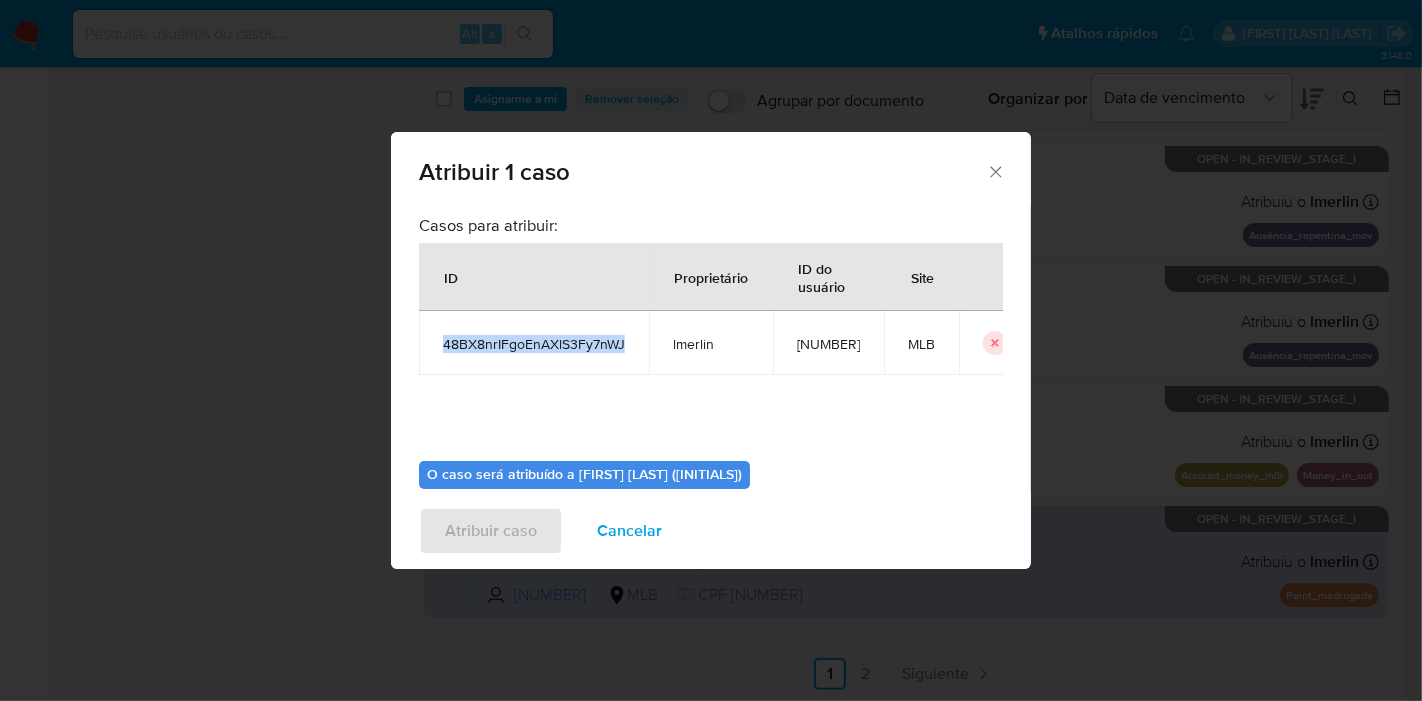 click on "48BX8nrIFgoEnAXlS3Fy7nWJ" at bounding box center [534, 344] 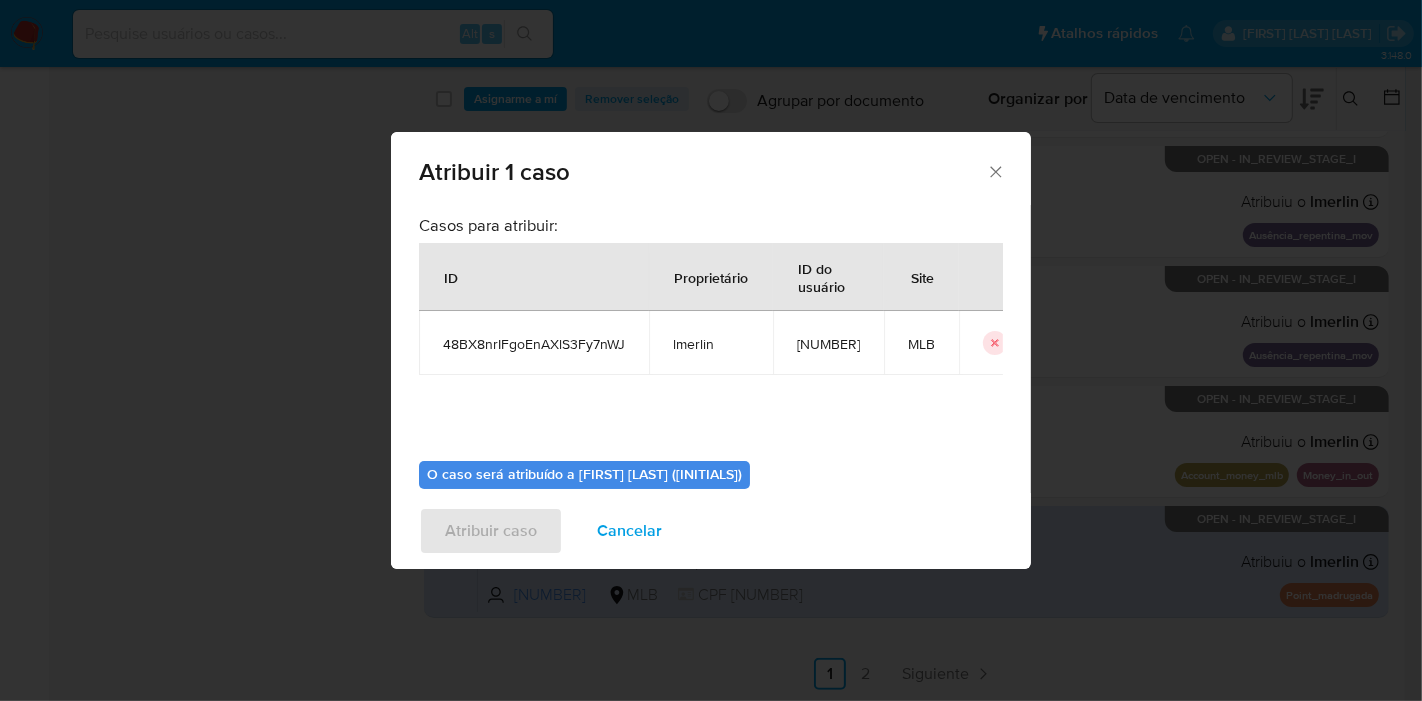 click on "[NUMBER]" at bounding box center (828, 344) 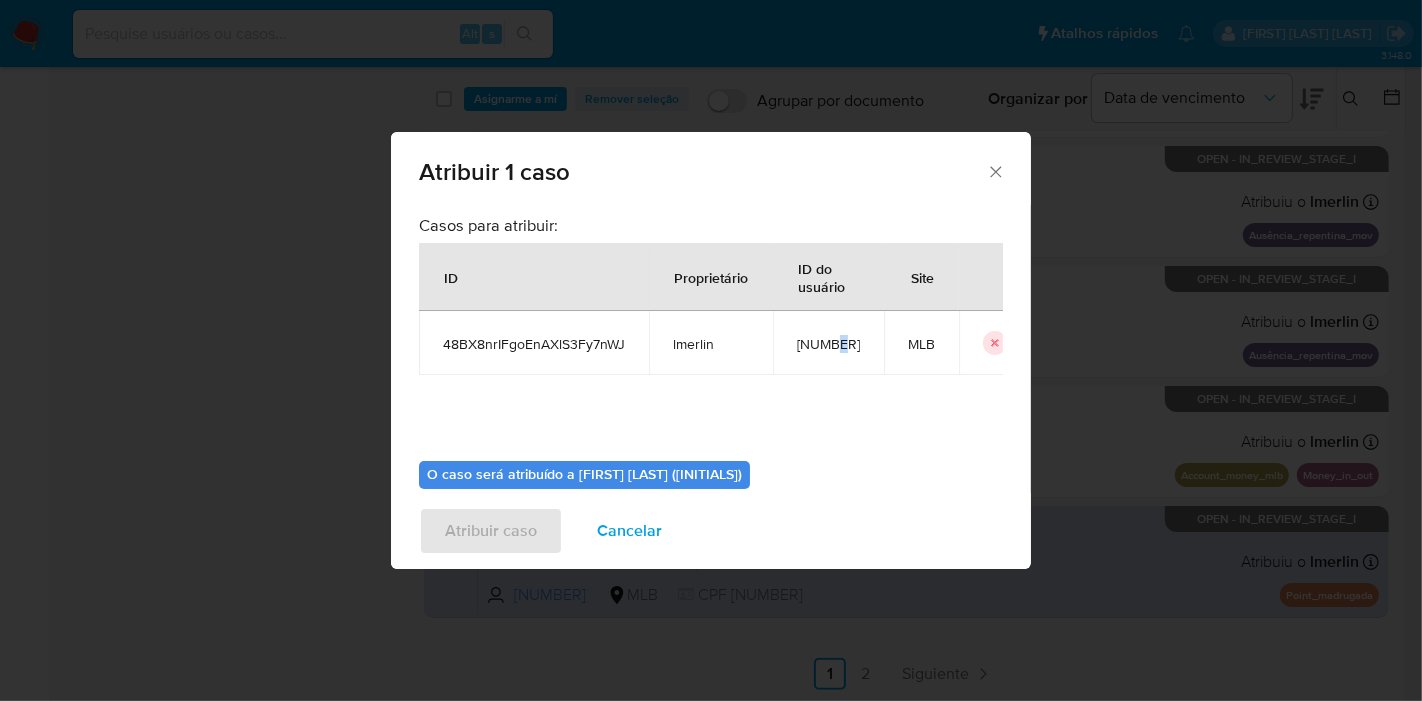 click on "[NUMBER]" at bounding box center (828, 344) 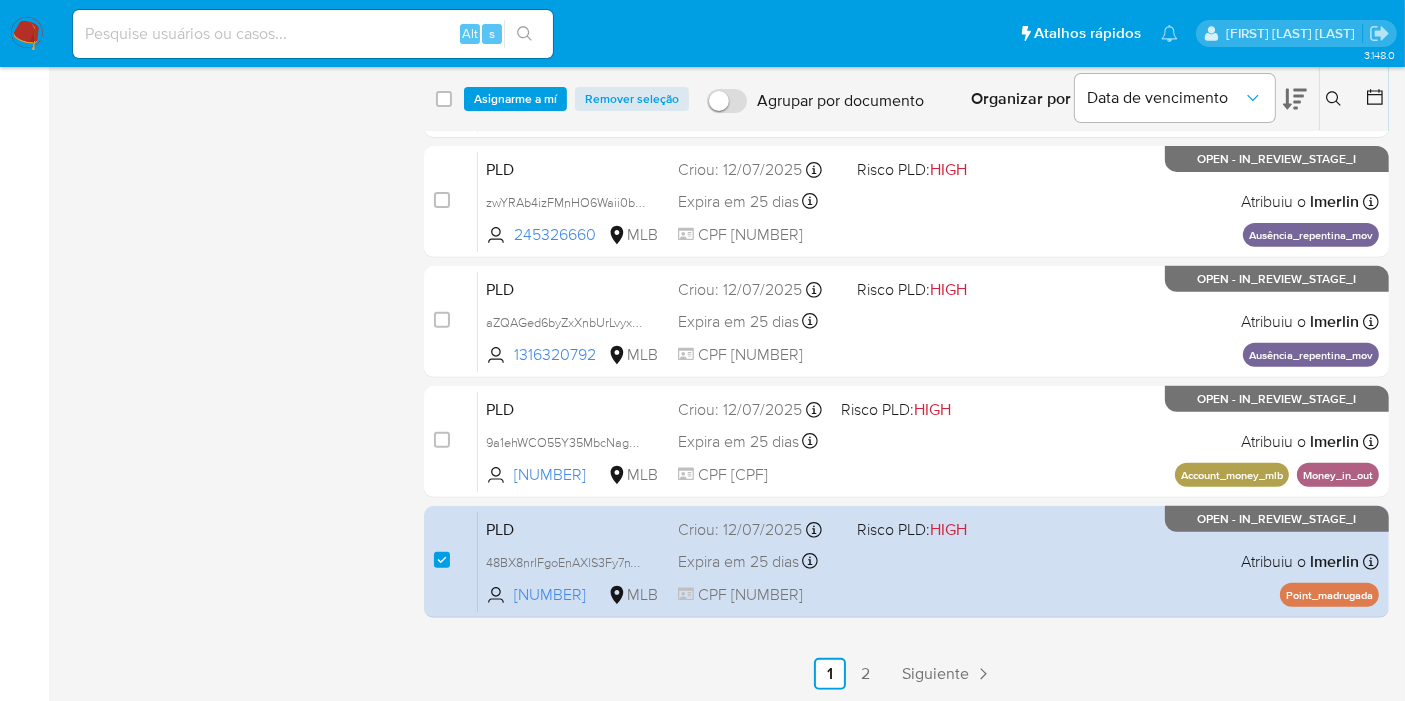 drag, startPoint x: 44, startPoint y: 404, endPoint x: 51, endPoint y: 395, distance: 11.401754 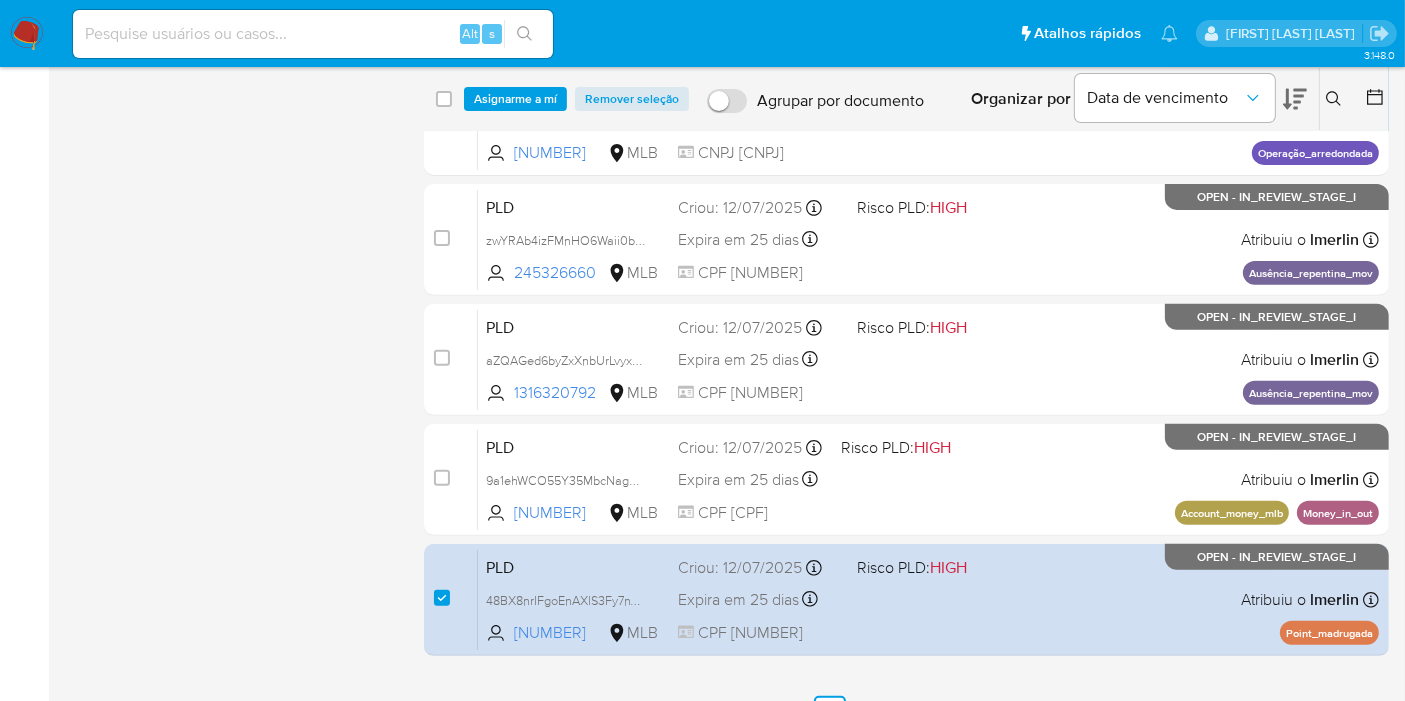 scroll, scrollTop: 278, scrollLeft: 0, axis: vertical 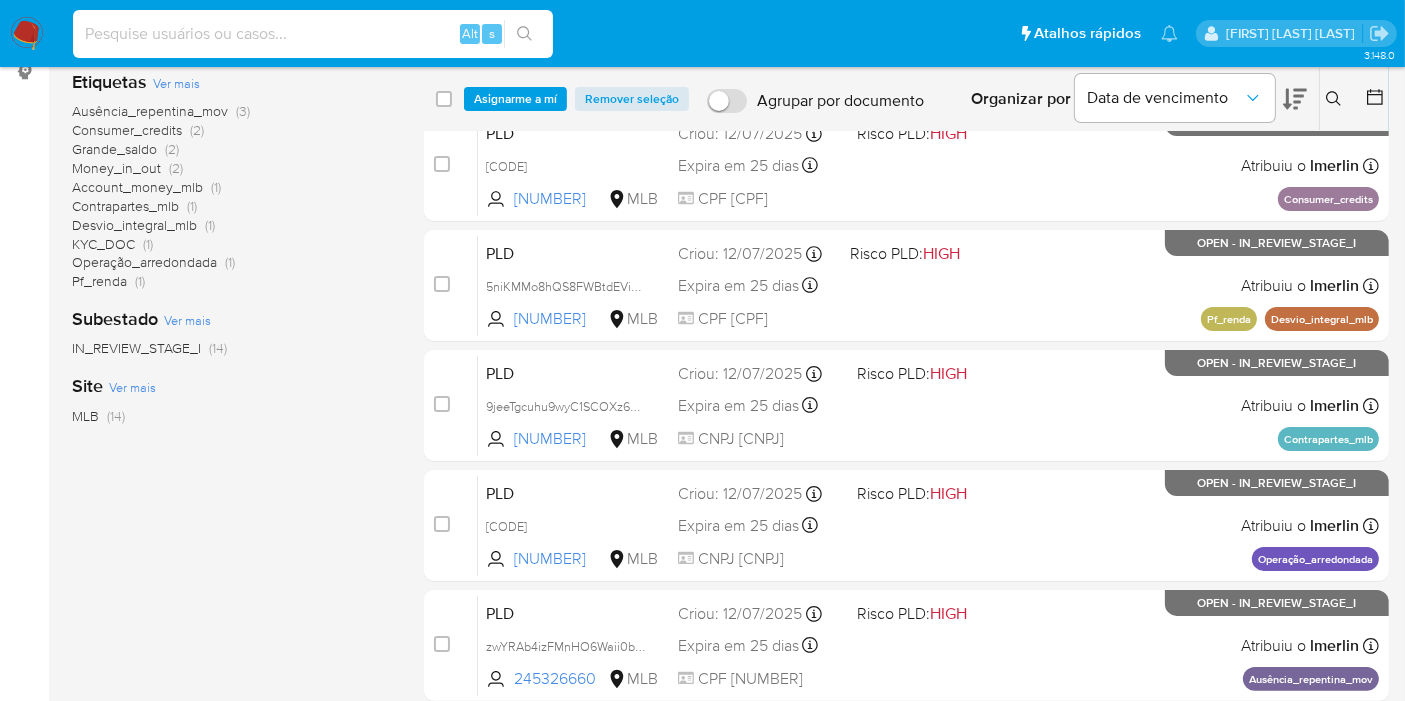 click at bounding box center [313, 34] 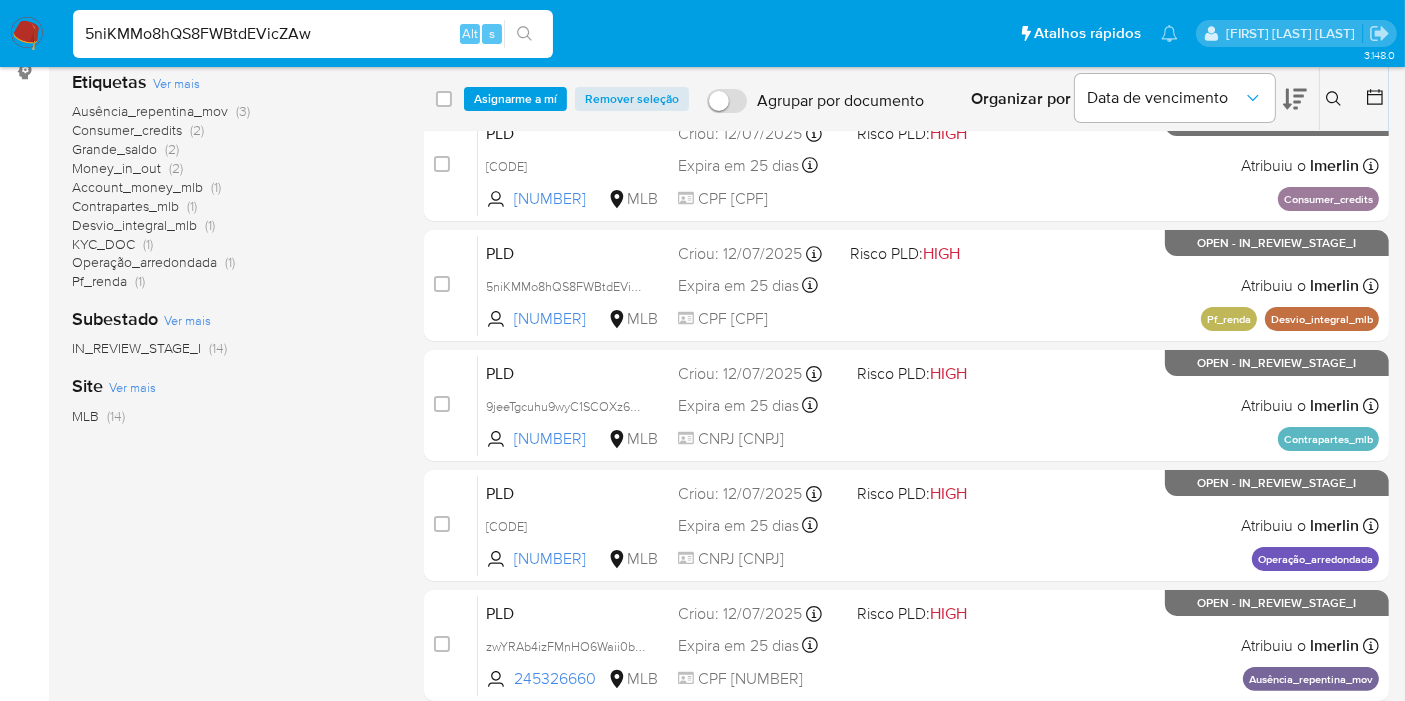type on "5niKMMo8hQS8FWBtdEVicZAw" 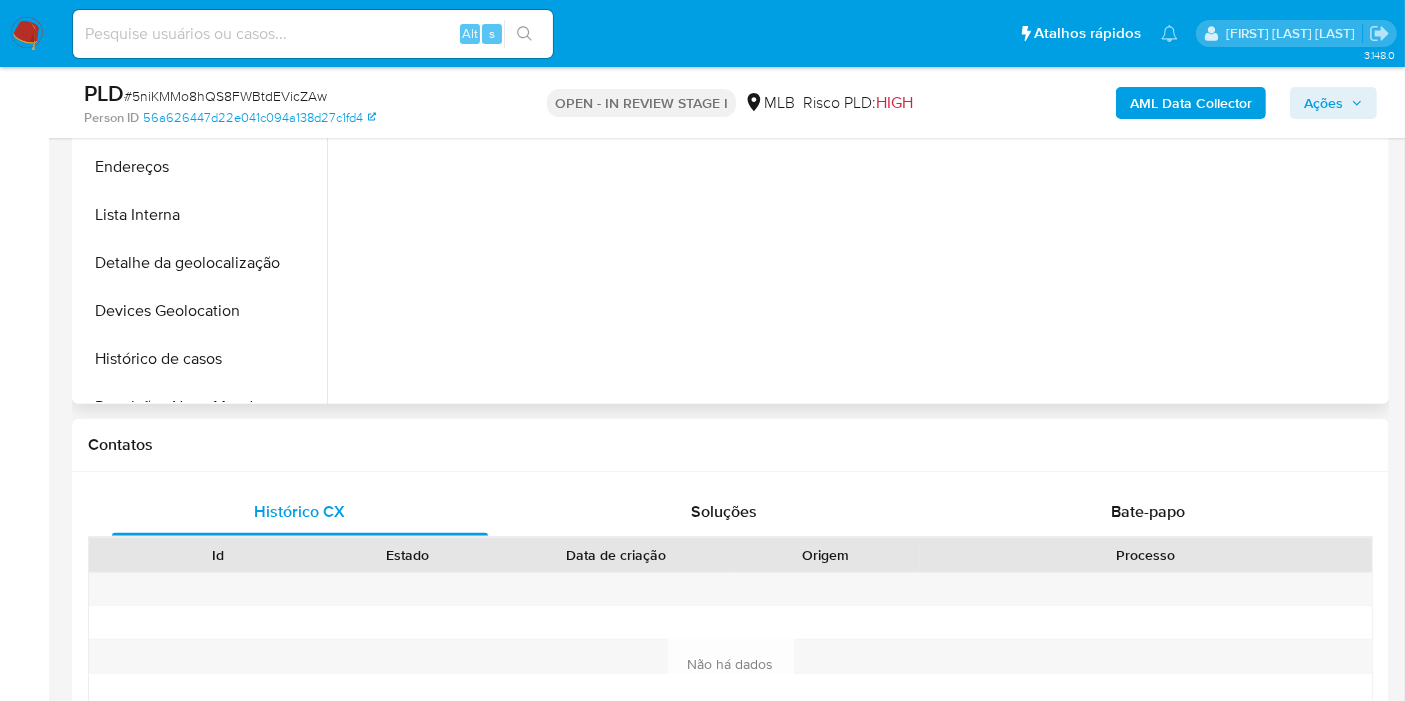 scroll, scrollTop: 666, scrollLeft: 0, axis: vertical 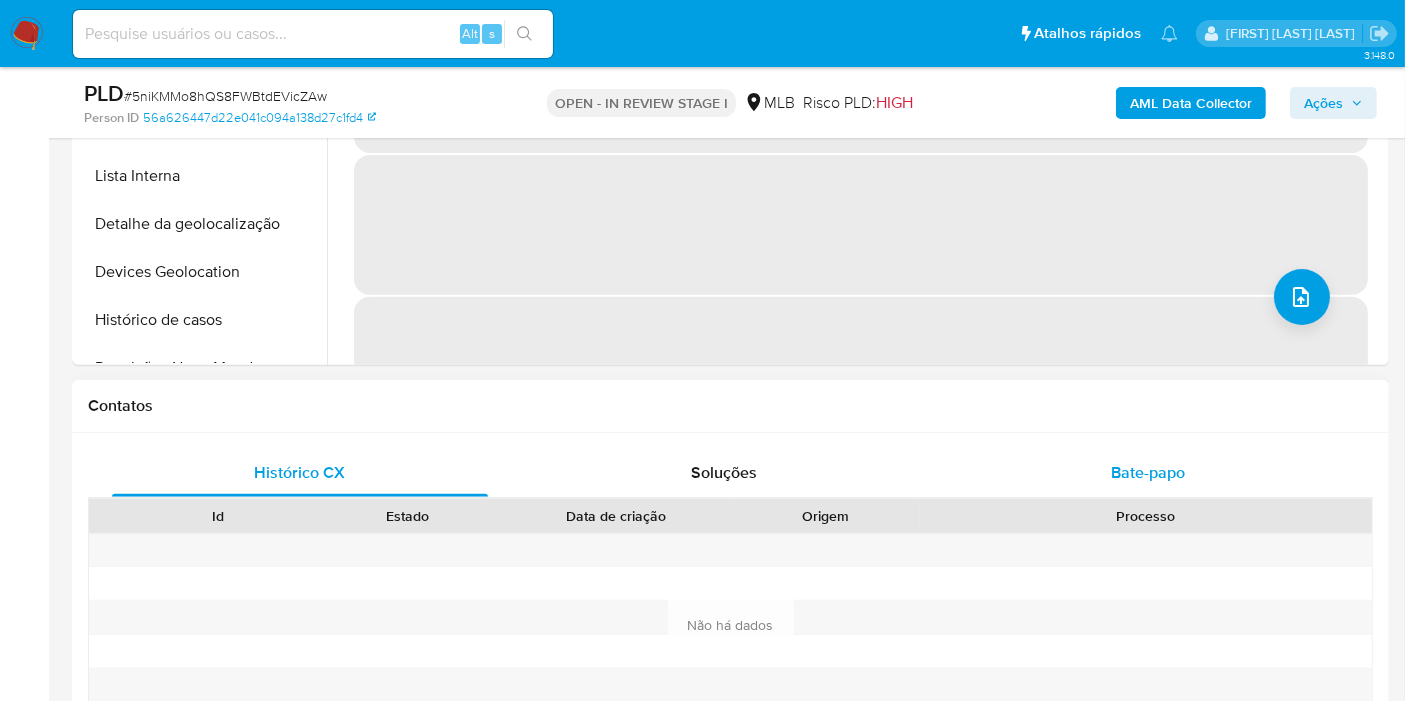 click on "Bate-papo" at bounding box center [1148, 472] 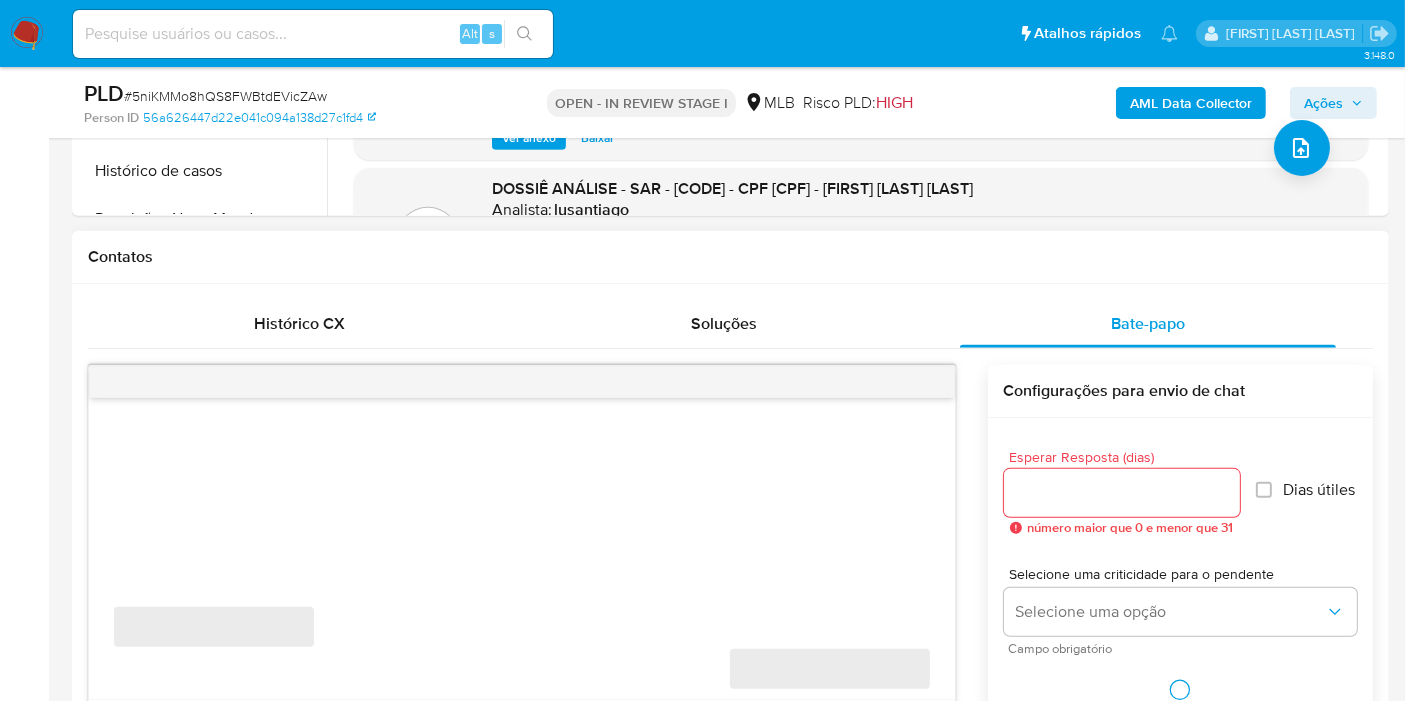 scroll, scrollTop: 1000, scrollLeft: 0, axis: vertical 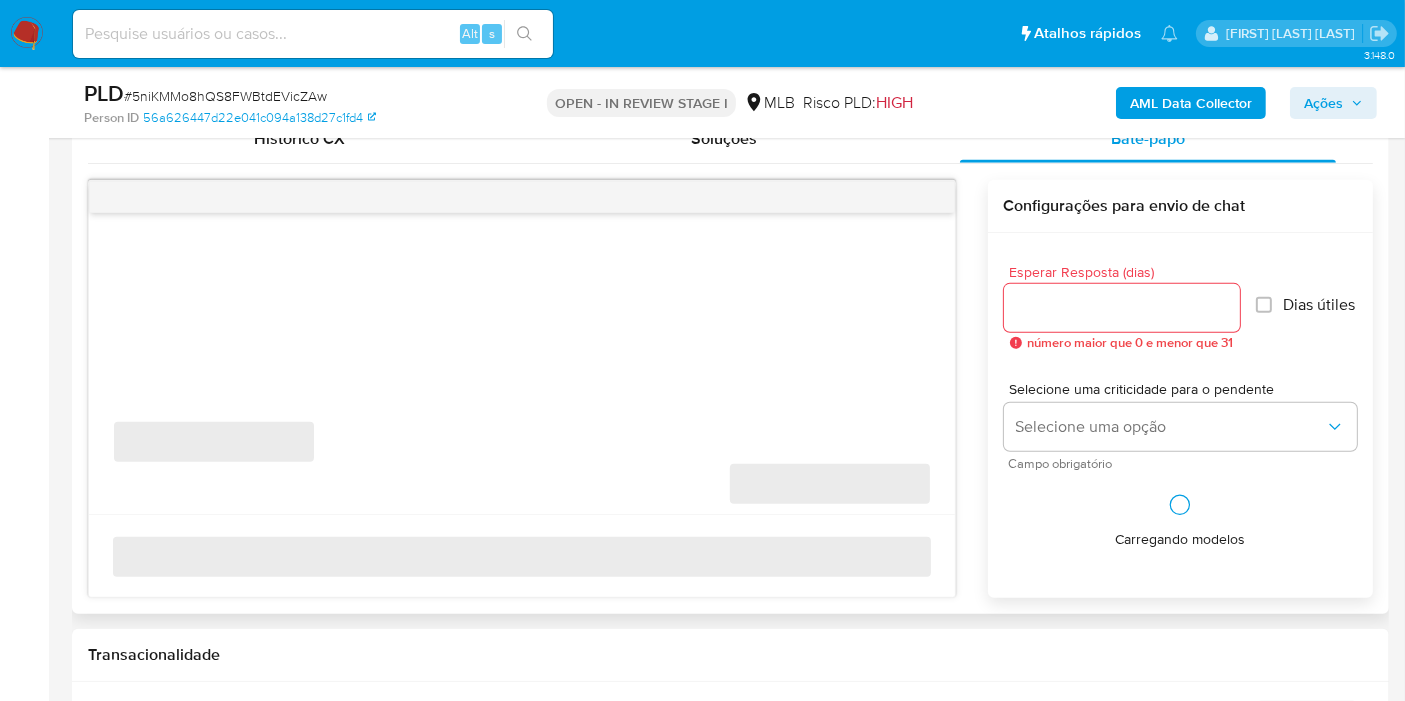 select on "10" 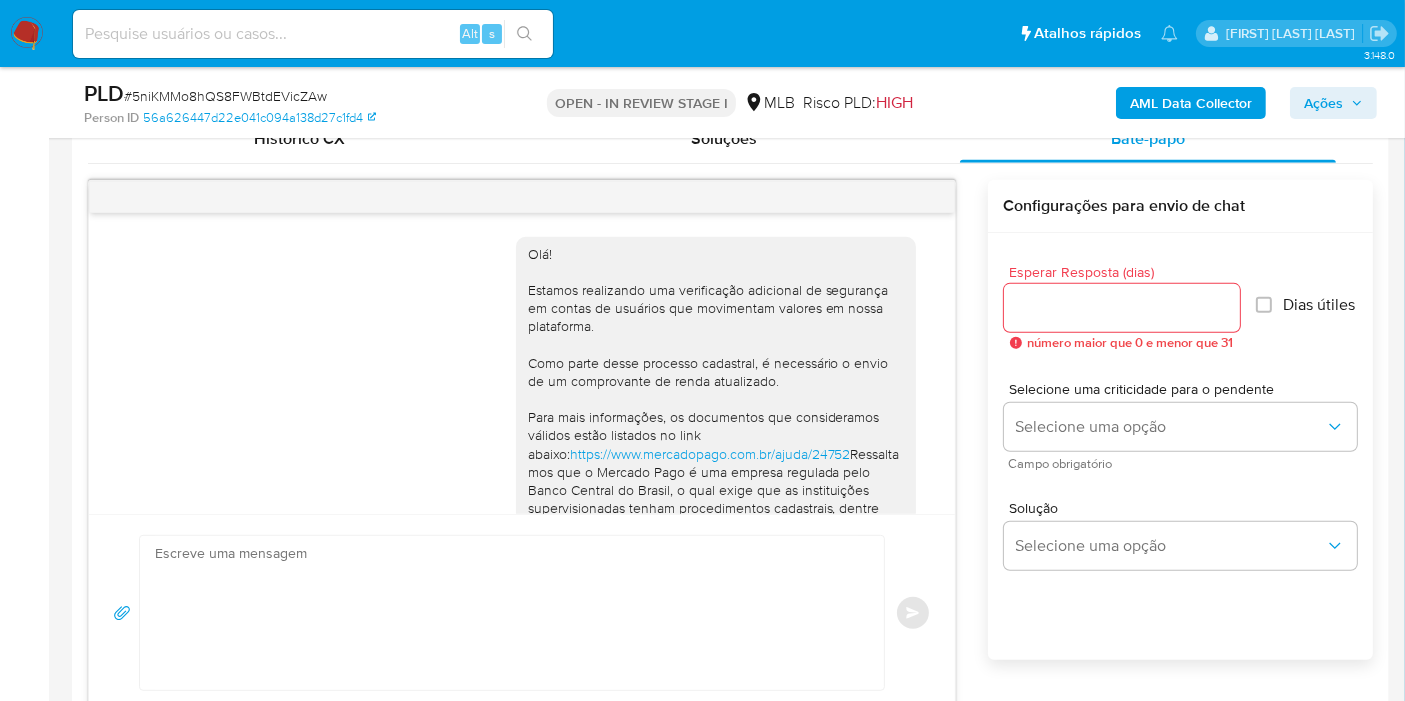 scroll, scrollTop: 359, scrollLeft: 0, axis: vertical 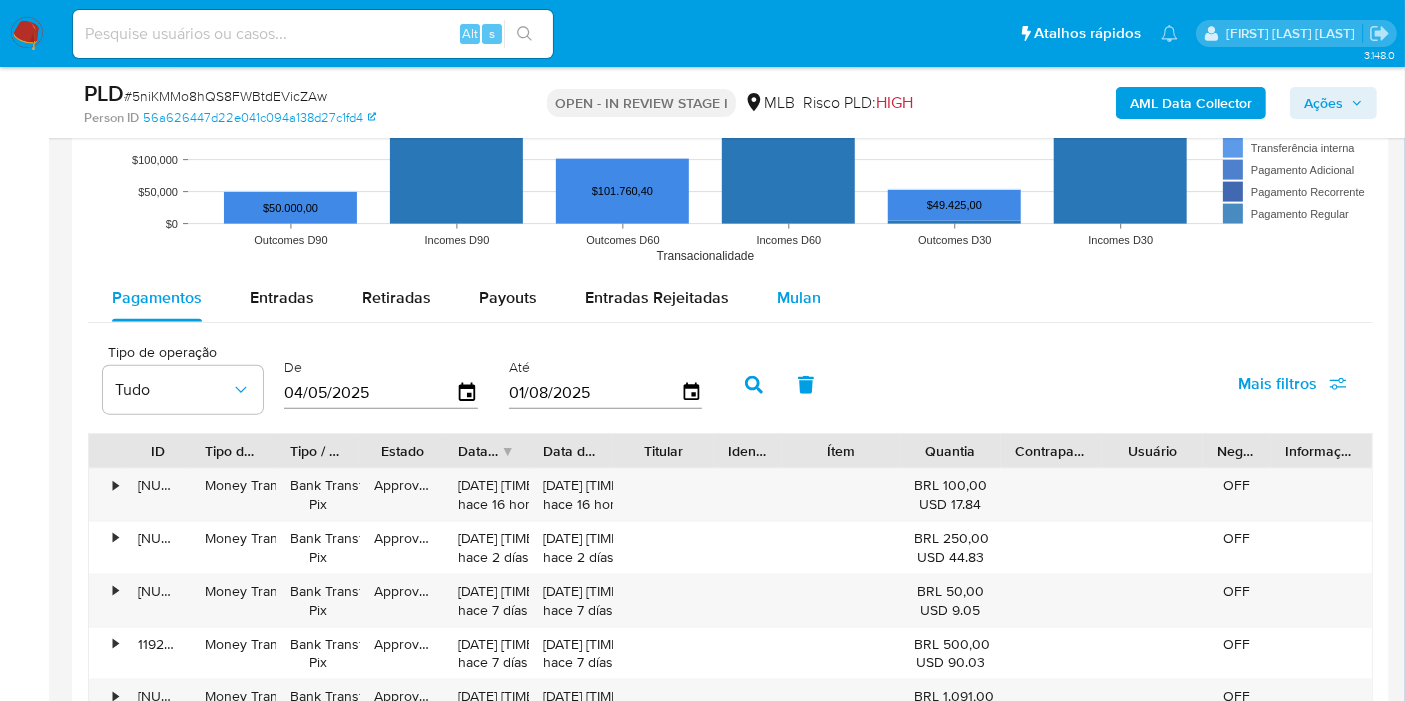 click on "Mulan" at bounding box center (799, 297) 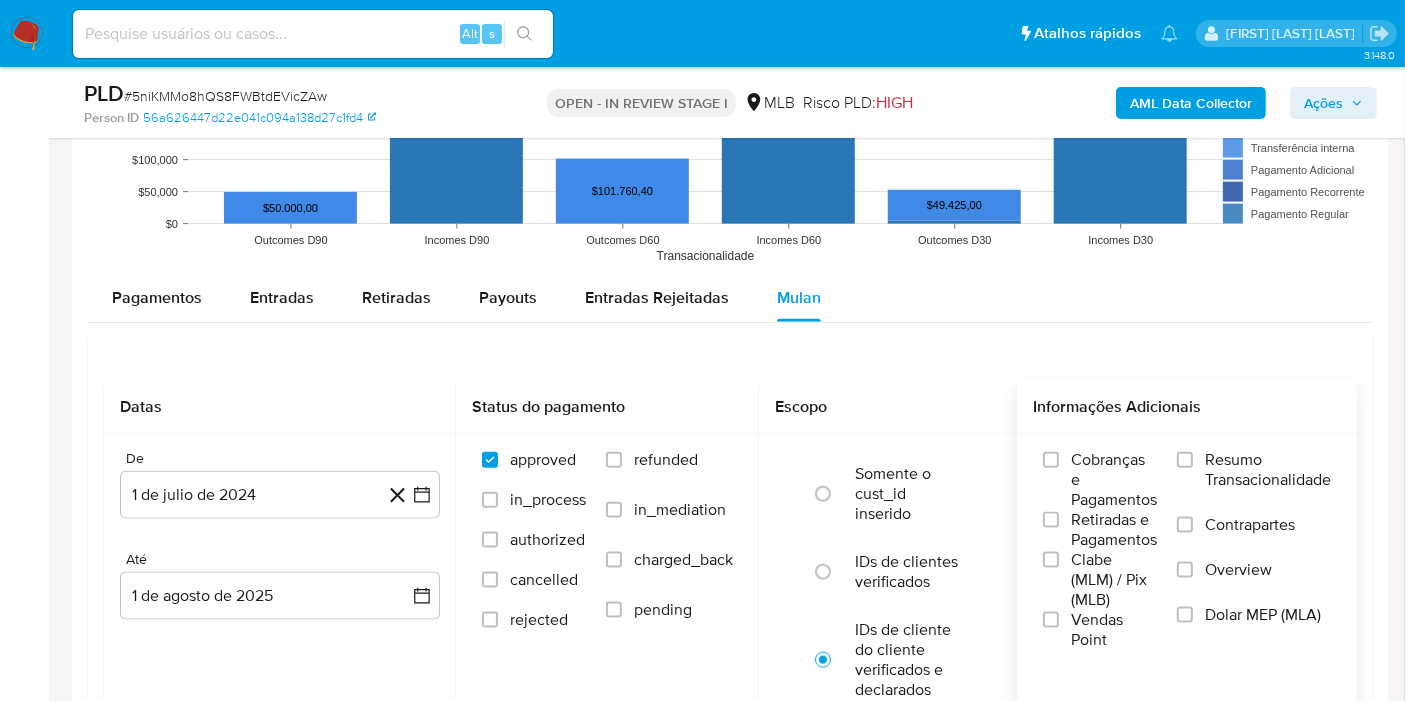 click on "Resumo Transacionalidade" at bounding box center (1268, 470) 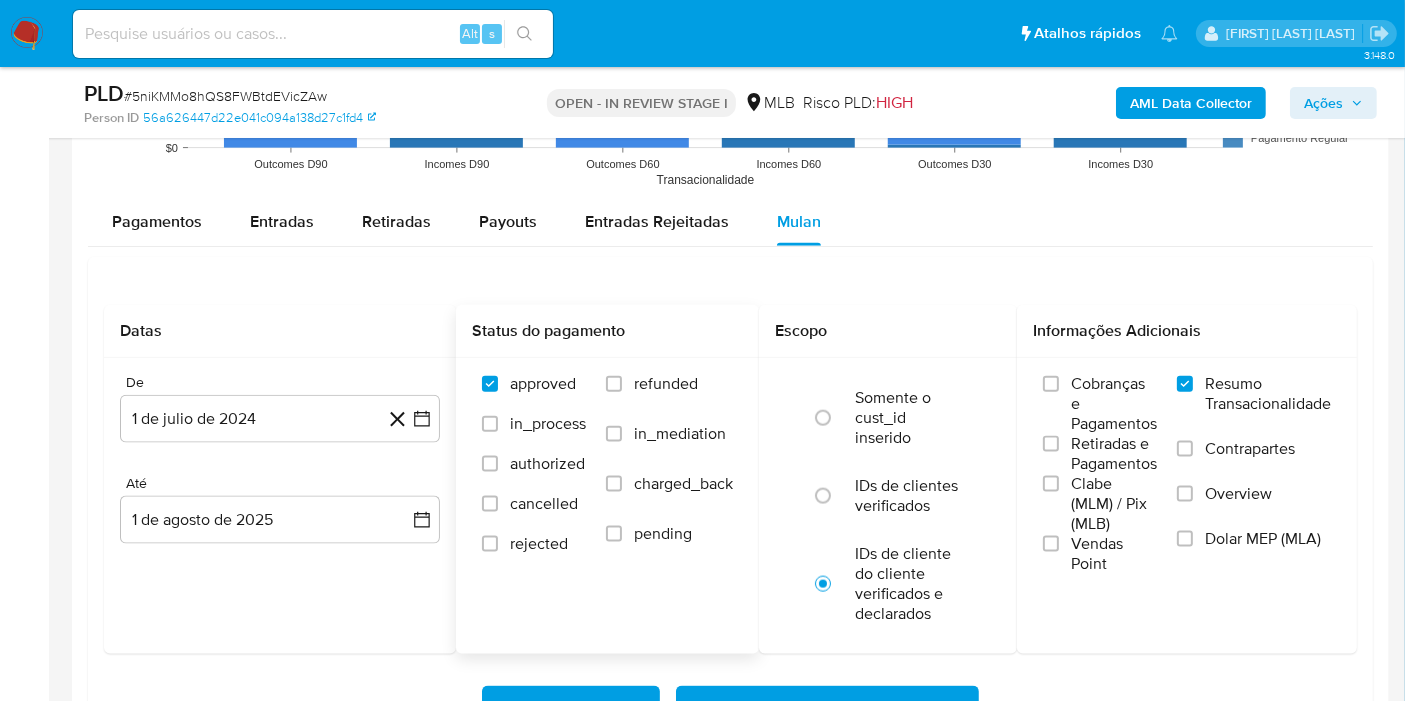 scroll, scrollTop: 2444, scrollLeft: 0, axis: vertical 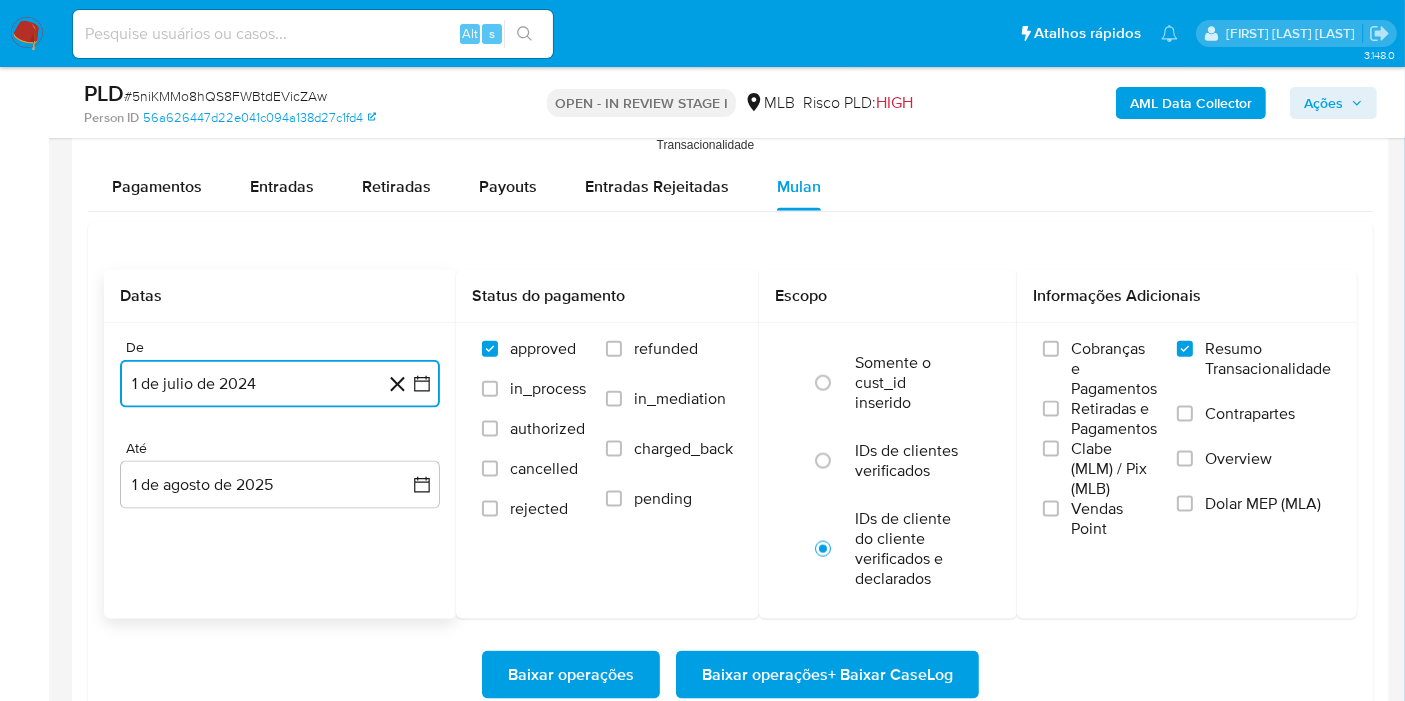 click 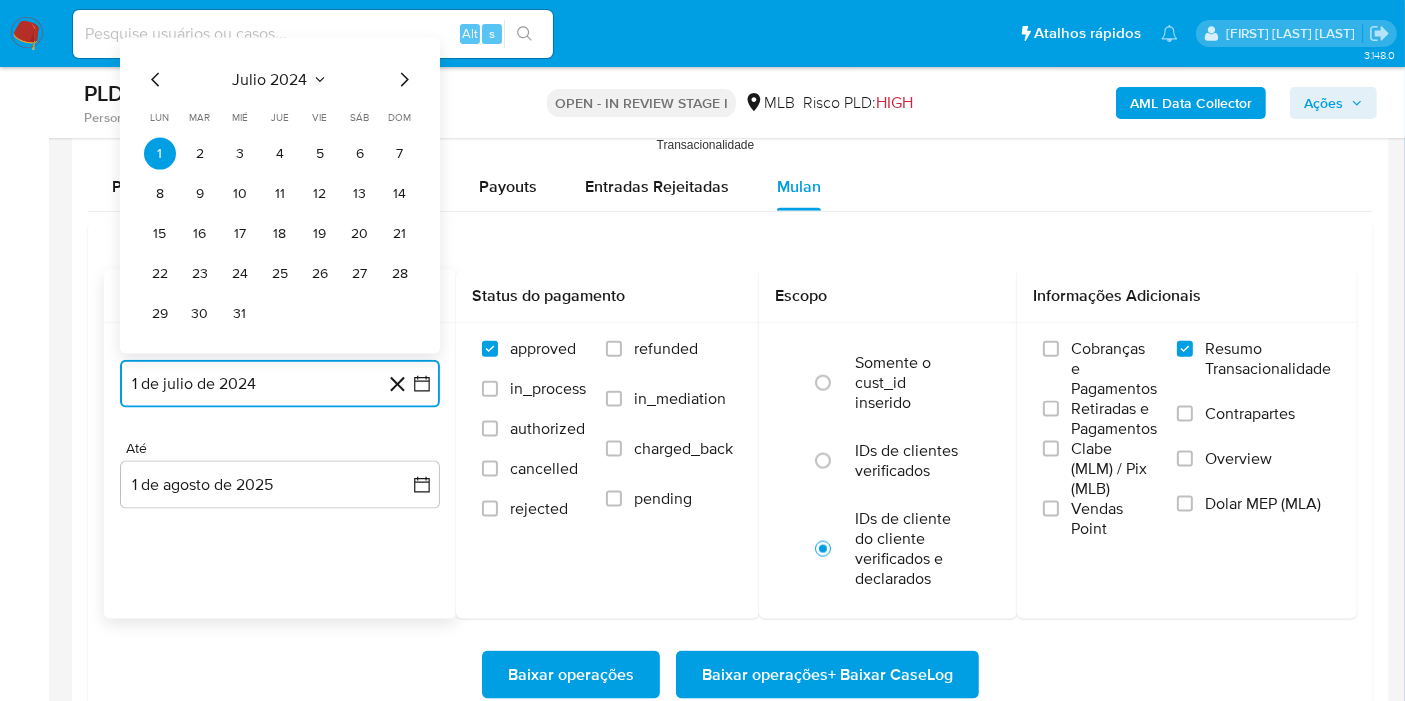 click on "julio 2024" at bounding box center (270, 80) 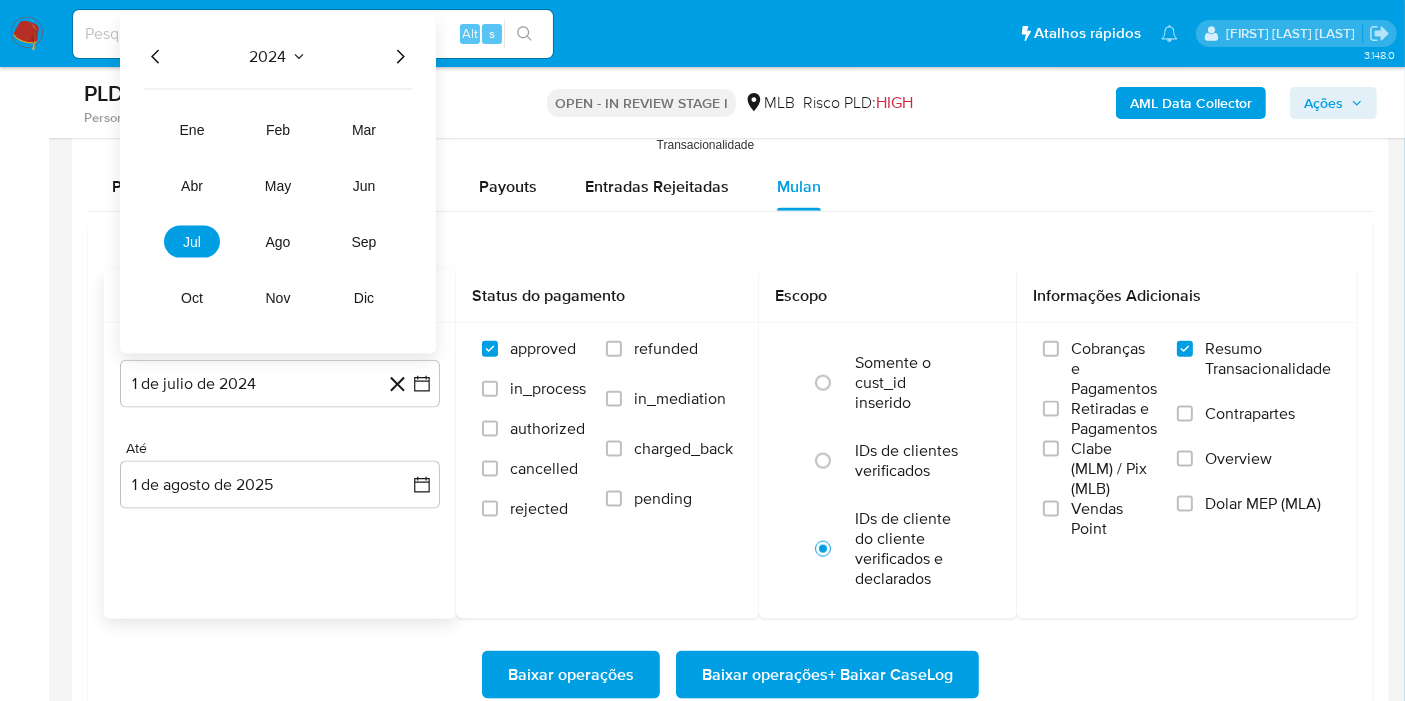 click 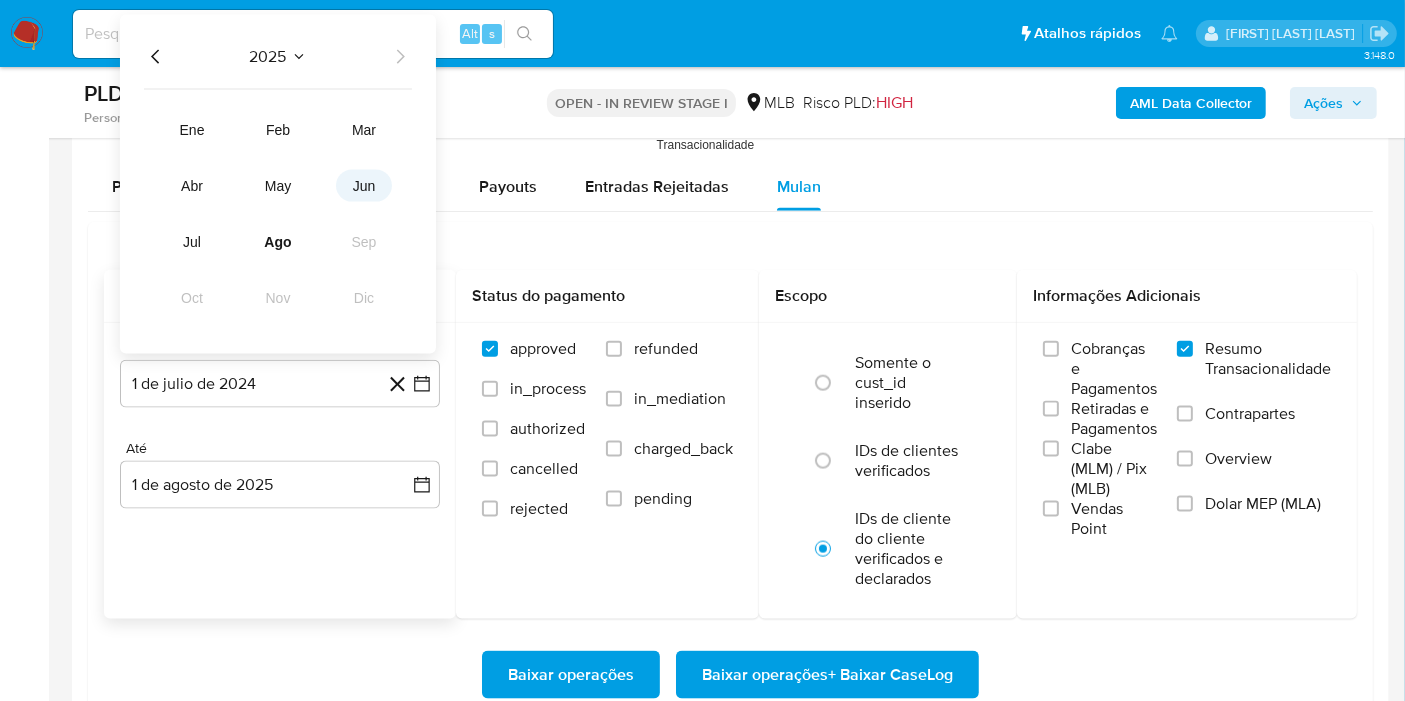 click on "jun" at bounding box center [364, 186] 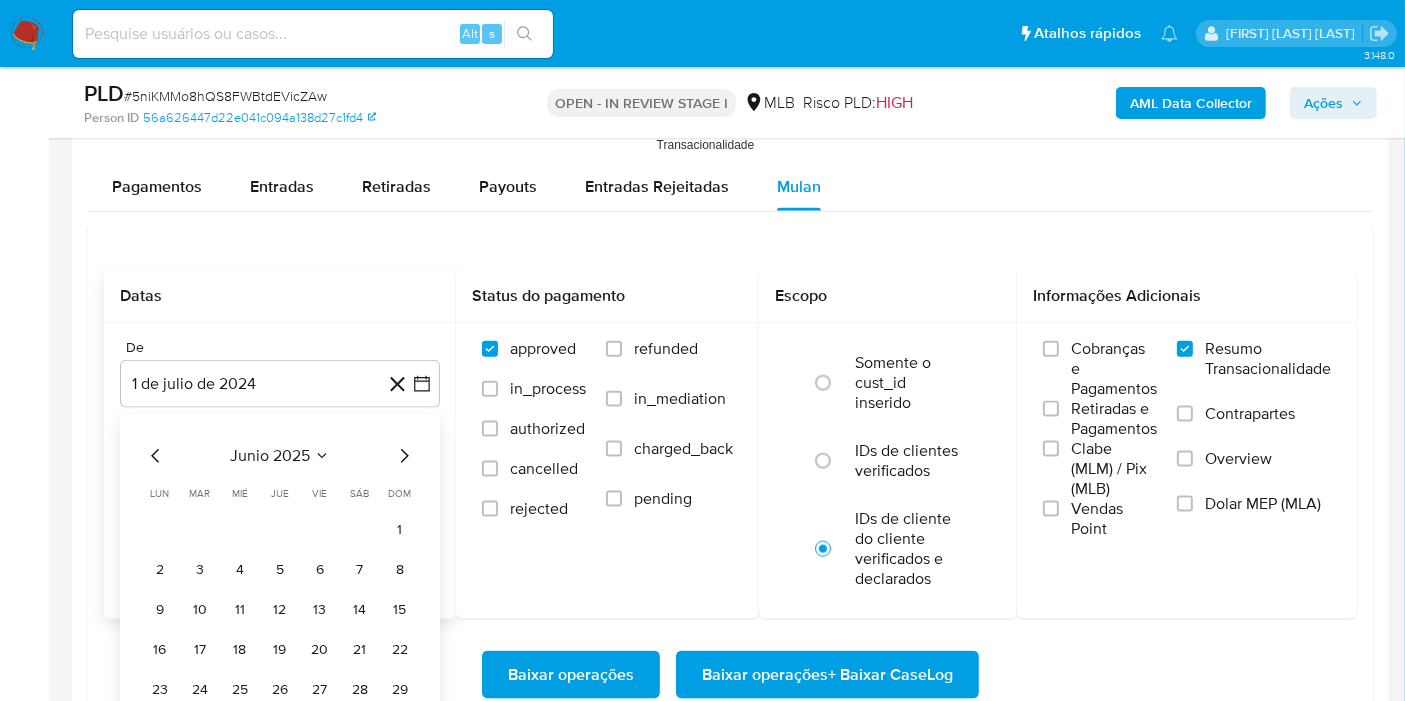 click at bounding box center [360, 530] 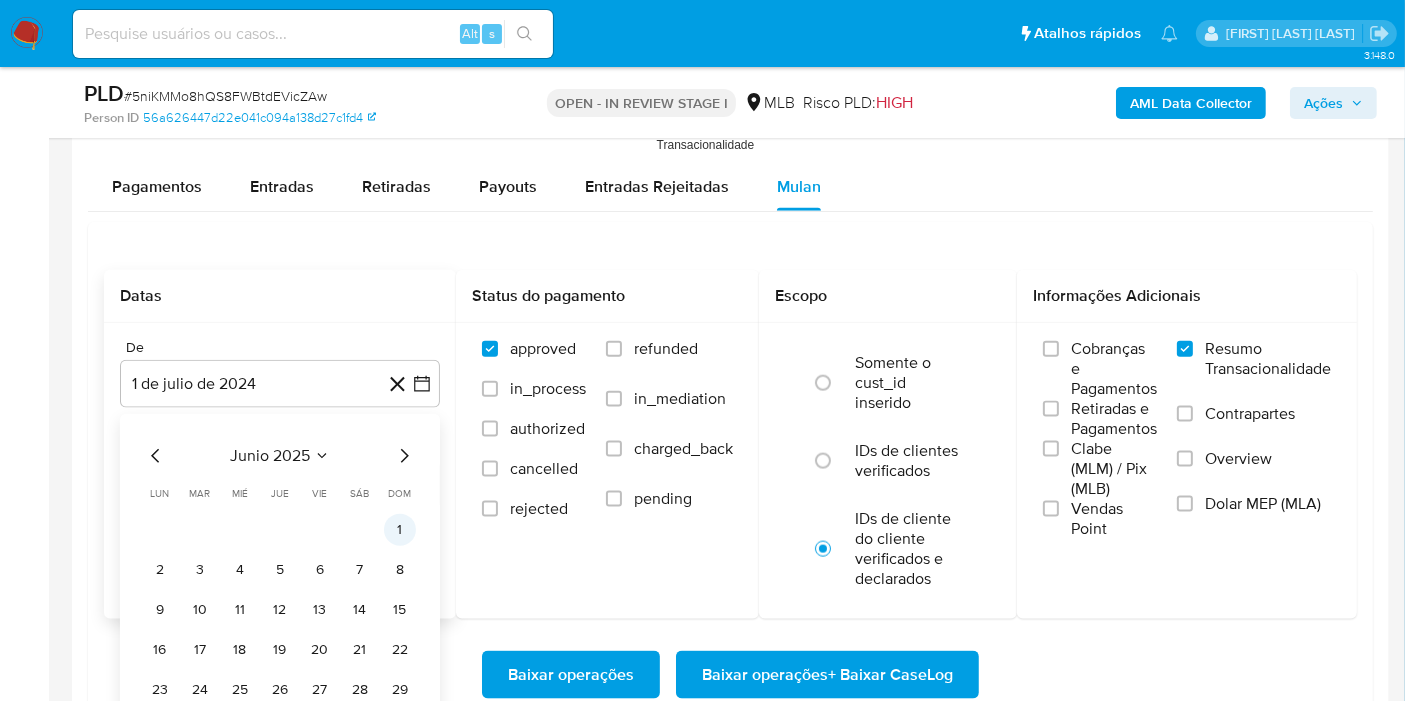 click on "1" at bounding box center [400, 530] 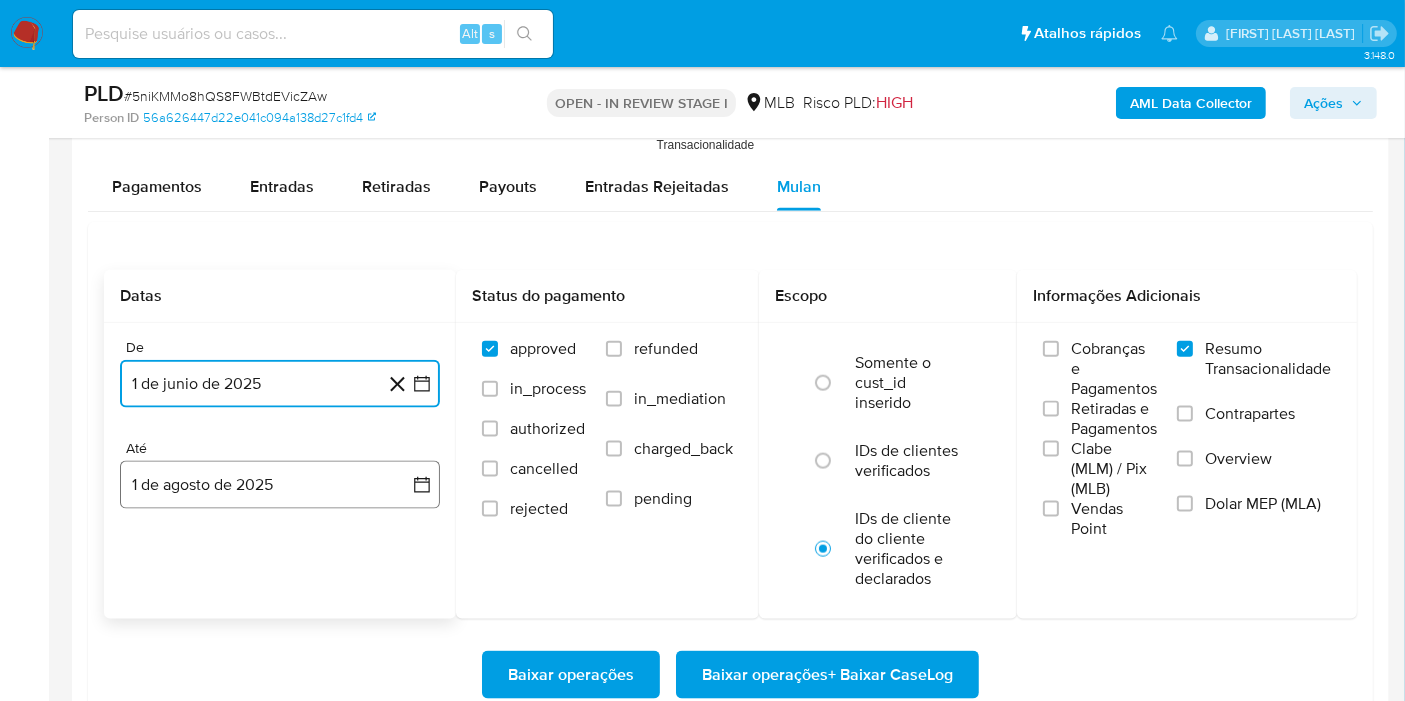 click on "1 de agosto de 2025" at bounding box center (280, 485) 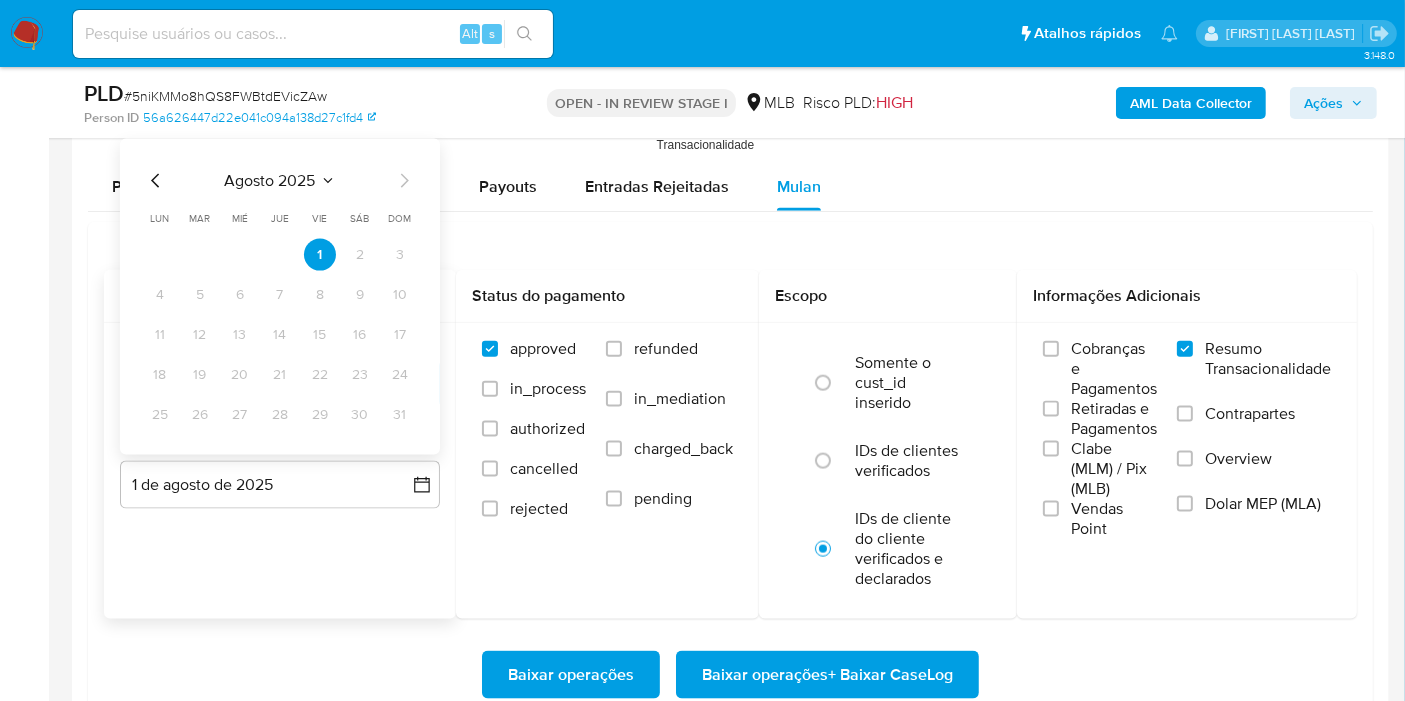 click 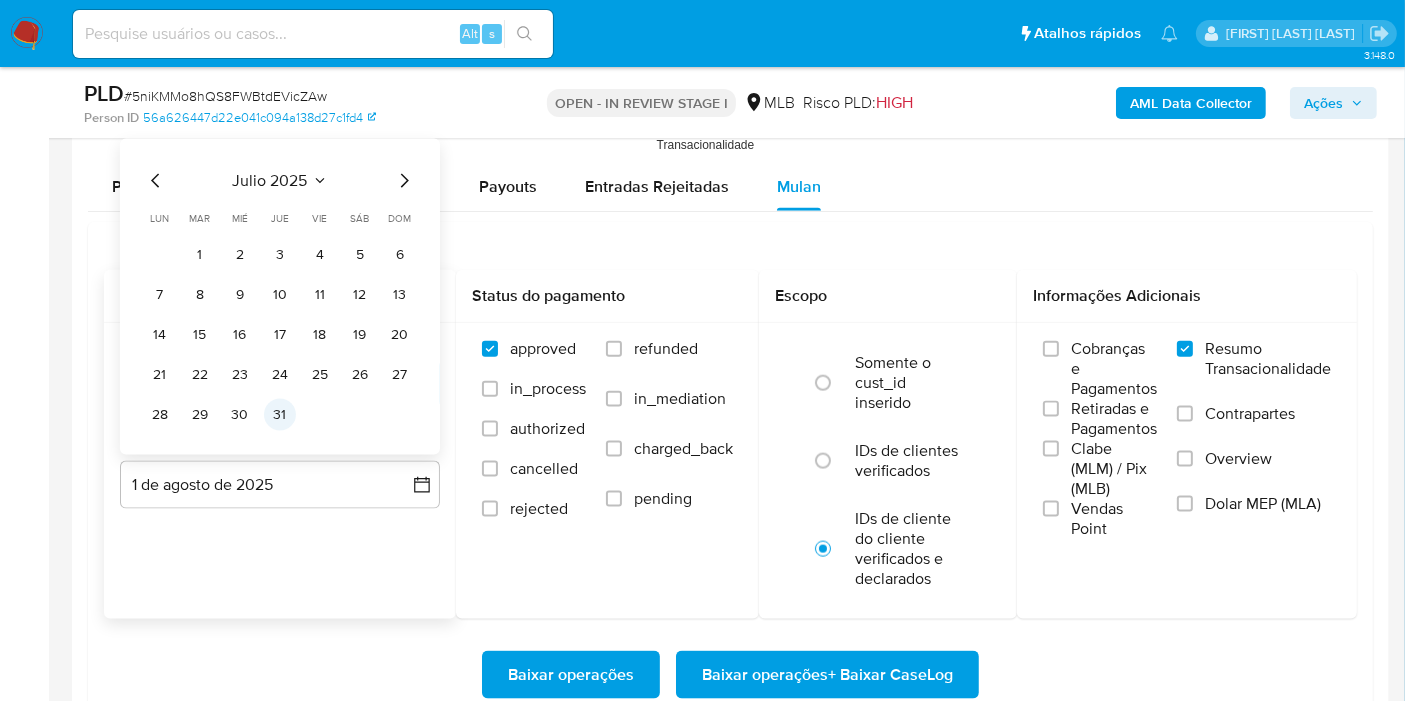 click on "31" at bounding box center [280, 415] 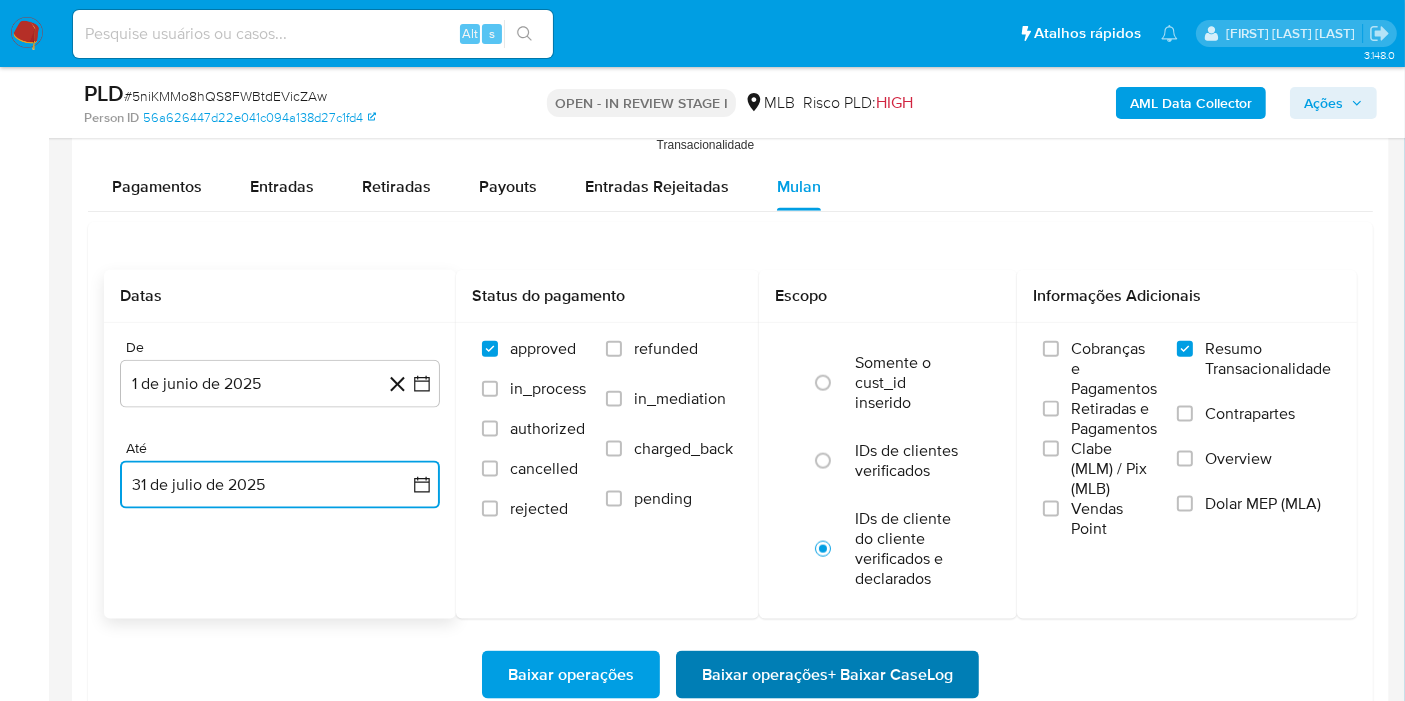 click on "Baixar operações  +   Baixar CaseLog" at bounding box center [827, 675] 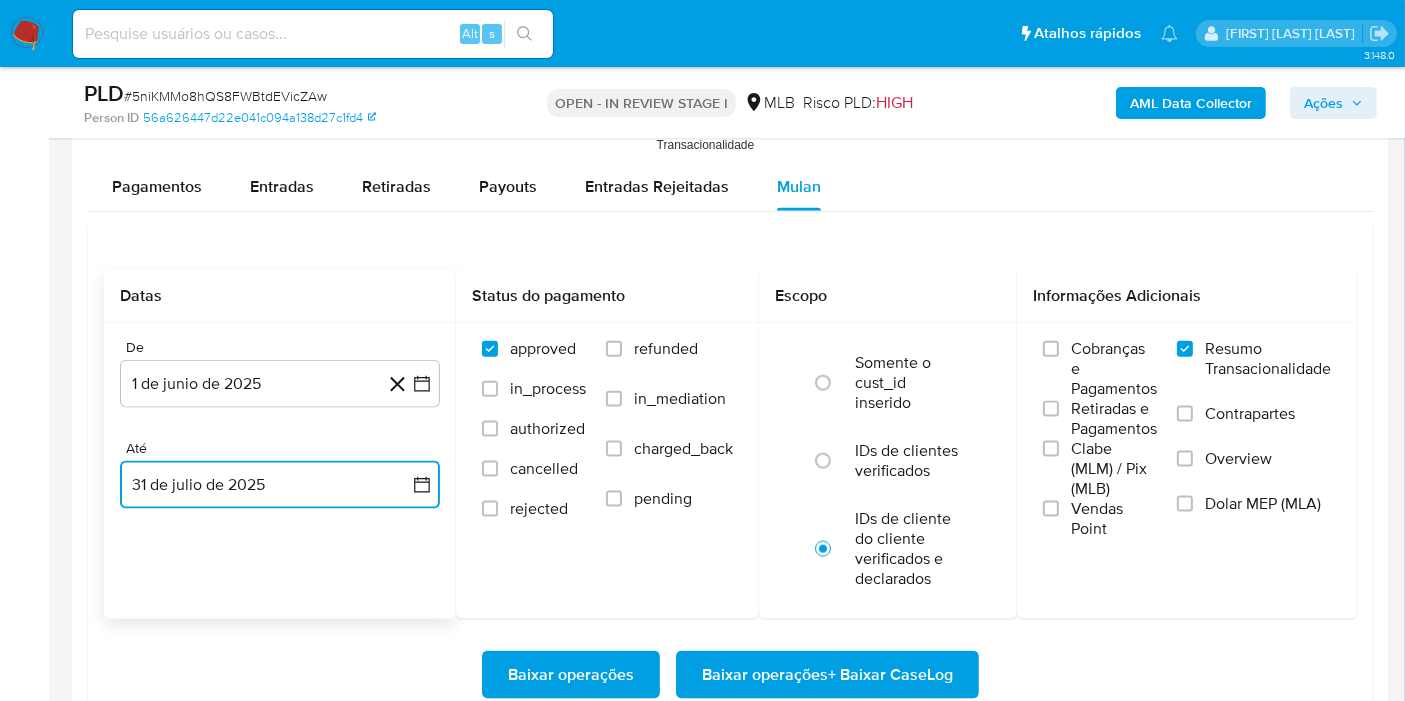 scroll, scrollTop: 2666, scrollLeft: 0, axis: vertical 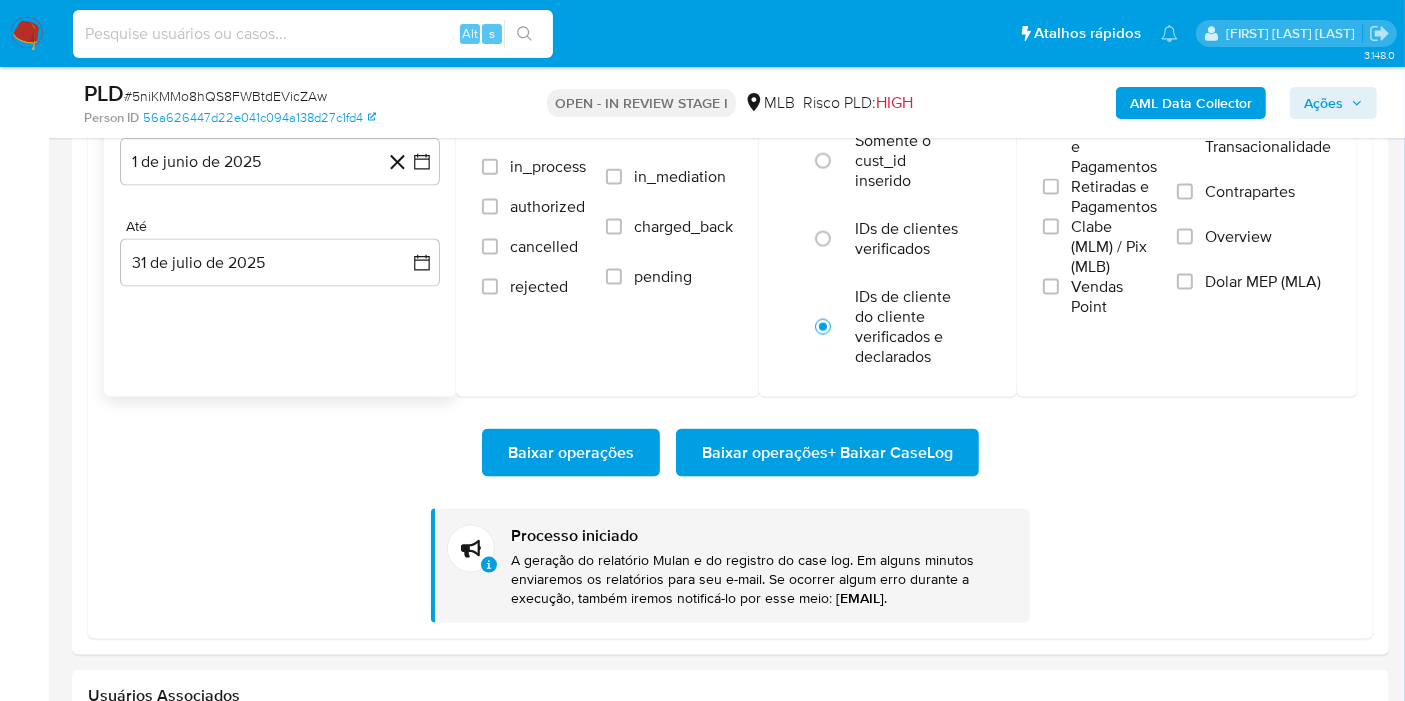 click at bounding box center [313, 34] 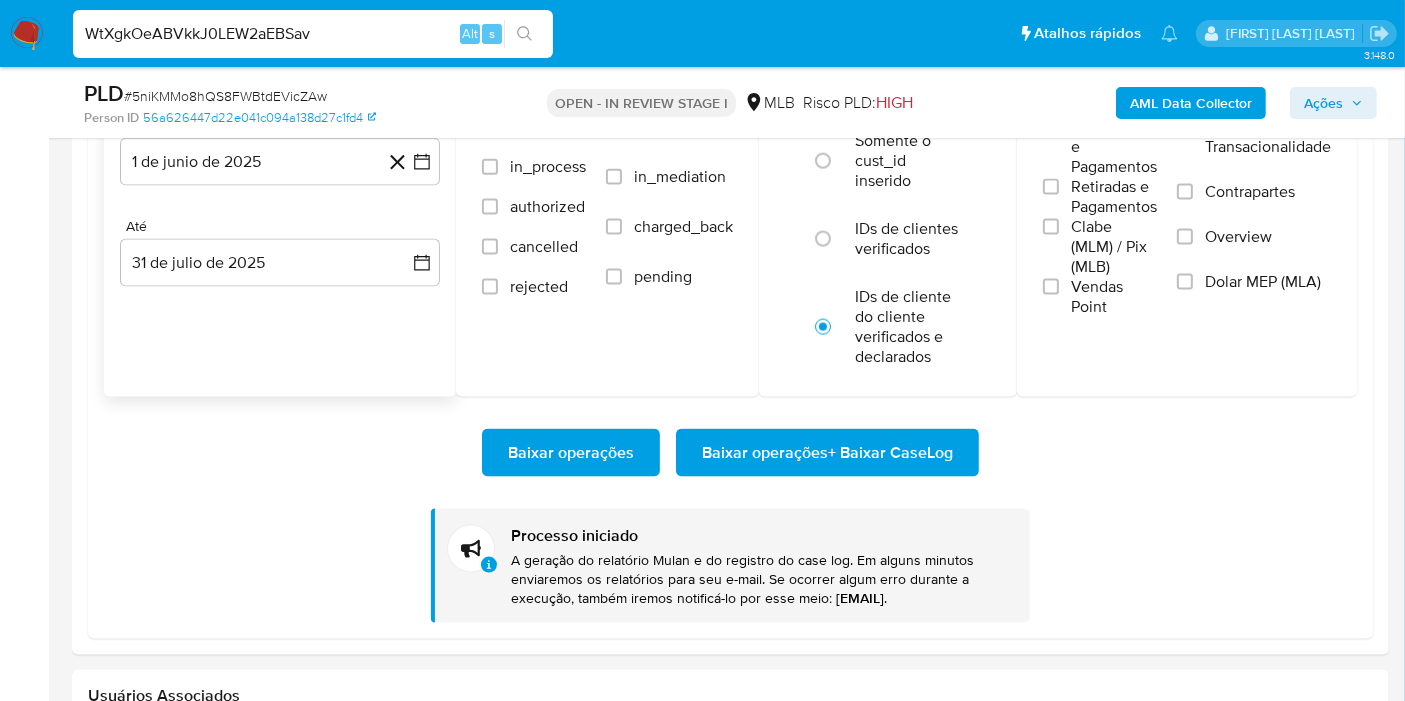 type on "WtXgkOeABVkkJ0LEW2aEBSav" 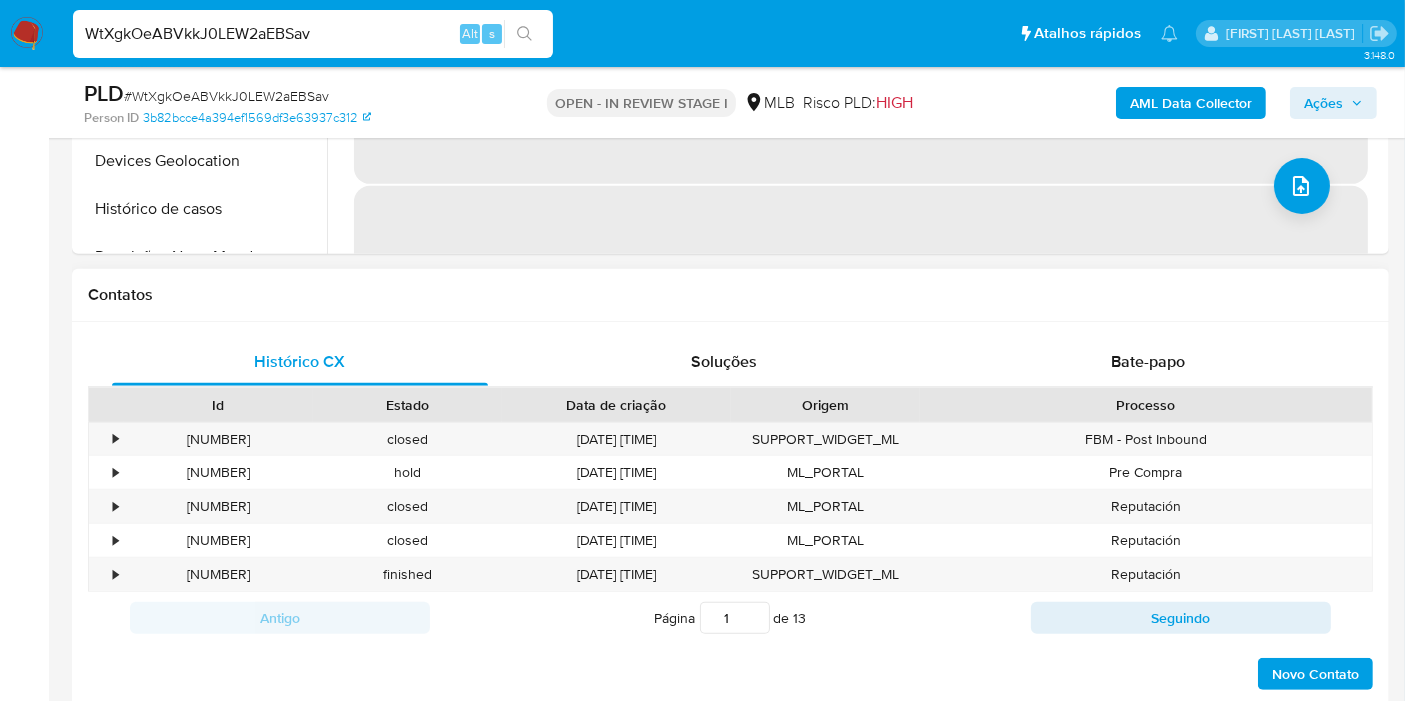 select on "10" 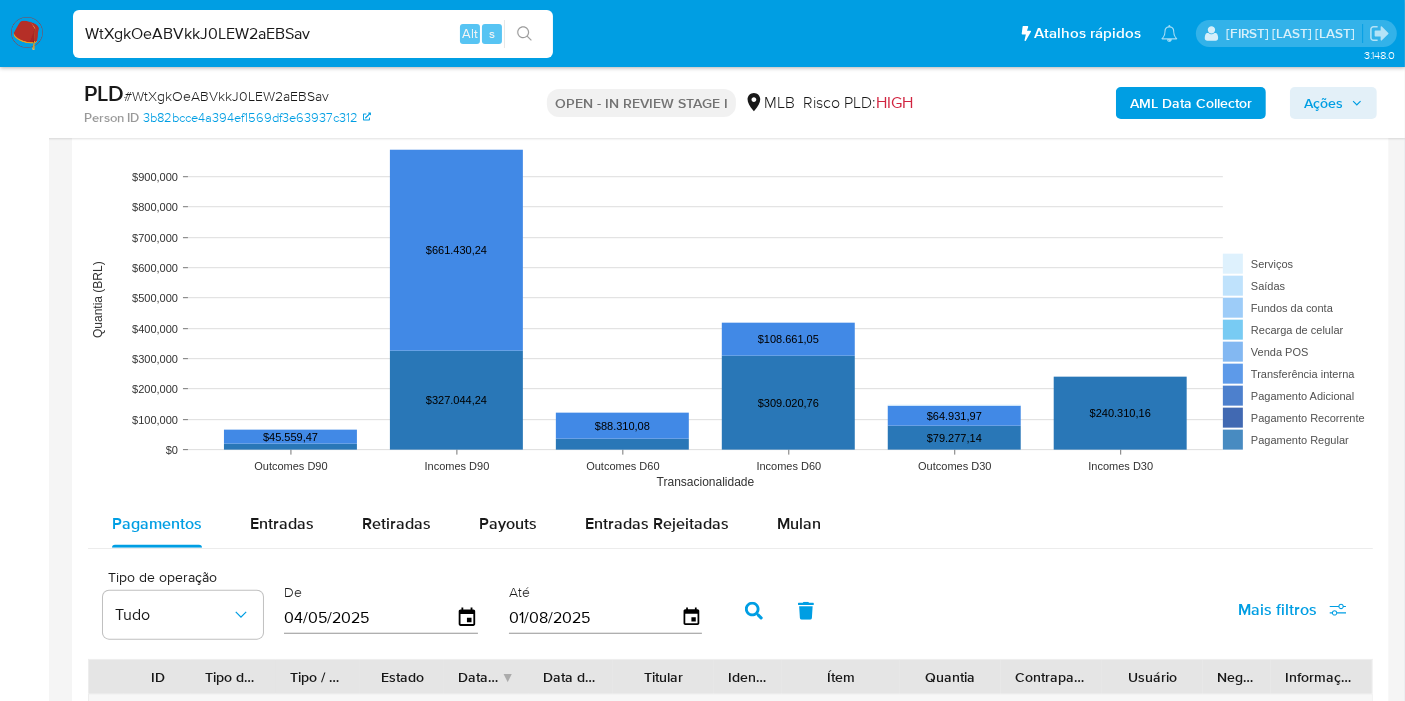 scroll, scrollTop: 2222, scrollLeft: 0, axis: vertical 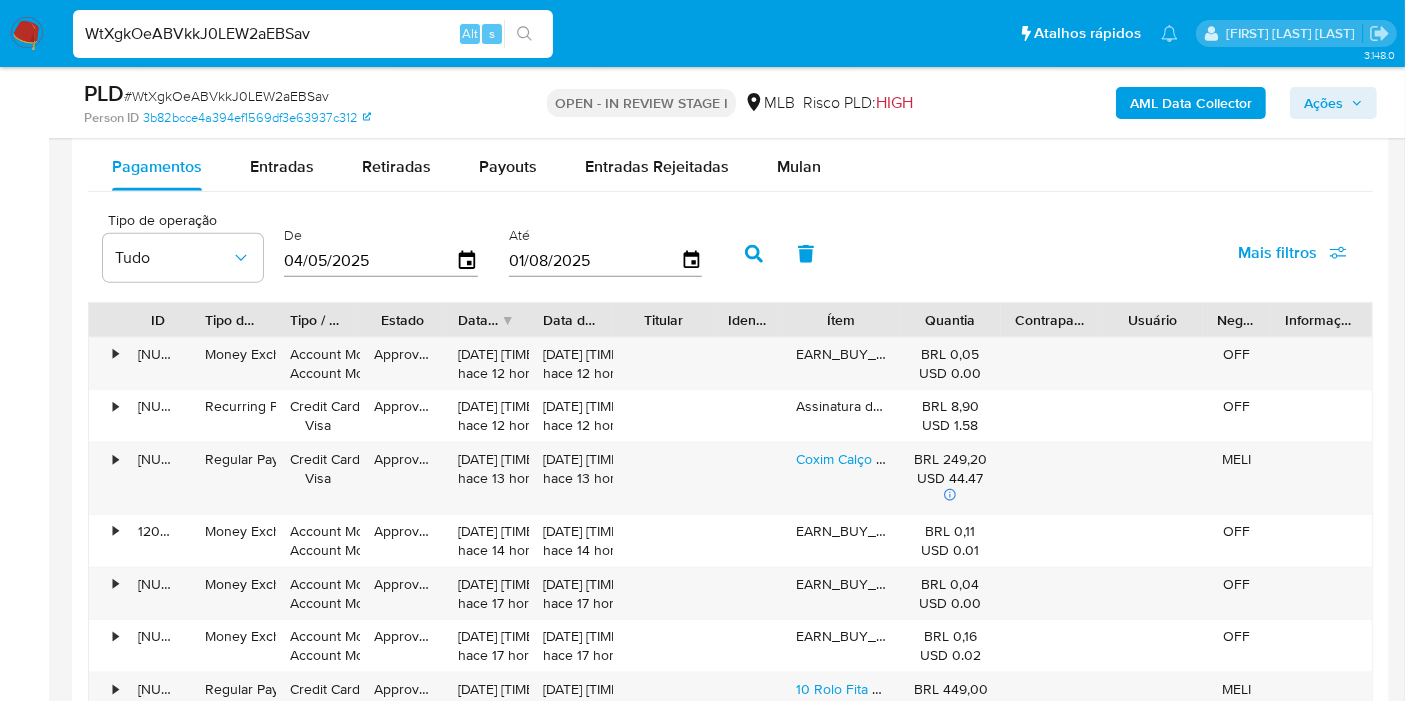 click on "Tipo de operação Tudo De [DATE] Até [DATE] Mais filtros" at bounding box center [730, 252] 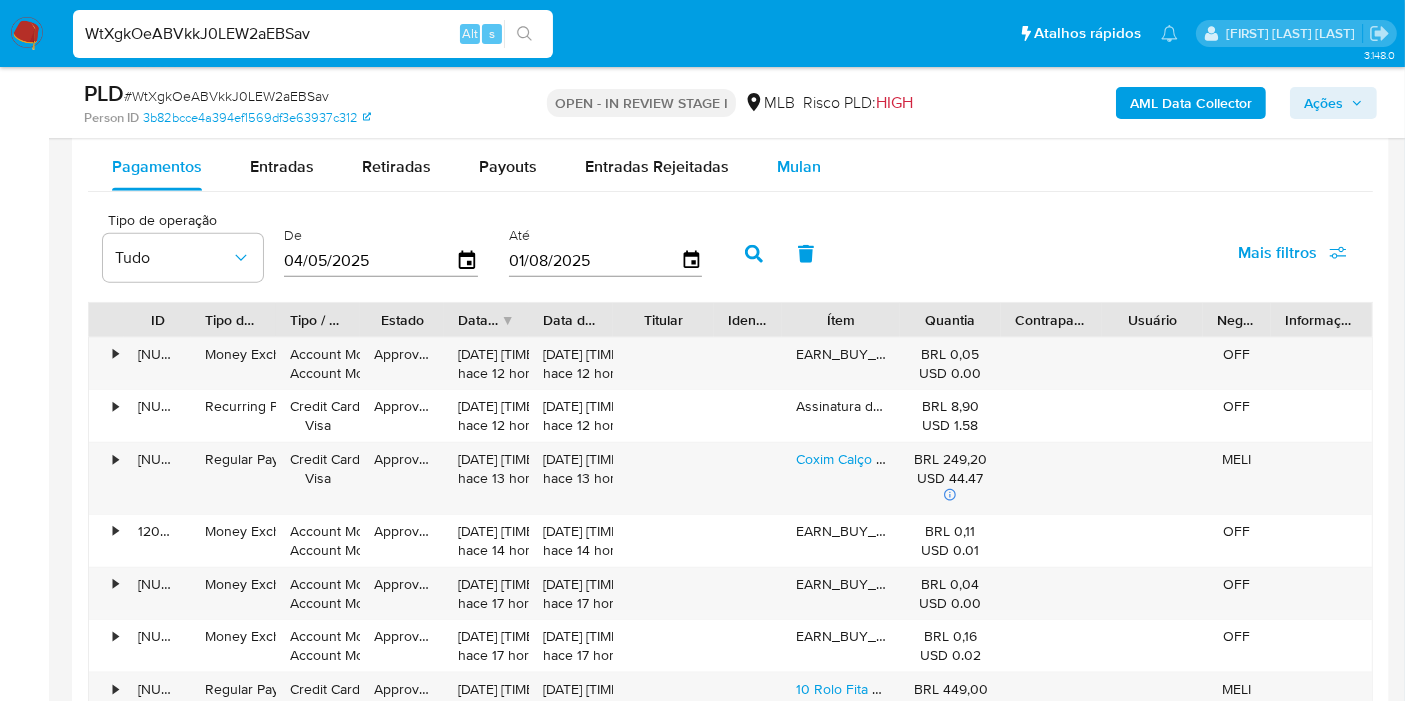 click on "Mulan" at bounding box center (799, 167) 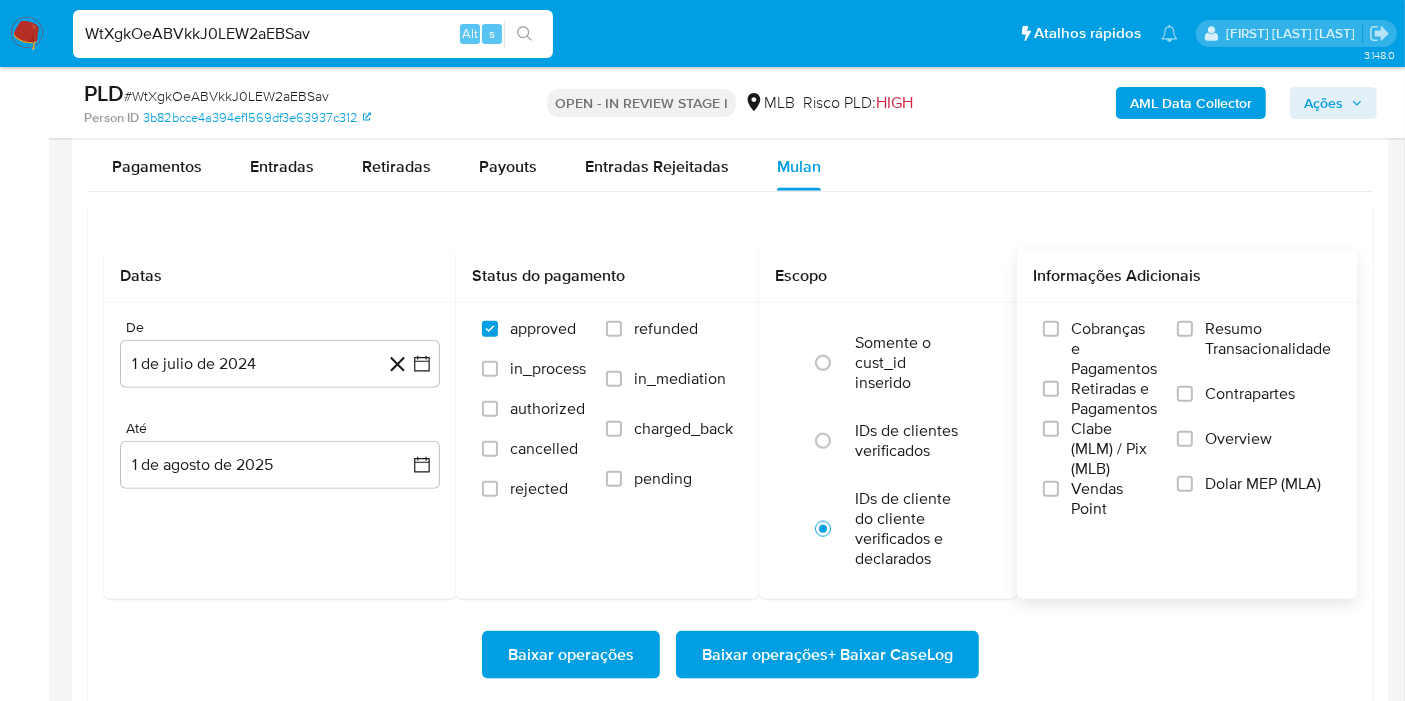 click on "Resumo Transacionalidade" at bounding box center (1268, 339) 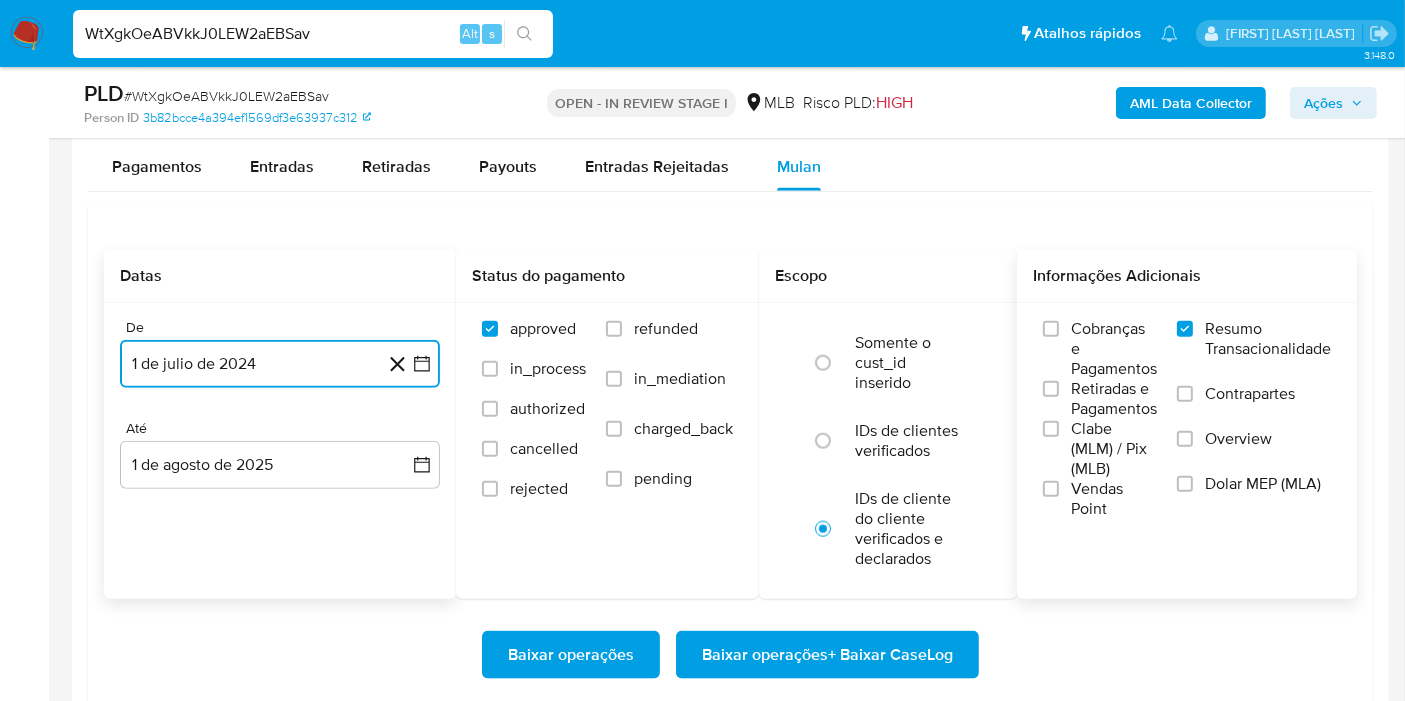click 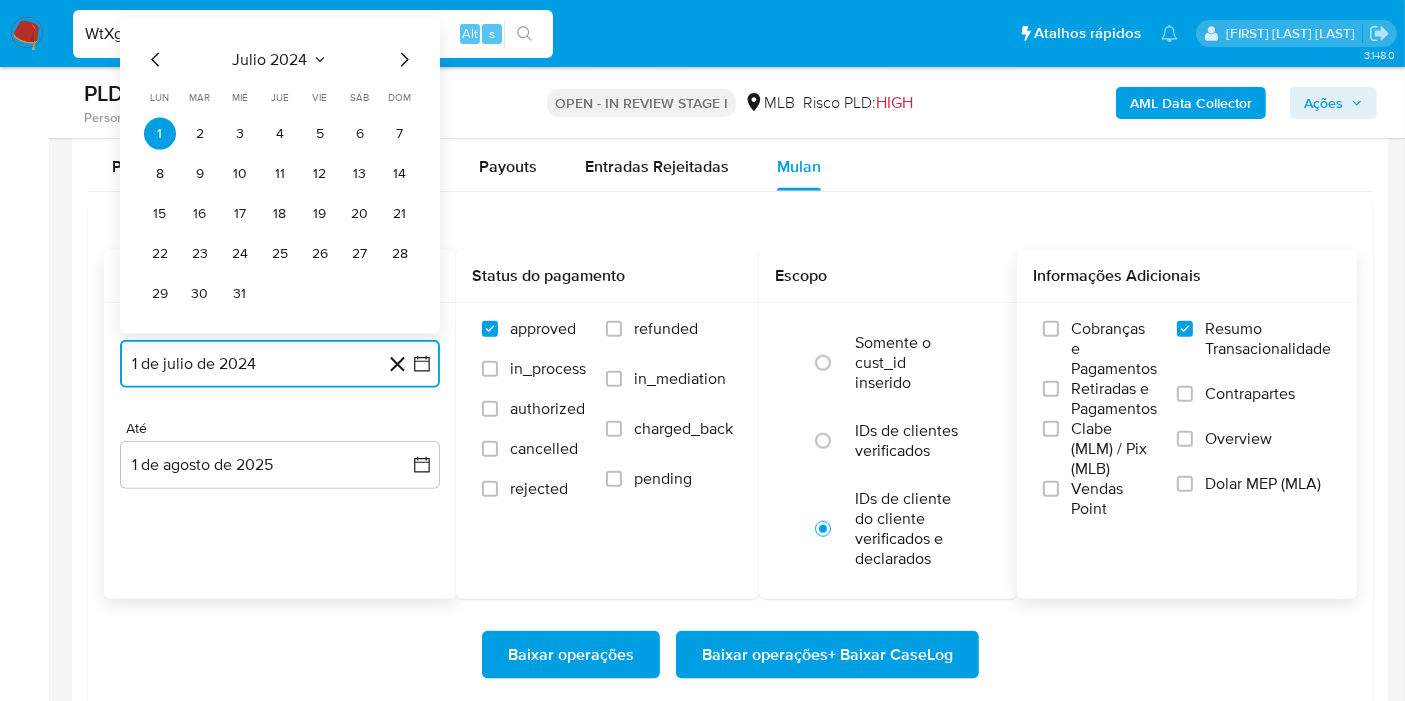 click on "julio 2024" at bounding box center (270, 60) 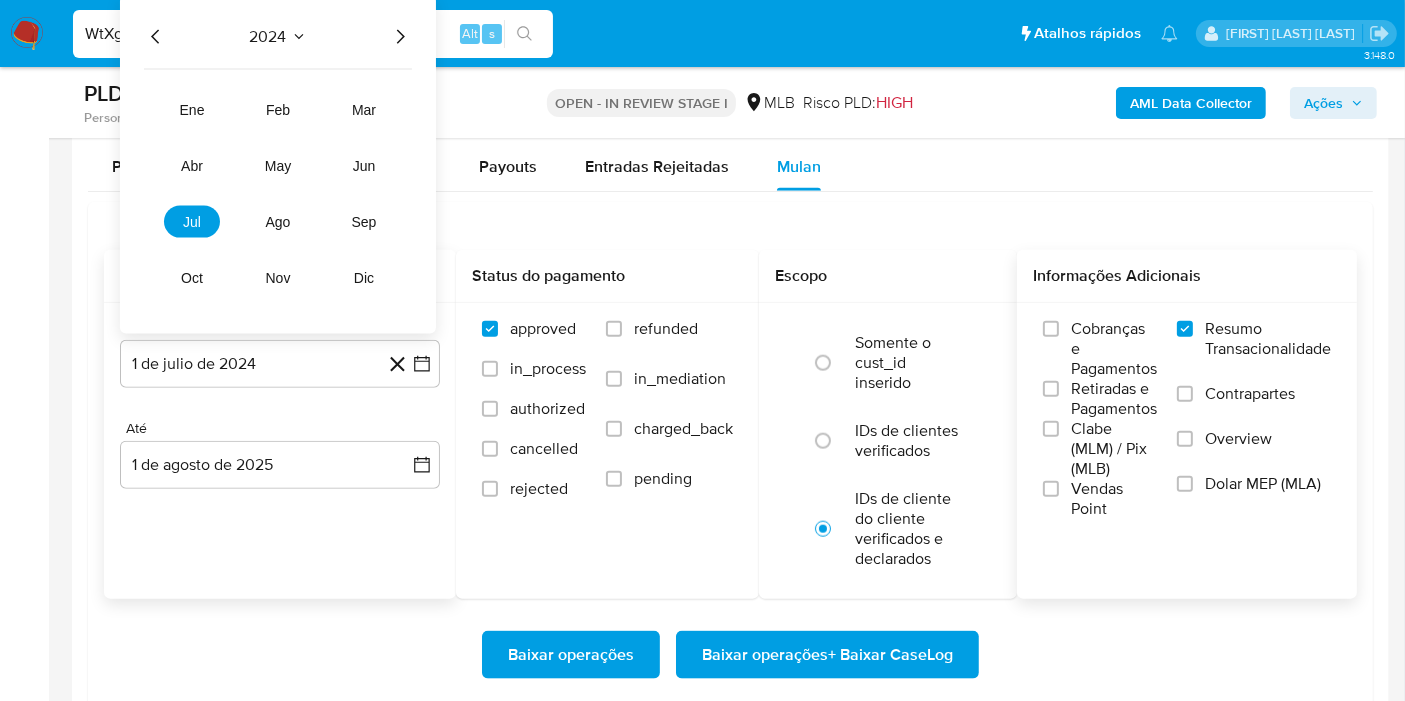 click 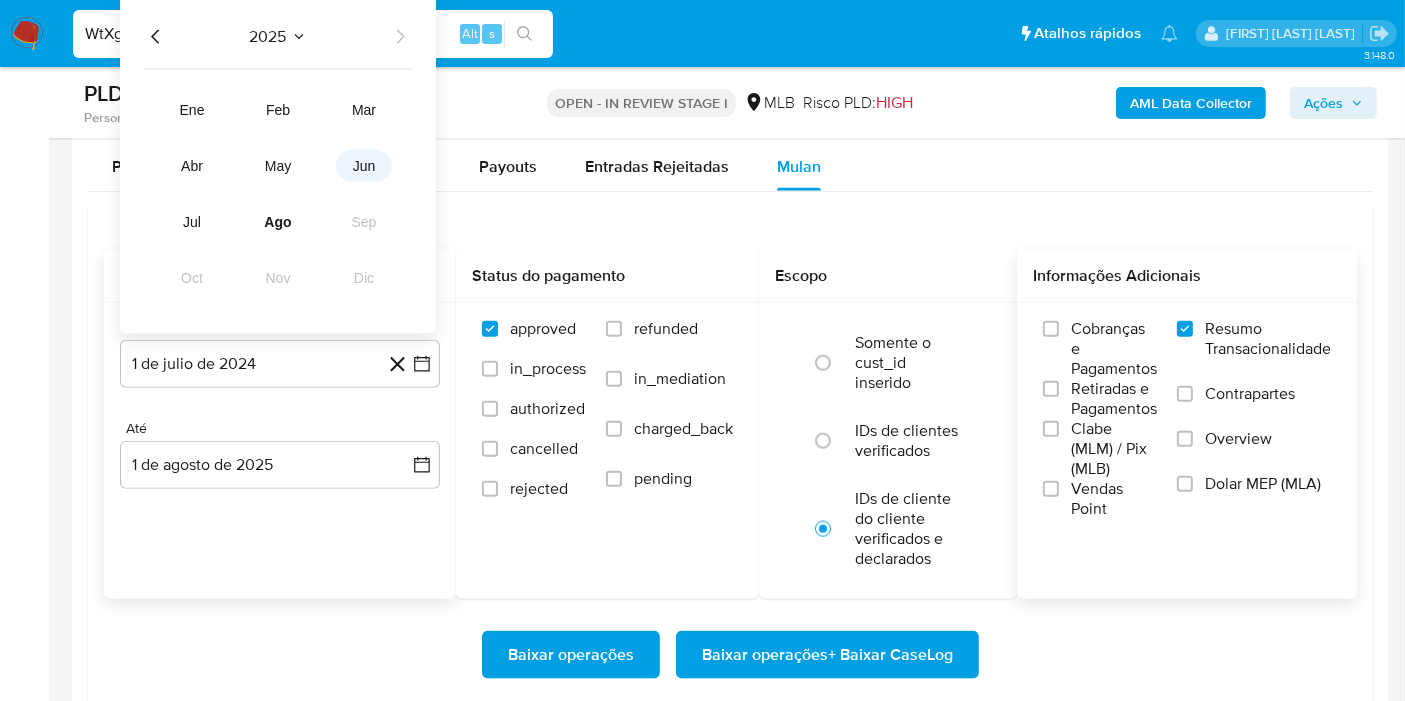 click on "jun" at bounding box center [364, 166] 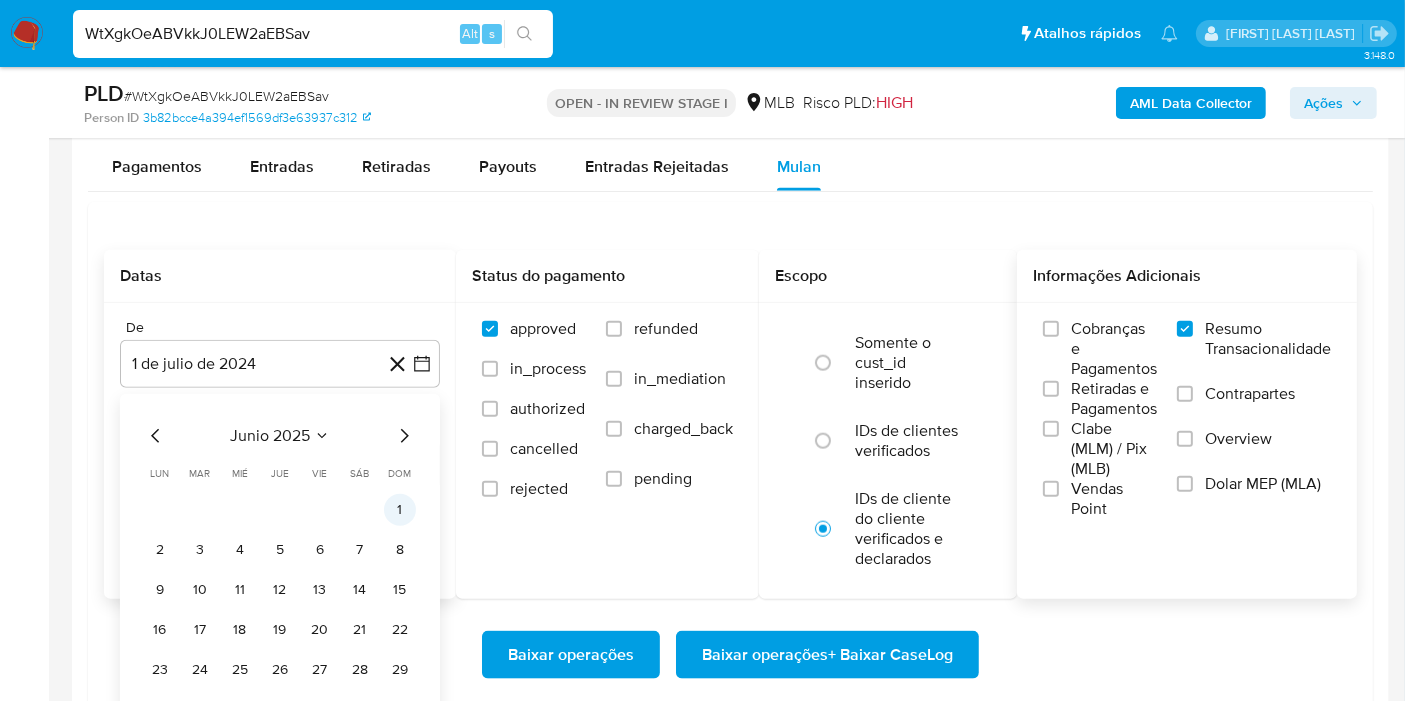 click on "1" at bounding box center (400, 510) 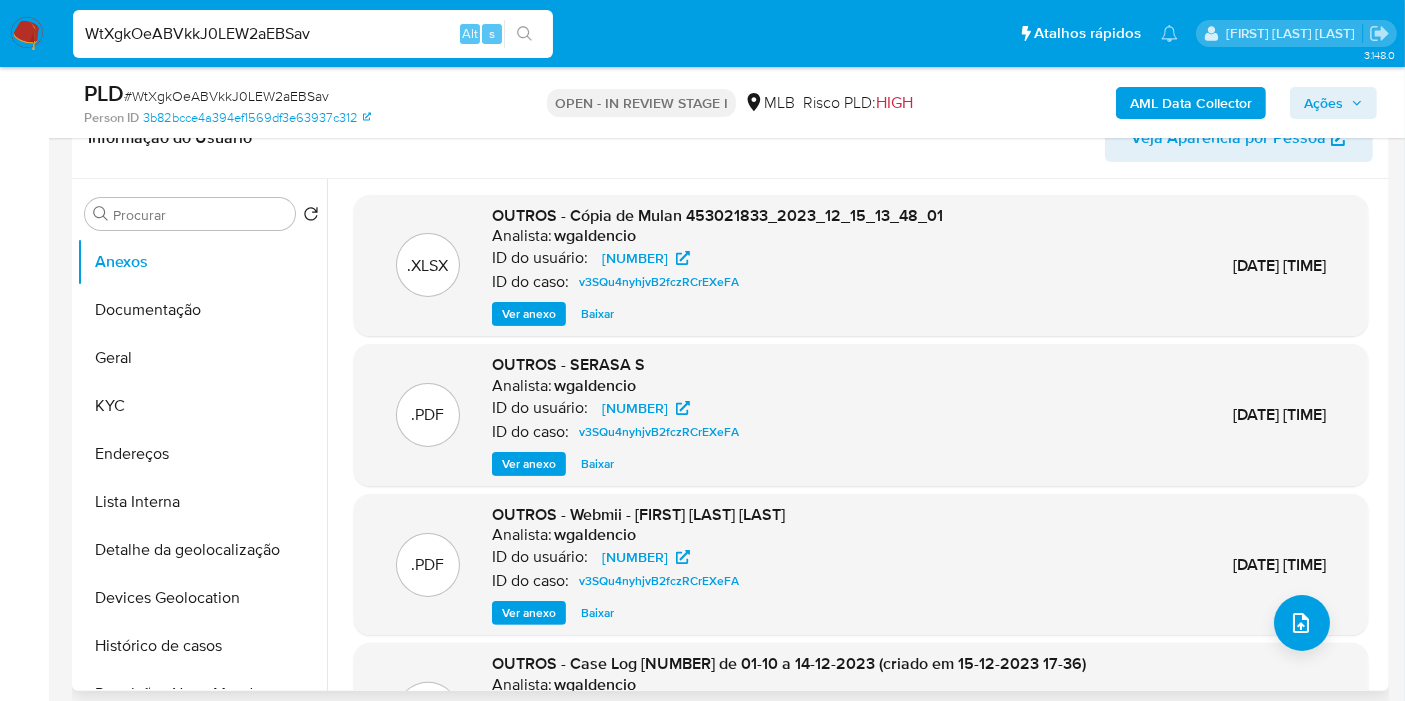 scroll, scrollTop: 333, scrollLeft: 0, axis: vertical 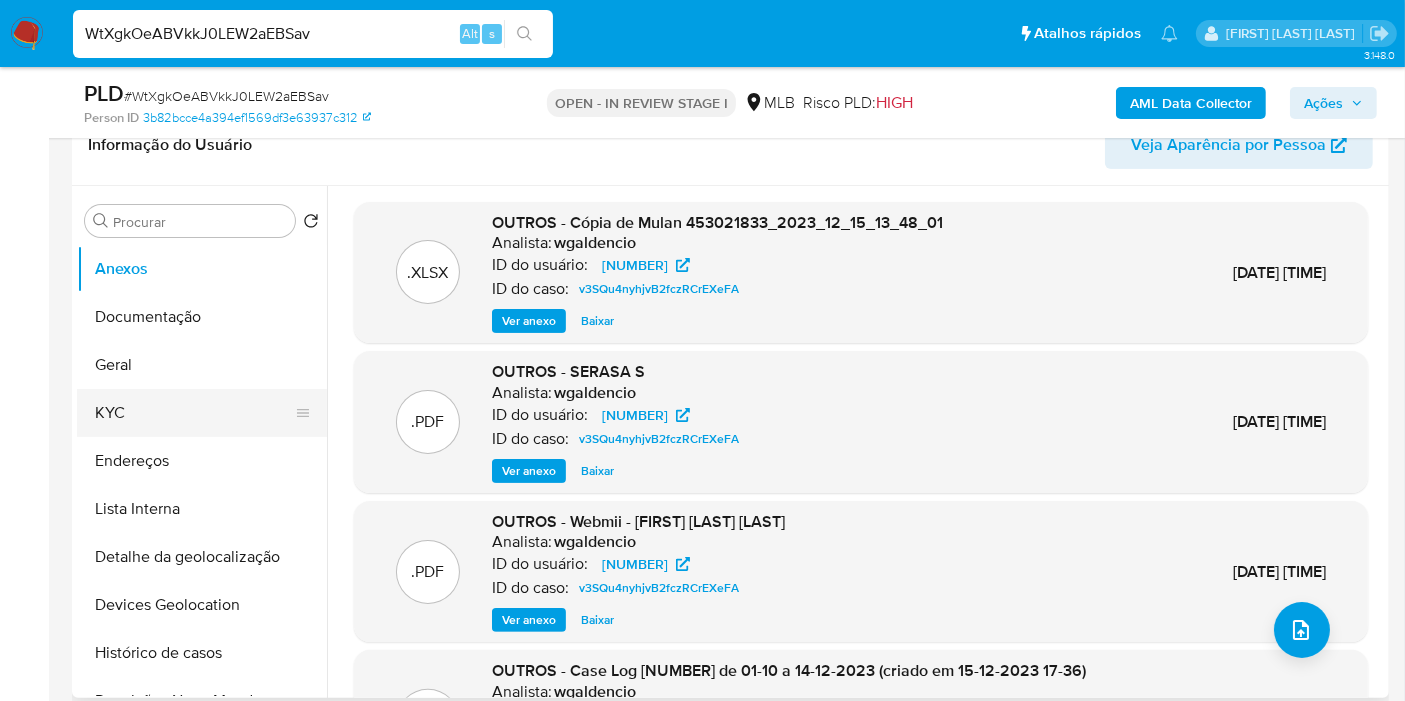 click on "KYC" at bounding box center [194, 413] 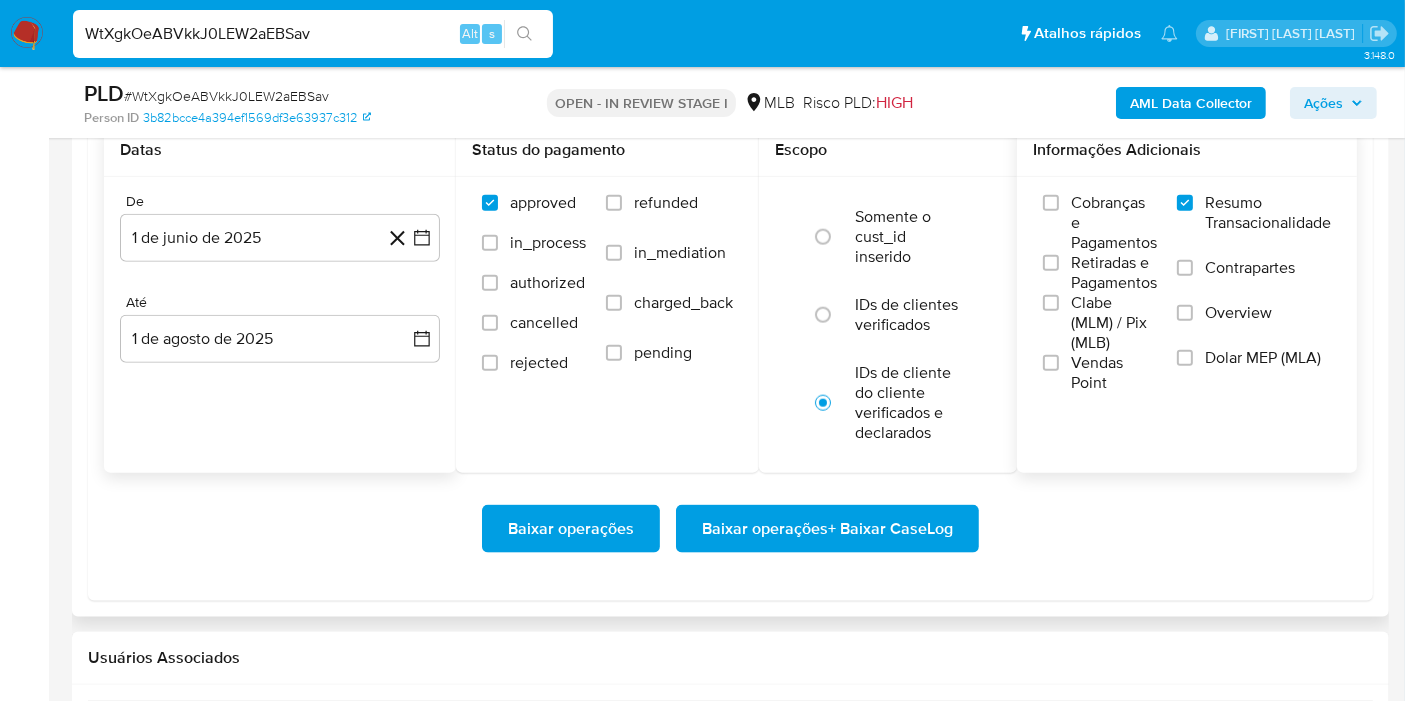 scroll, scrollTop: 2444, scrollLeft: 0, axis: vertical 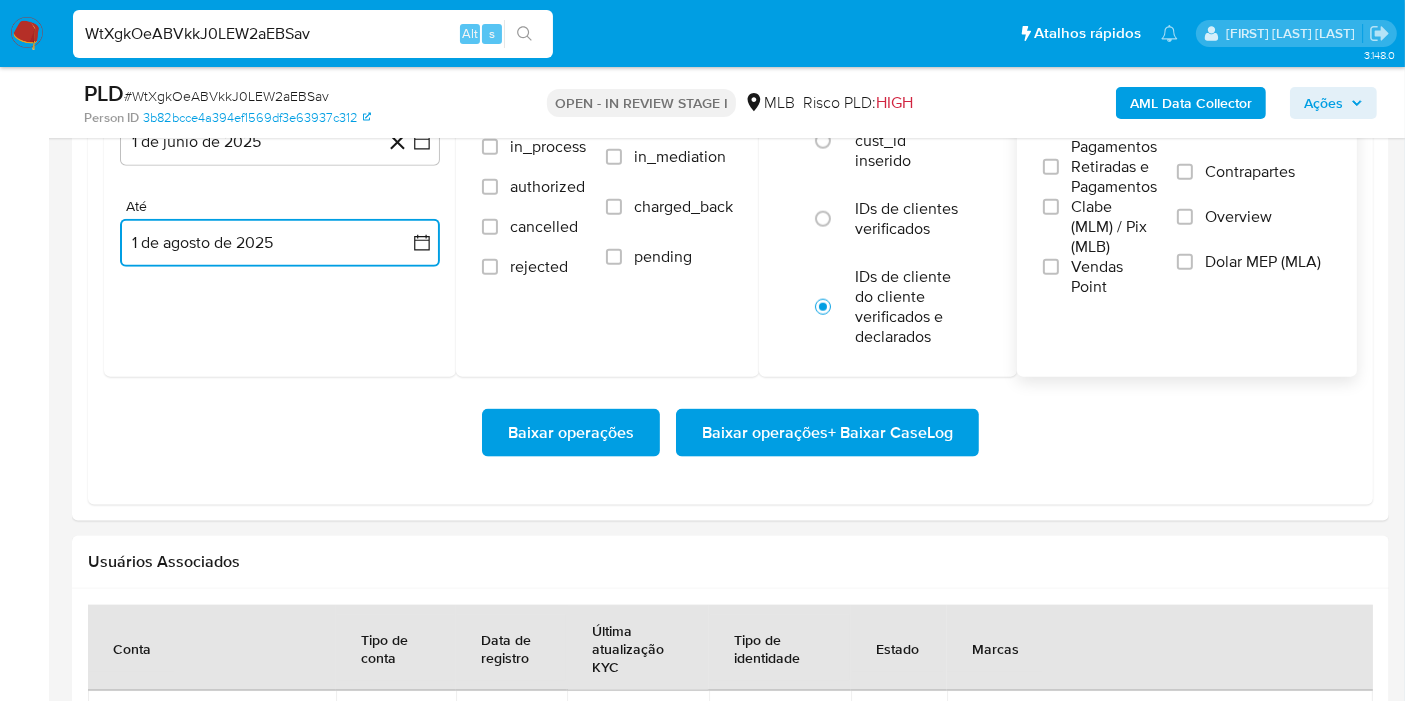 click on "1 de agosto de 2025" at bounding box center (280, 243) 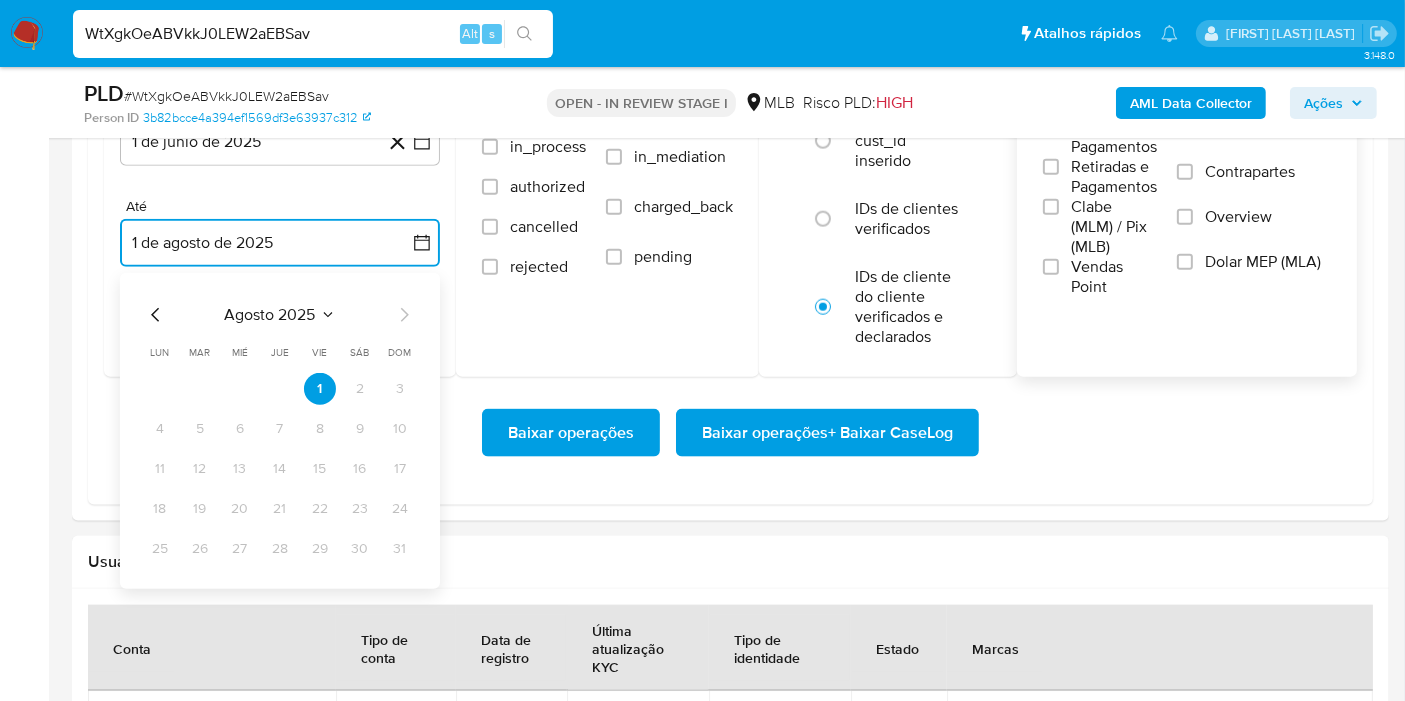 click 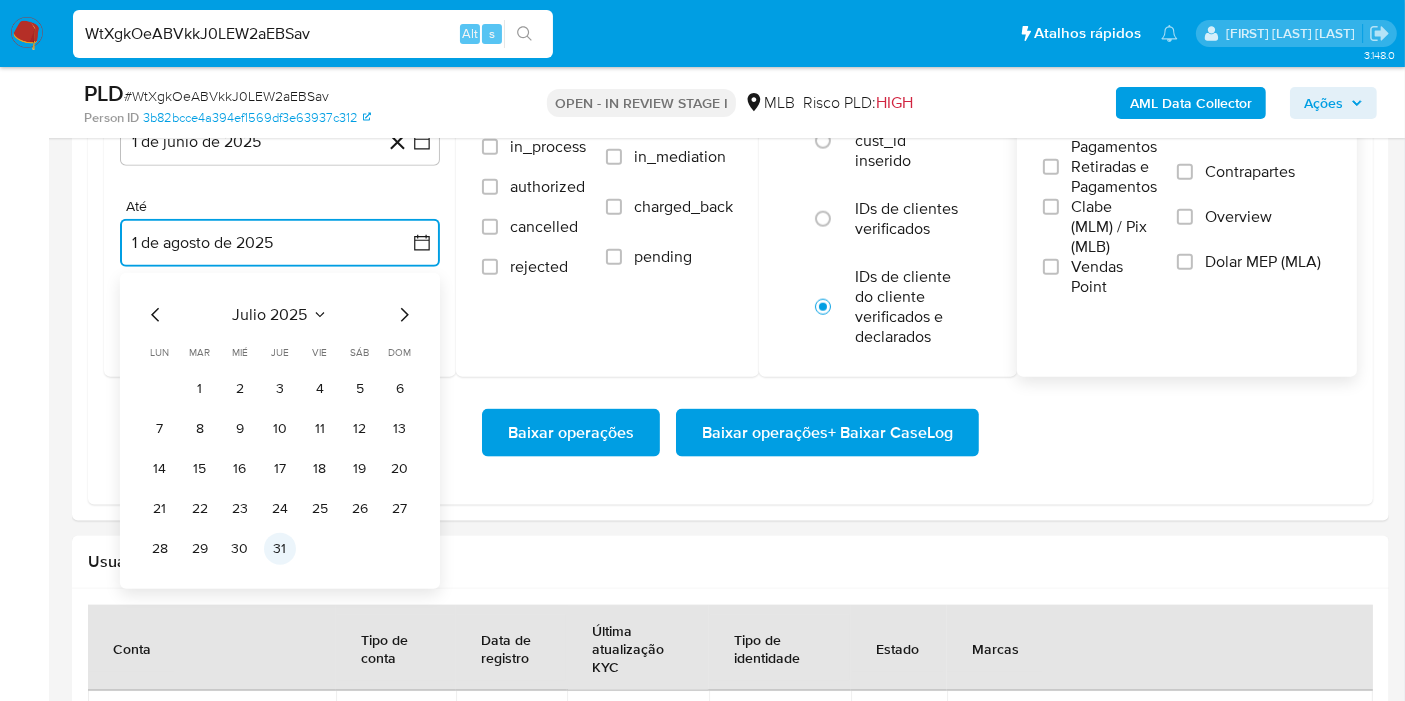 click on "31" at bounding box center (280, 549) 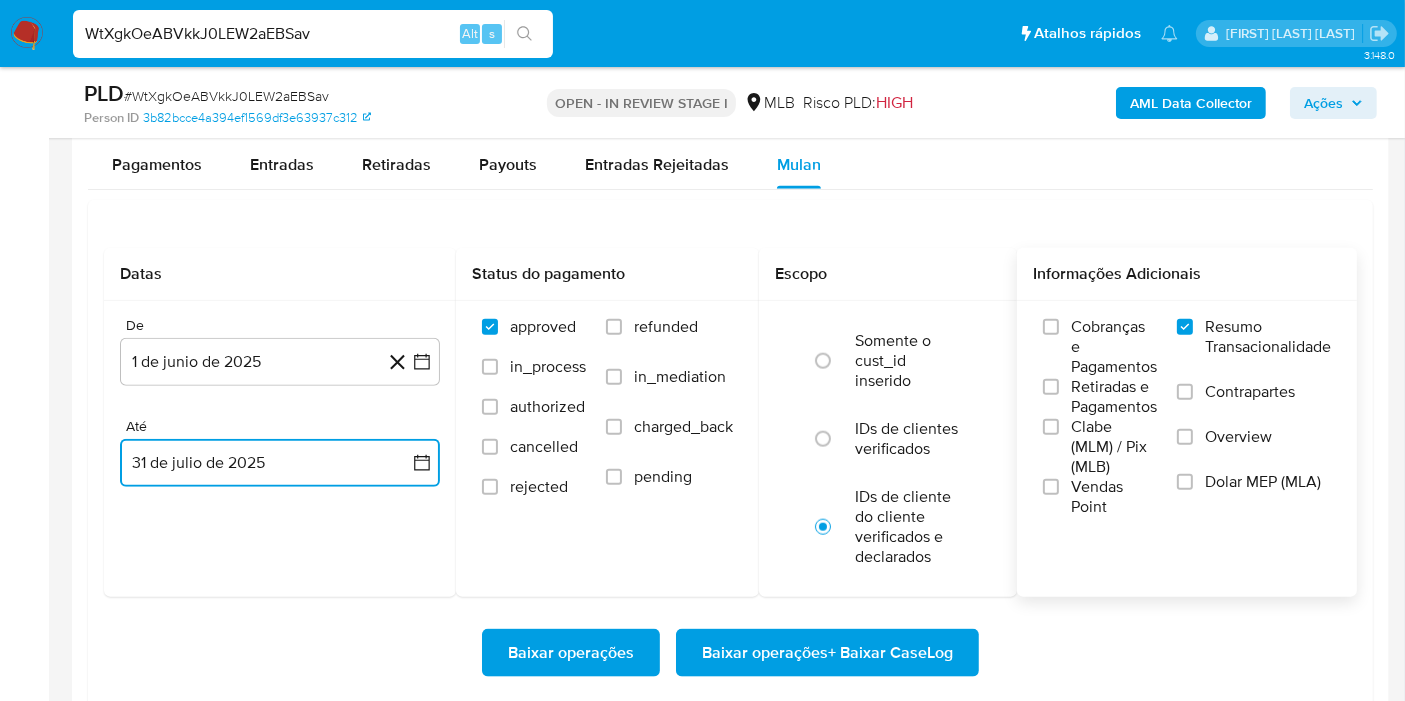 scroll, scrollTop: 2222, scrollLeft: 0, axis: vertical 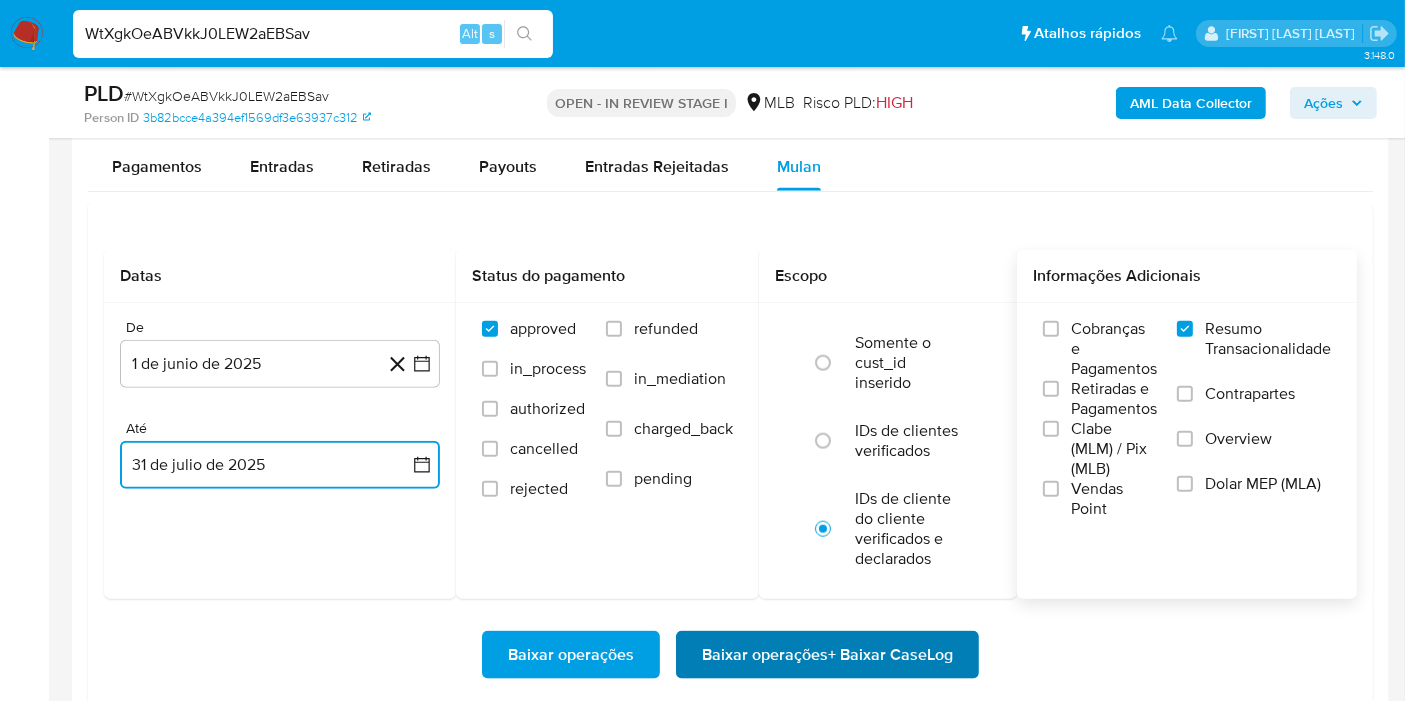click on "Baixar operações  +   Baixar CaseLog" at bounding box center (827, 655) 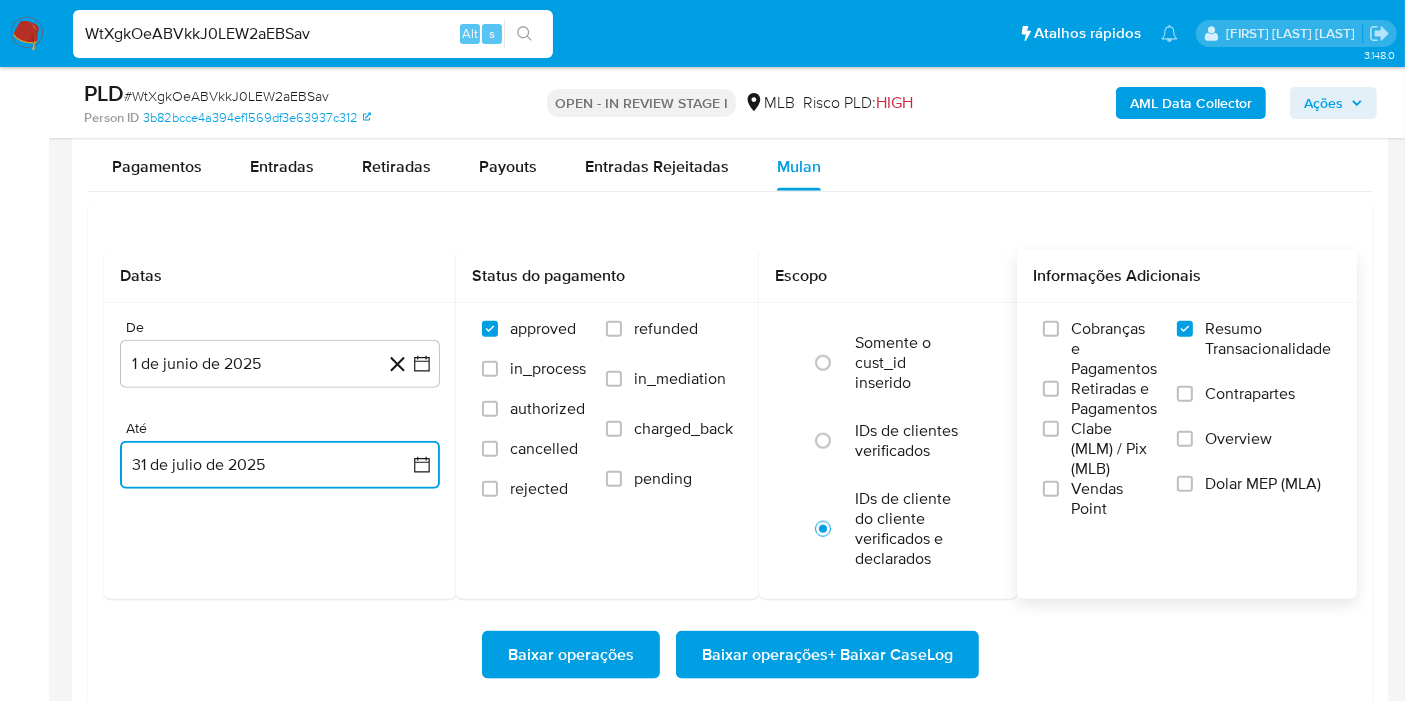 scroll, scrollTop: 2333, scrollLeft: 0, axis: vertical 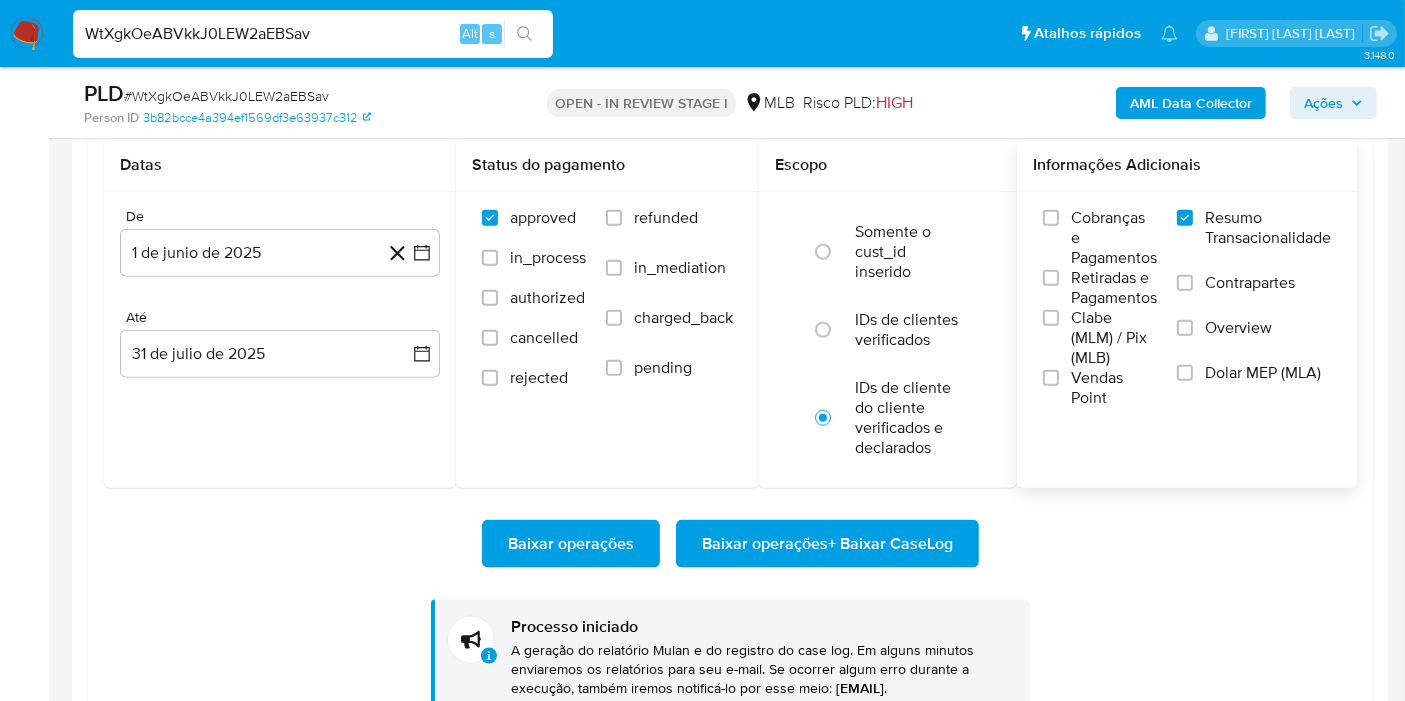 click on "WtXgkOeABVkkJ0LEW2aEBSav" at bounding box center (313, 34) 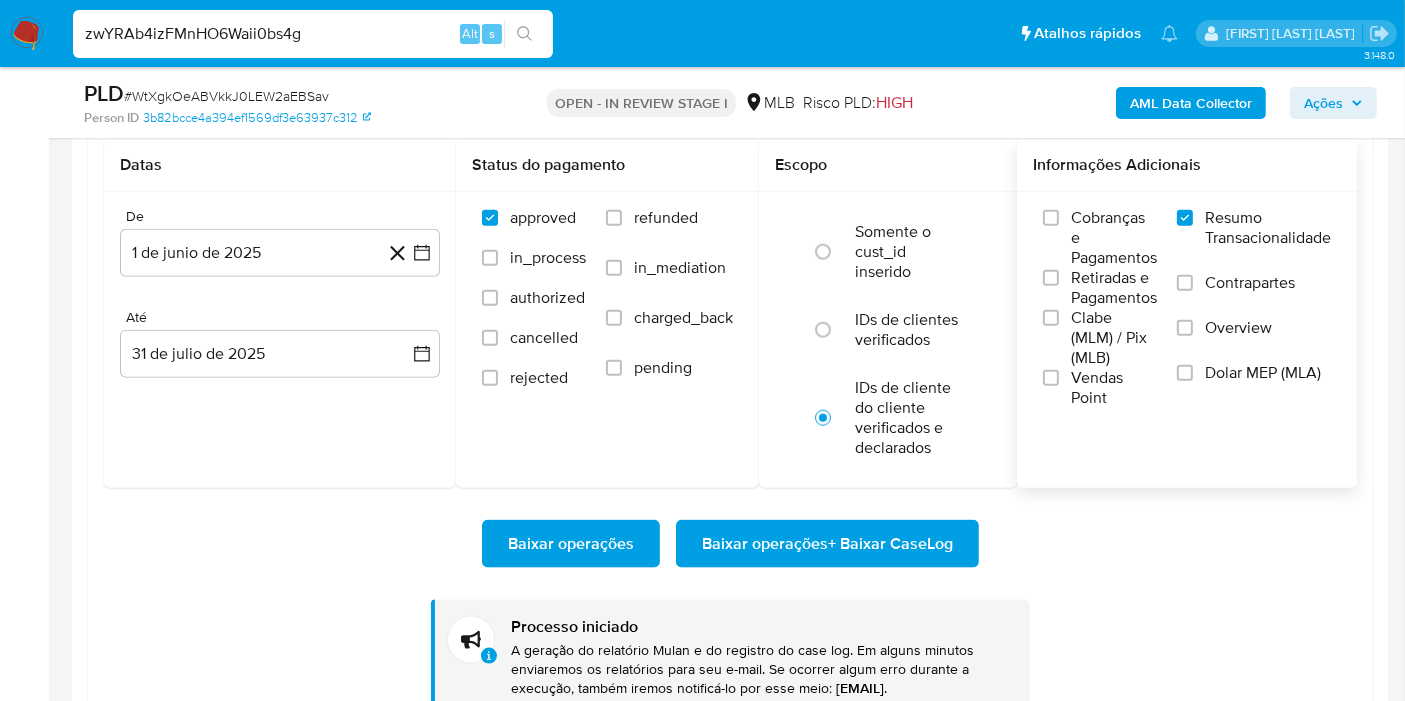 type on "zwYRAb4izFMnHO6Waii0bs4g" 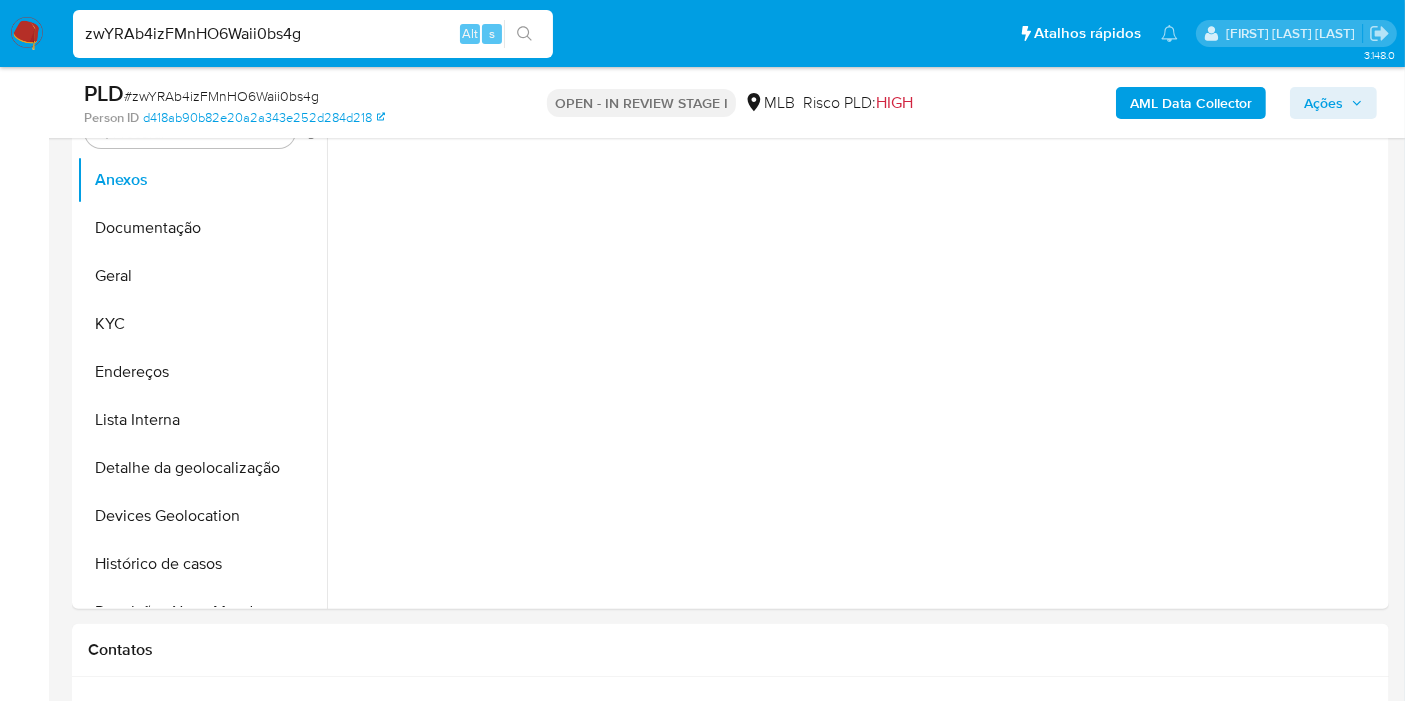 scroll, scrollTop: 444, scrollLeft: 0, axis: vertical 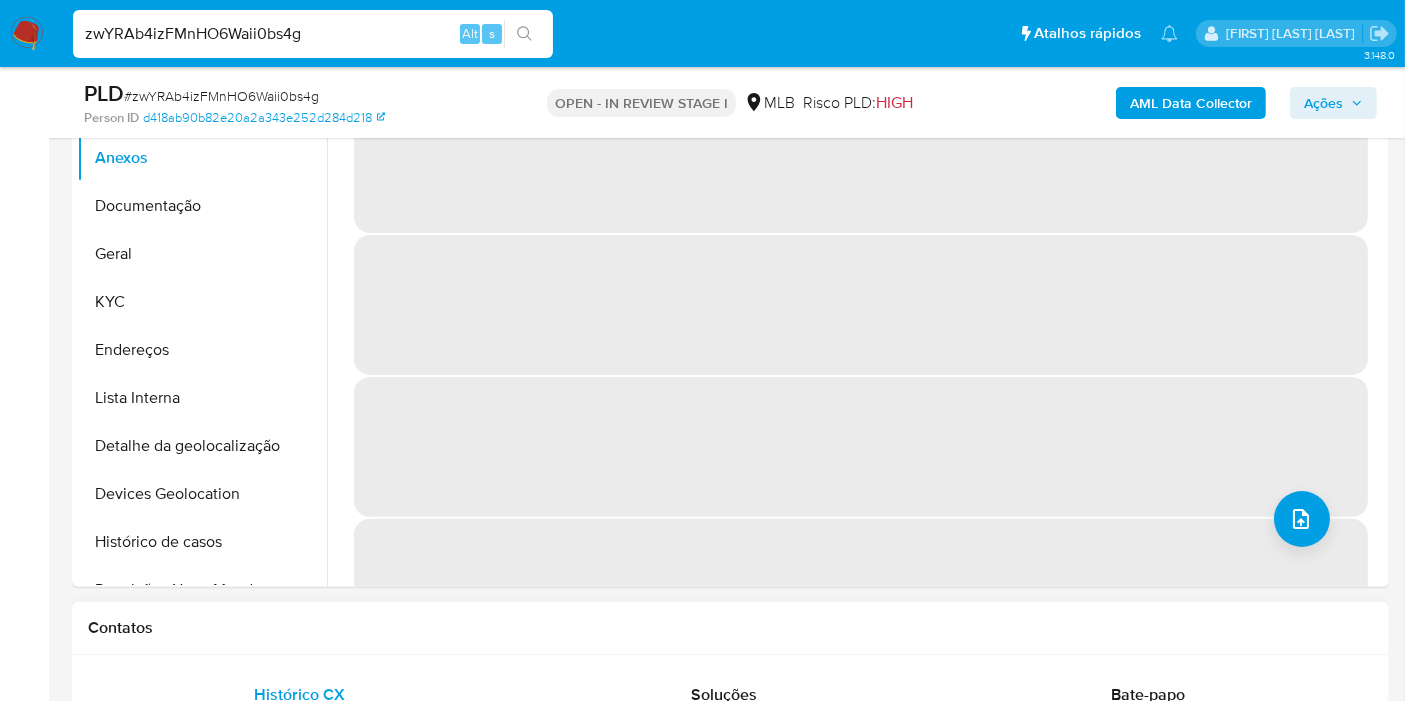select on "10" 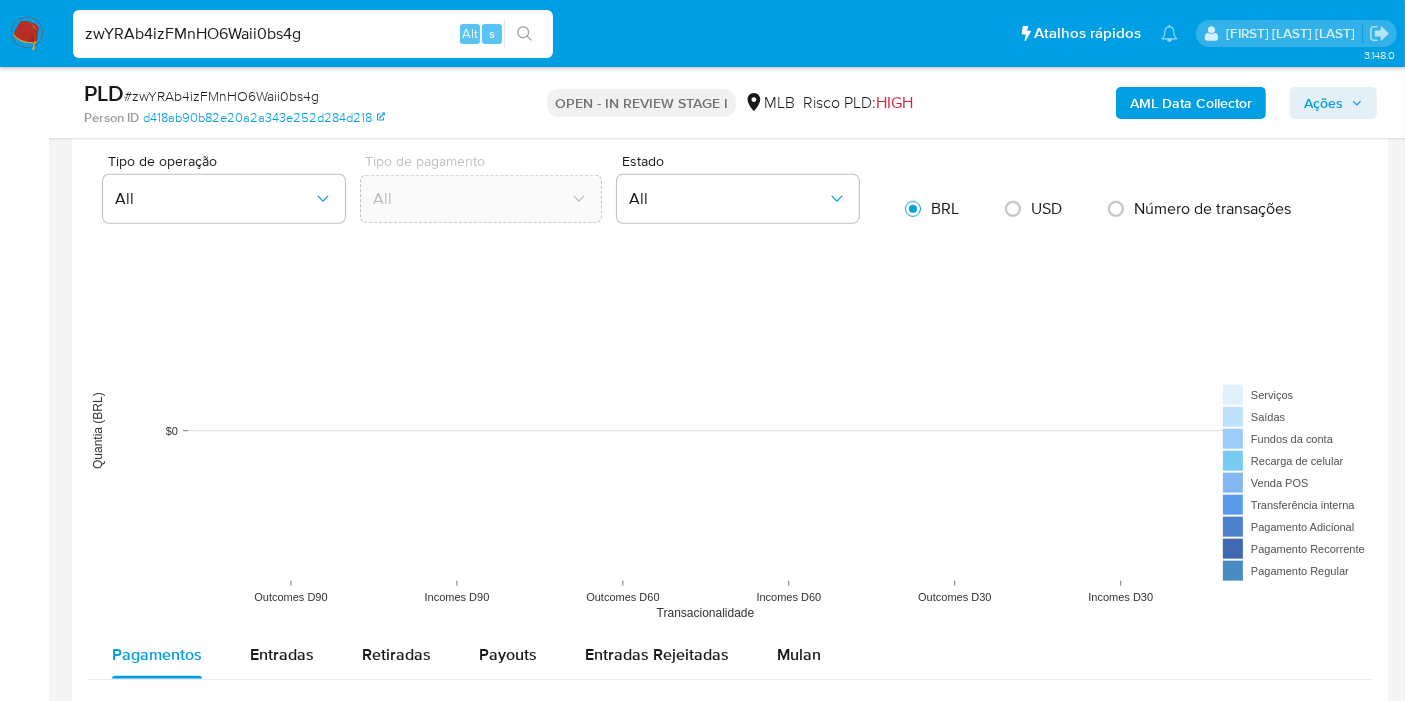 scroll, scrollTop: 2000, scrollLeft: 0, axis: vertical 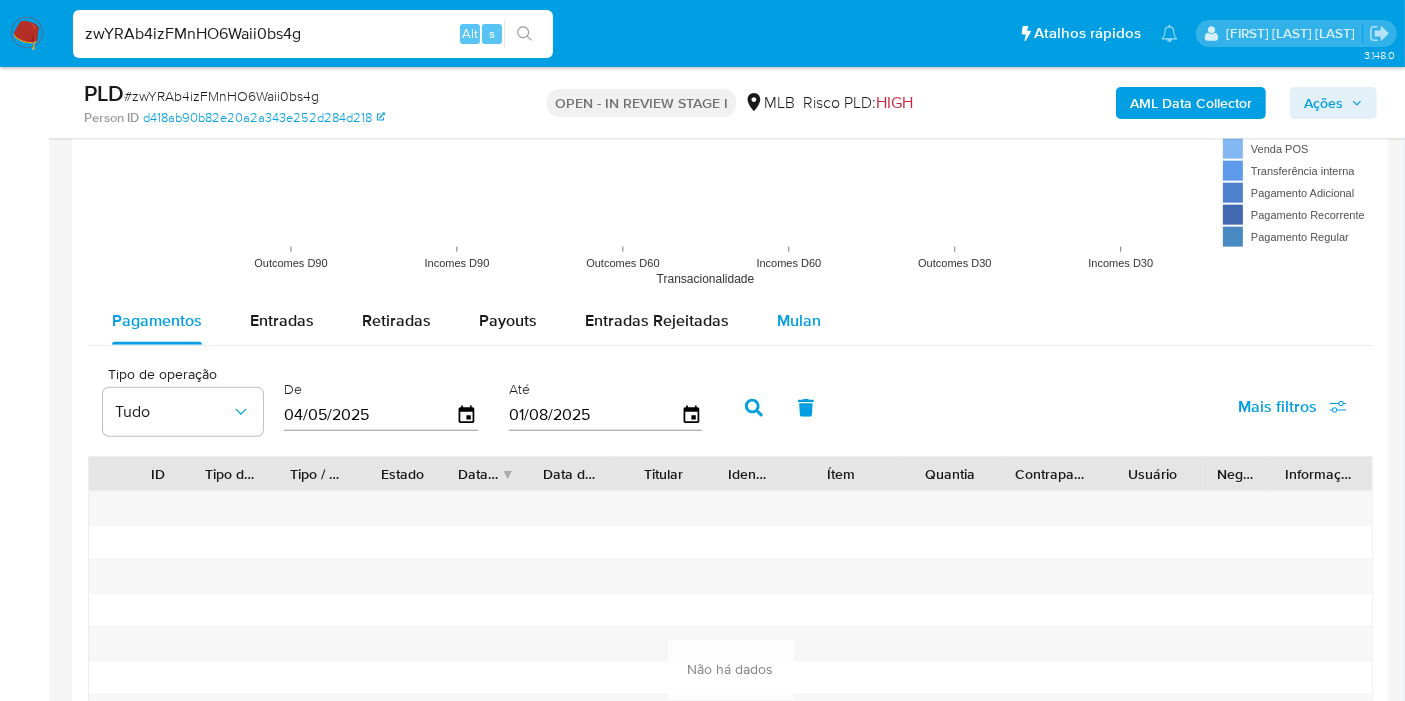 click on "Mulan" at bounding box center (799, 320) 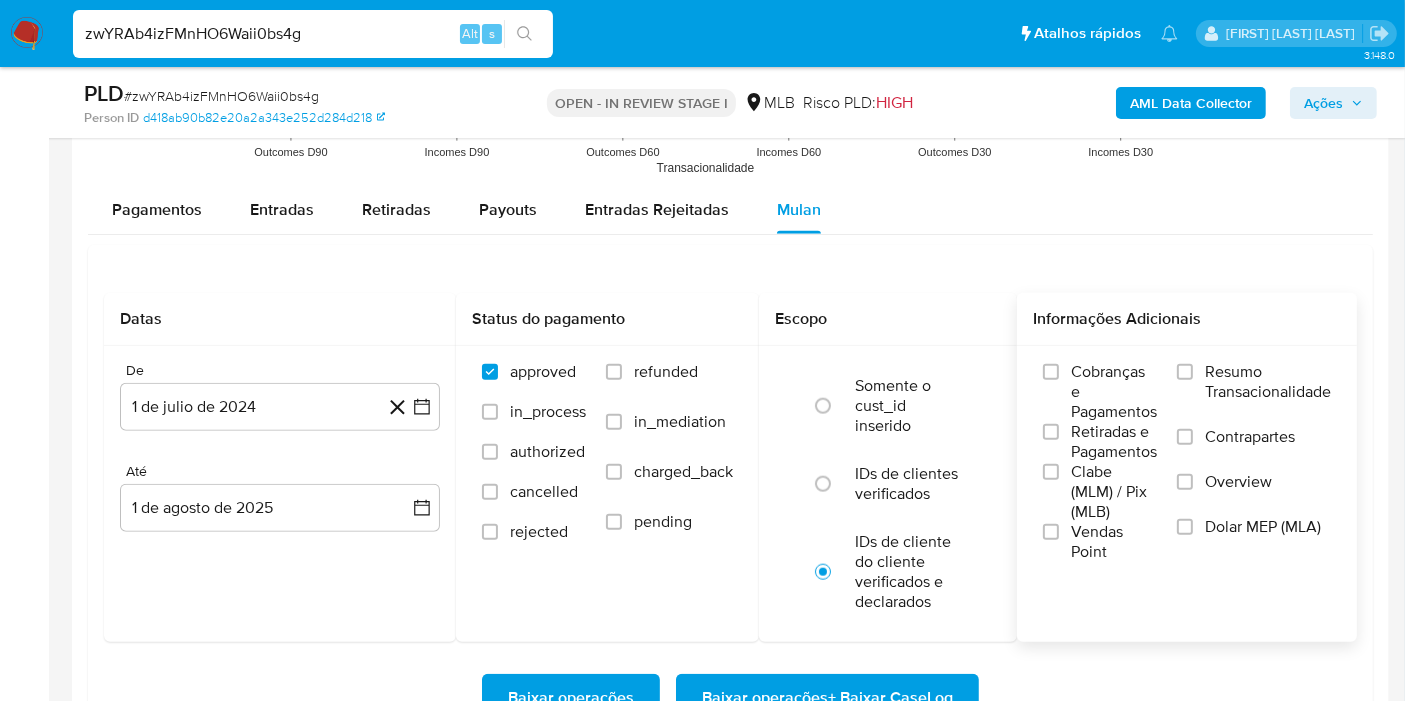 click on "Resumo Transacionalidade" at bounding box center (1268, 382) 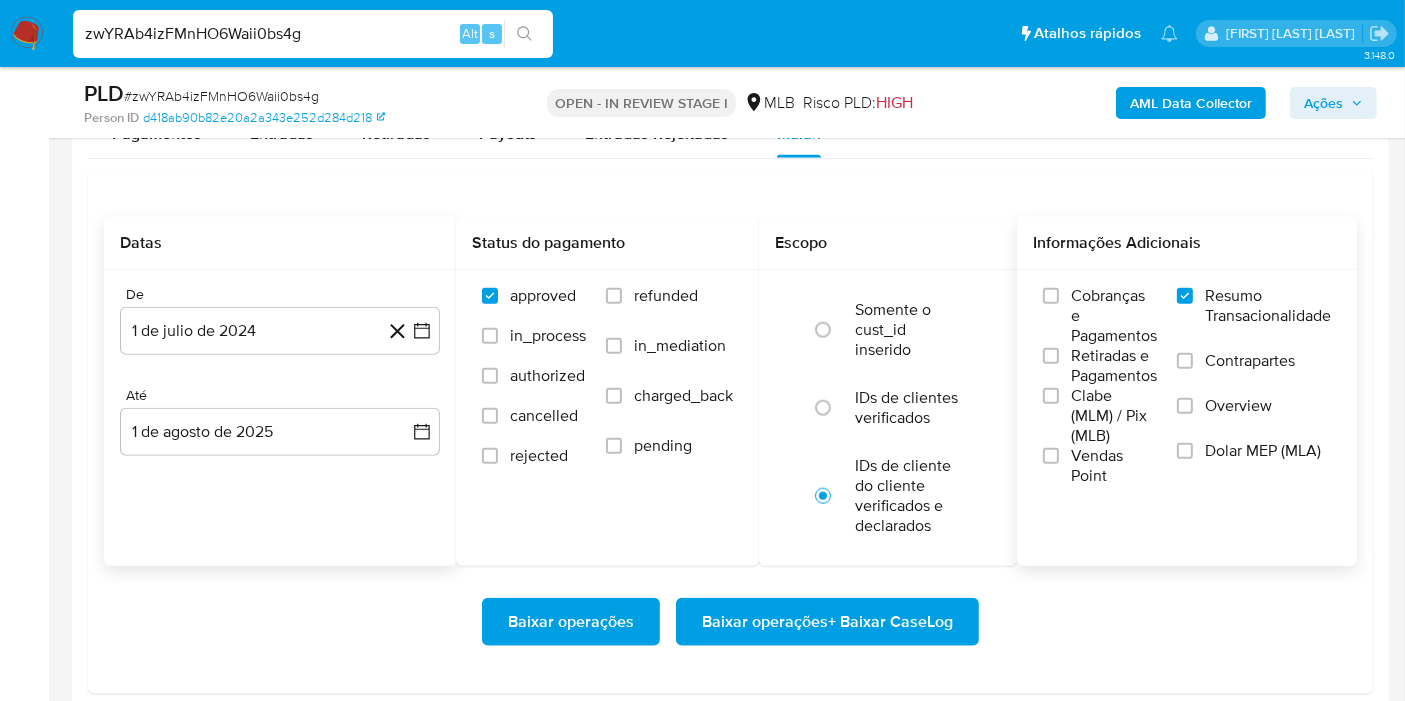 scroll, scrollTop: 2222, scrollLeft: 0, axis: vertical 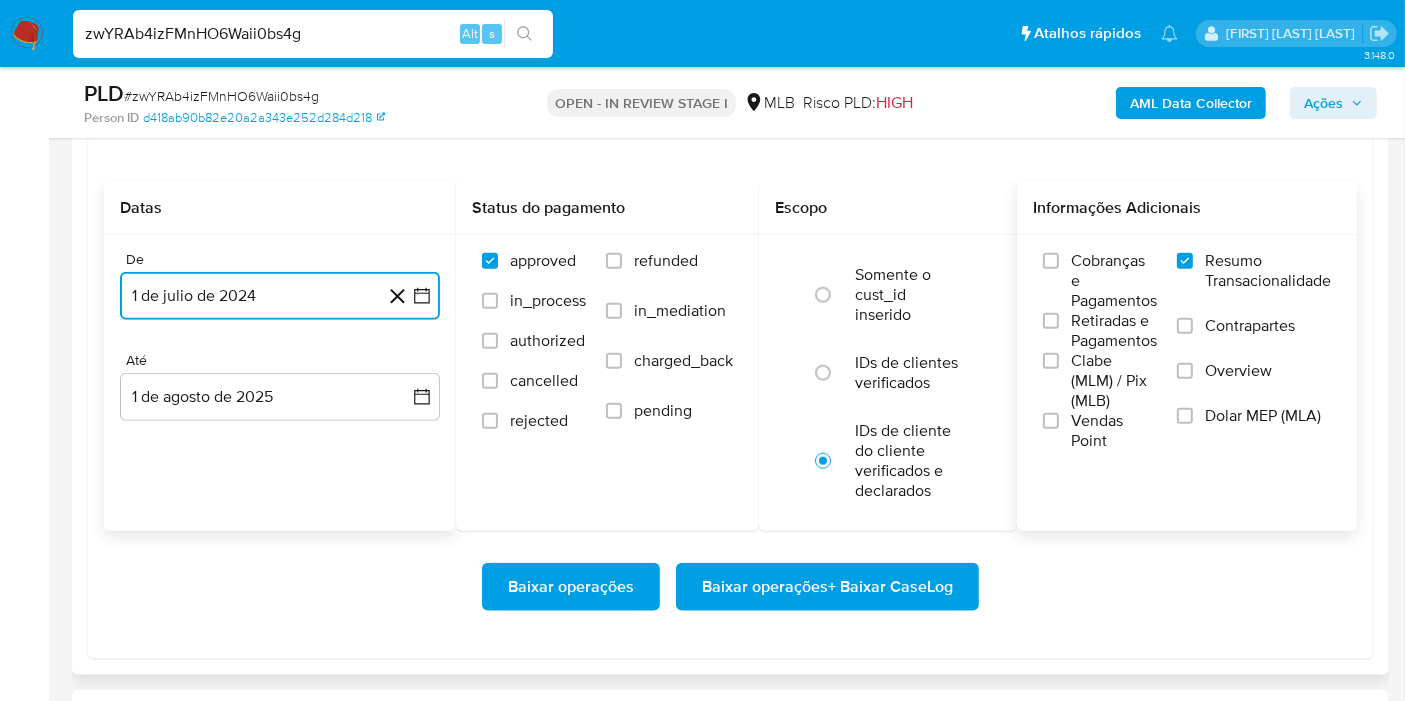 click on "1 de julio de 2024" at bounding box center [280, 296] 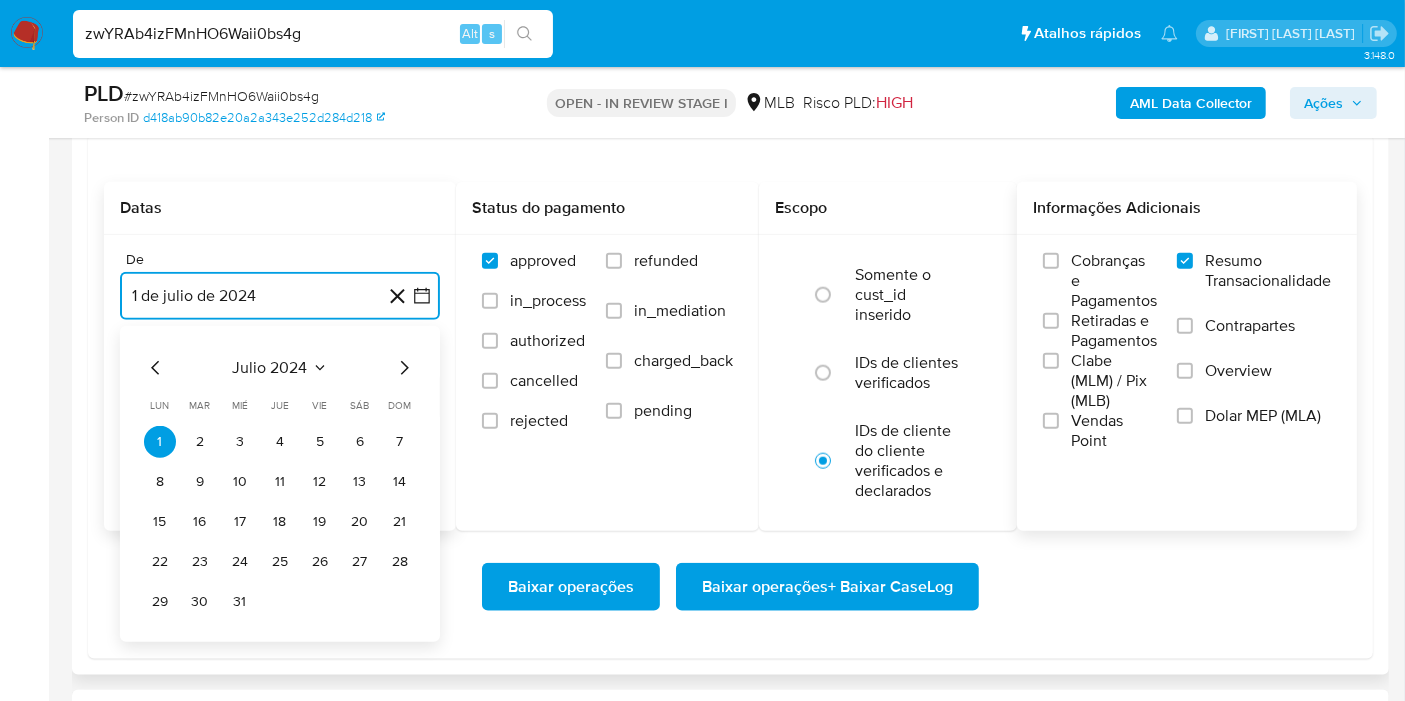 click on "julio 2024" at bounding box center [270, 368] 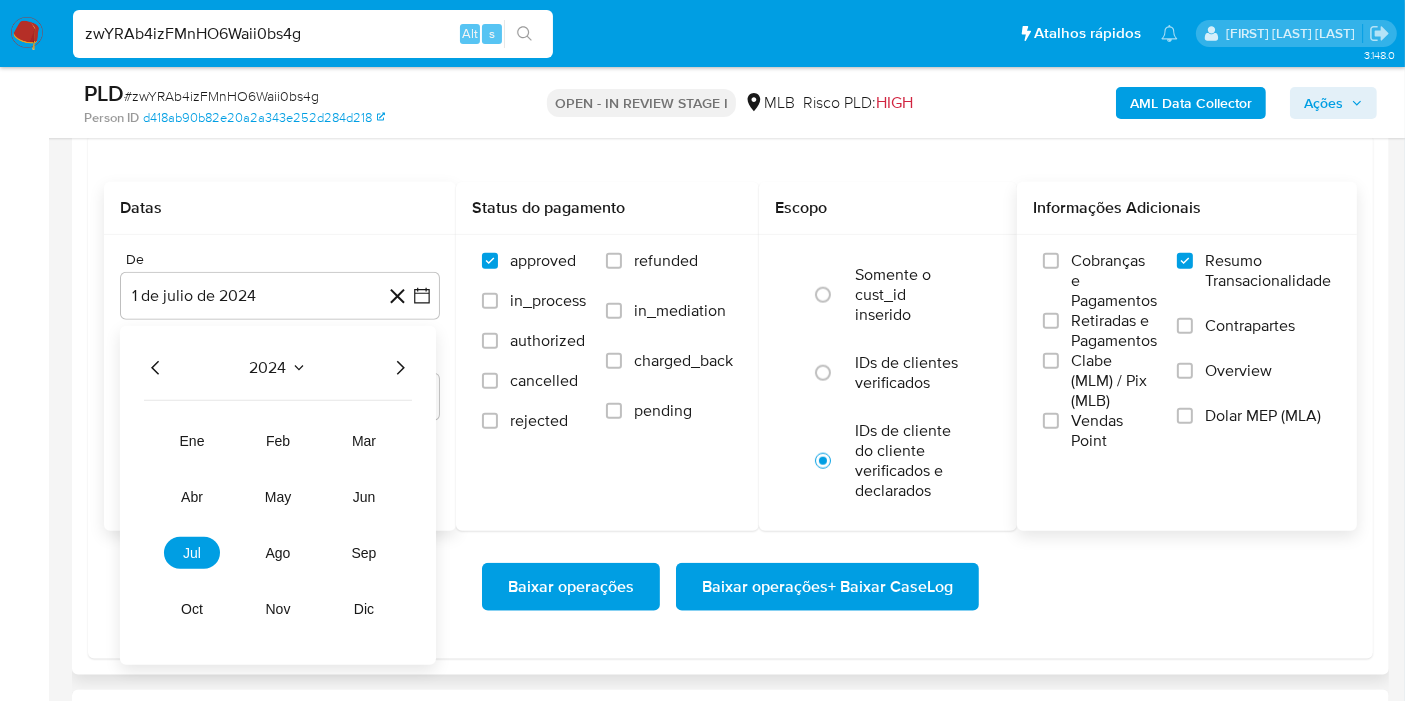 click 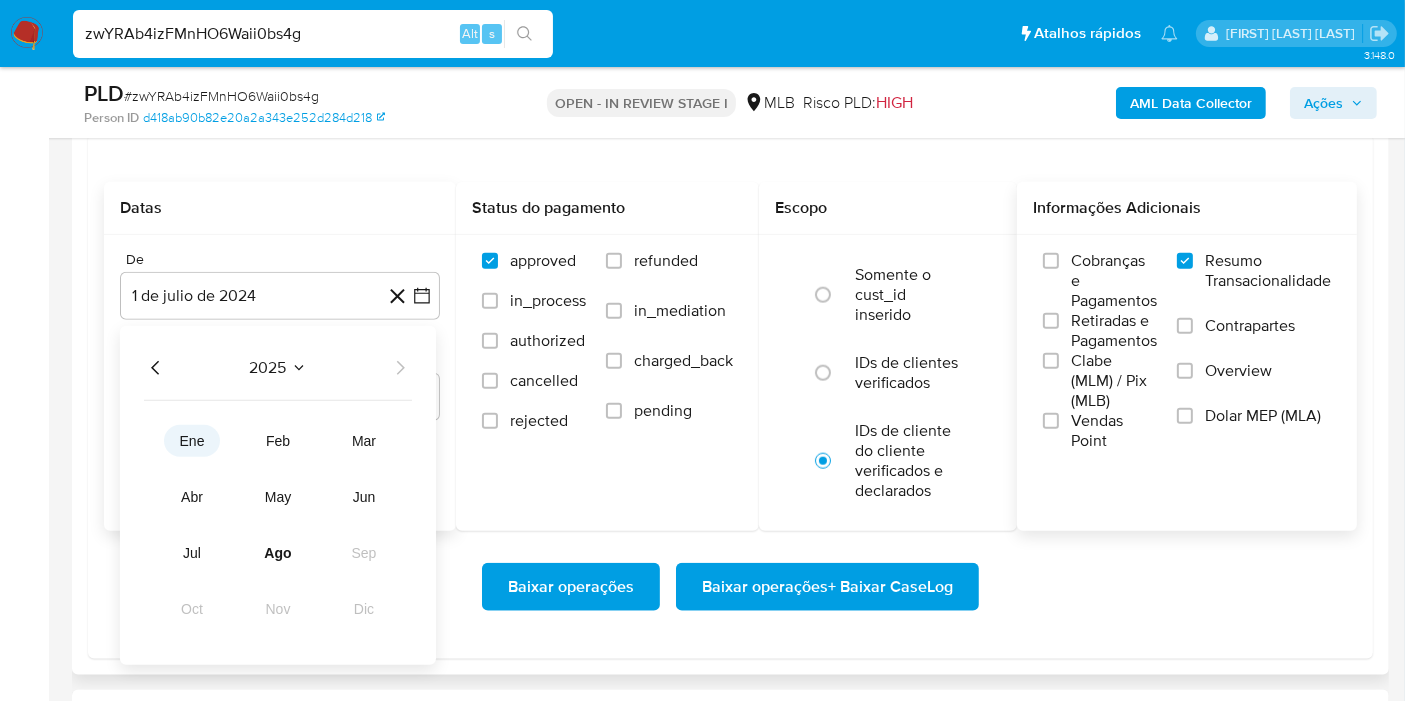 click on "ene" at bounding box center (192, 441) 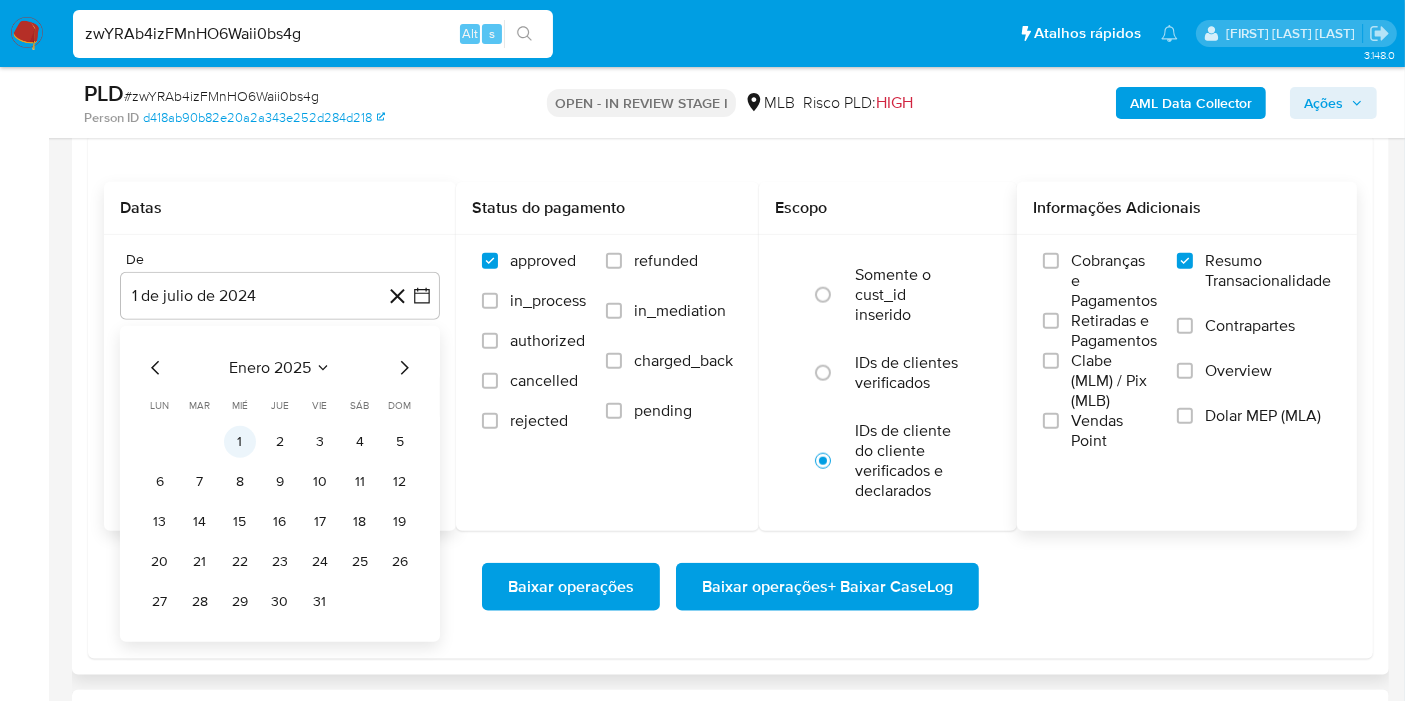 click on "1" at bounding box center (240, 442) 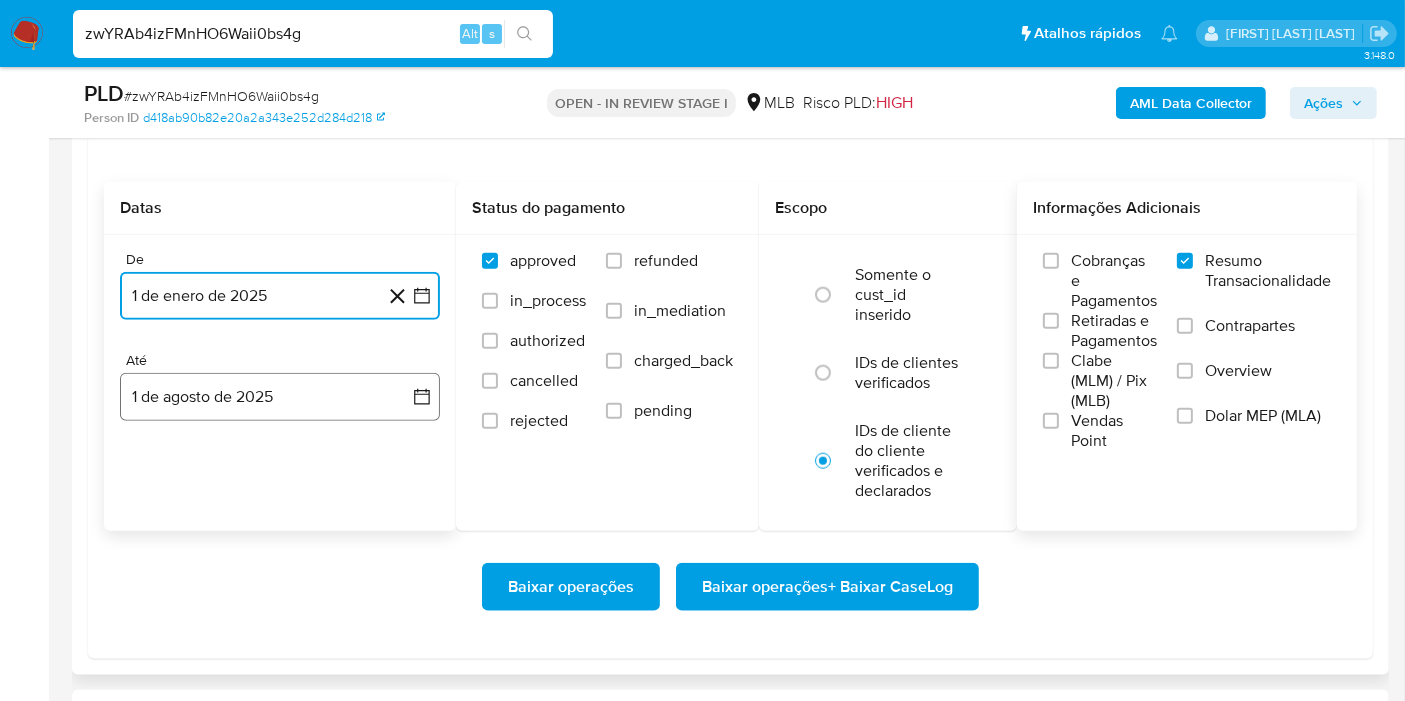 click on "1 de agosto de 2025" at bounding box center [280, 397] 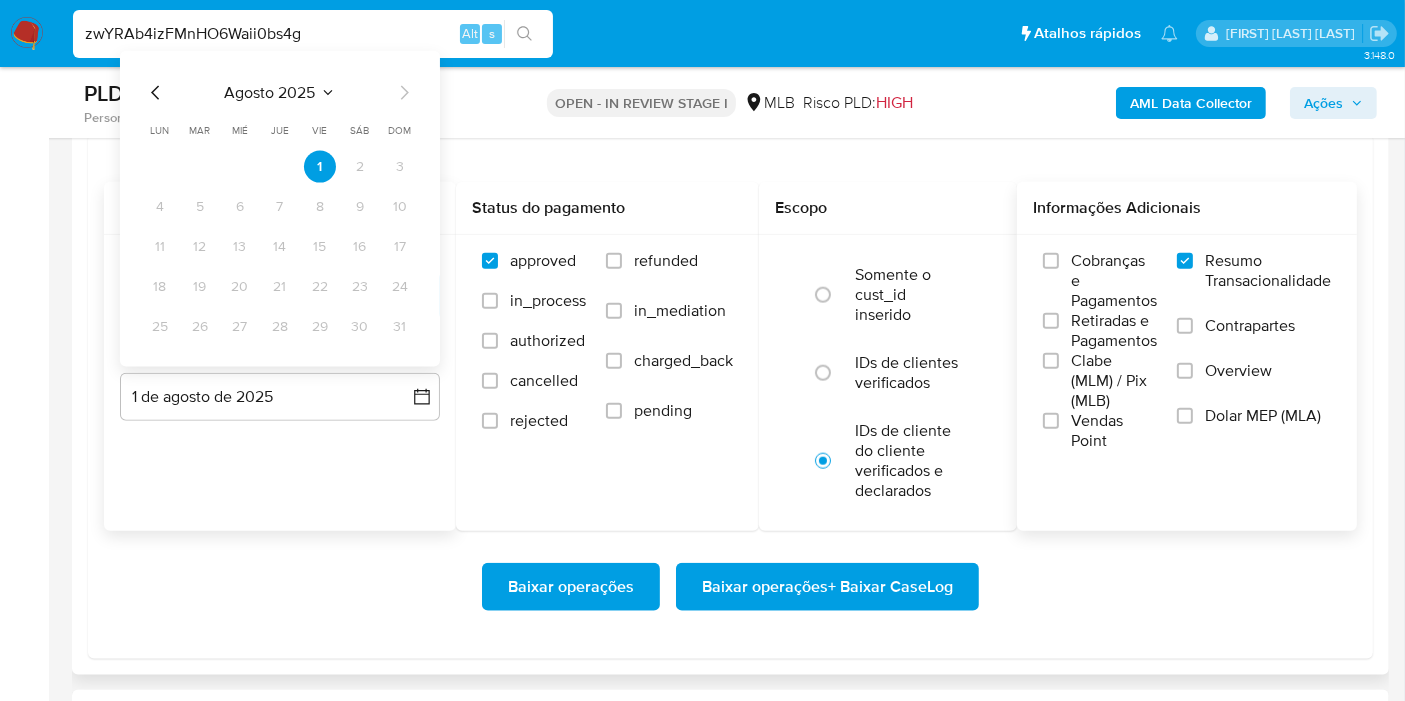click 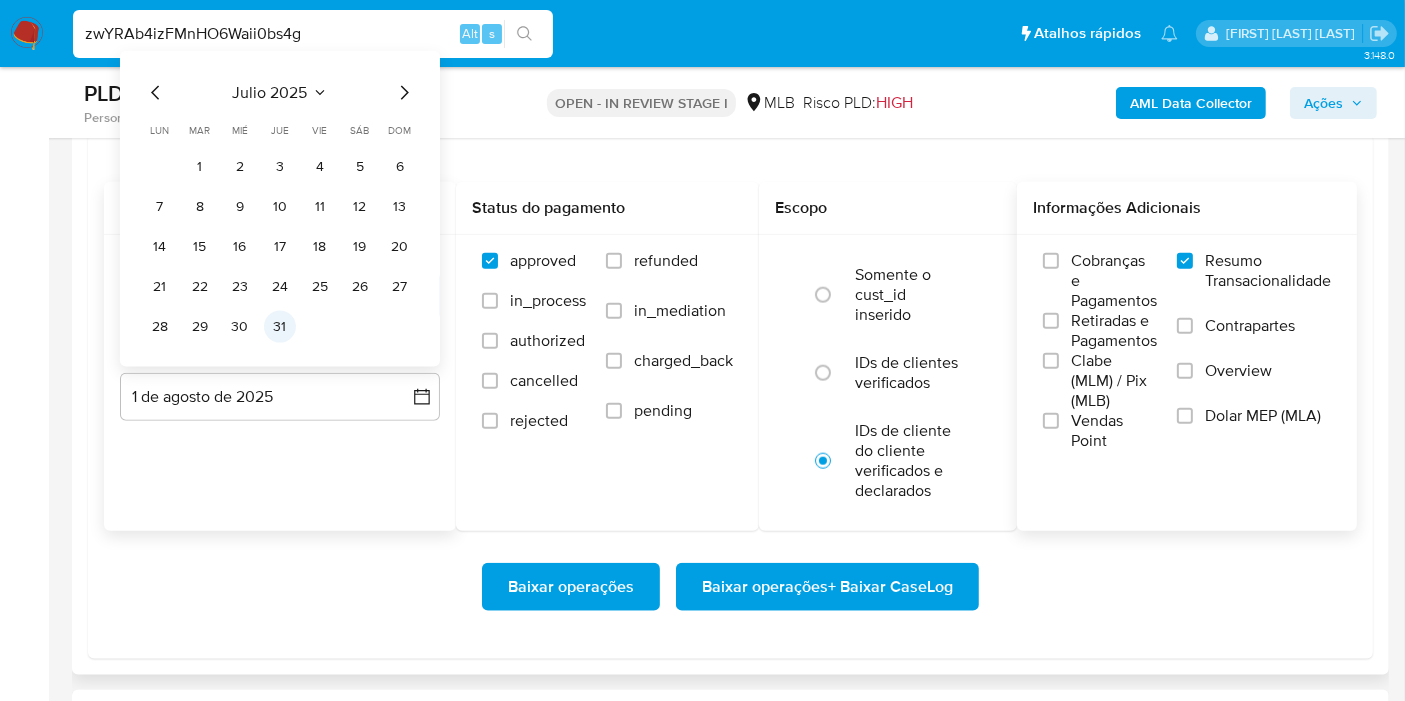 click on "31" at bounding box center (280, 327) 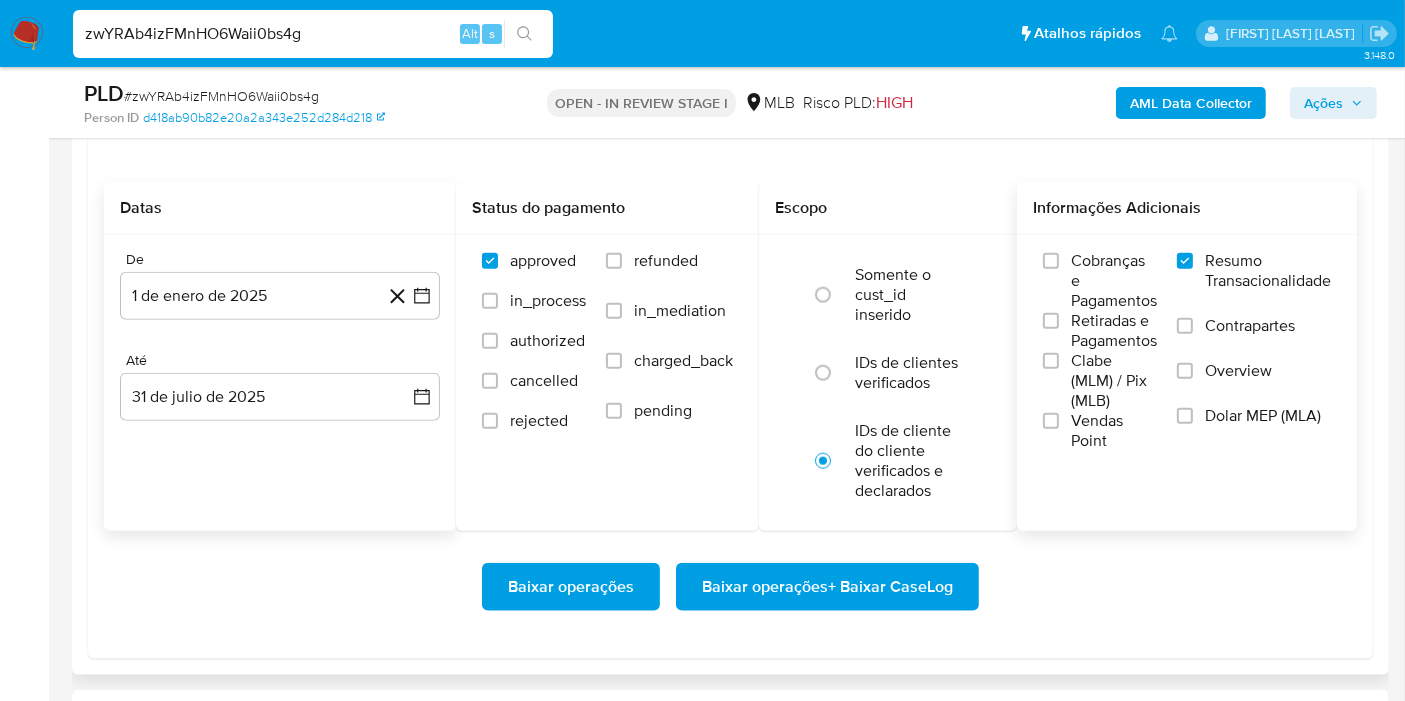 click on "Datas De [DATE] Até [DATE]" at bounding box center (280, 356) 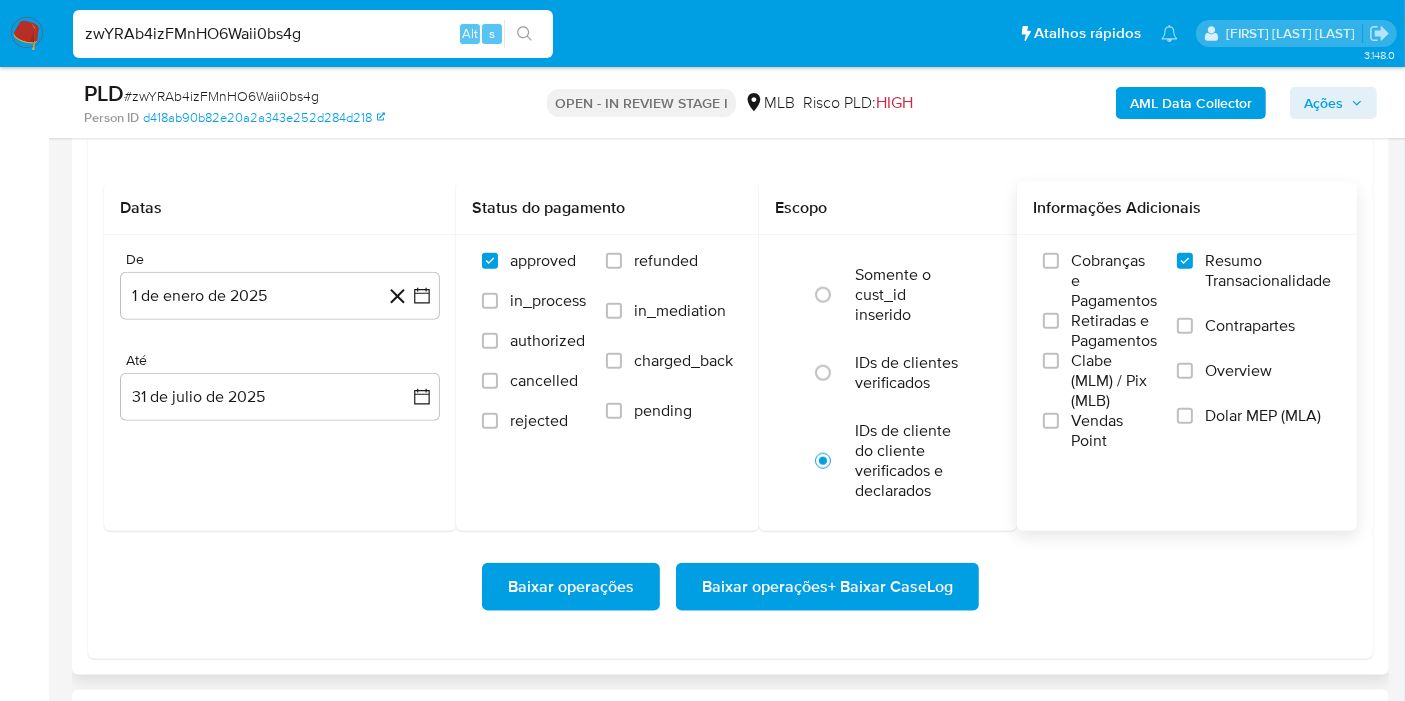 click on "Baixar operações  +   Baixar CaseLog" at bounding box center (827, 587) 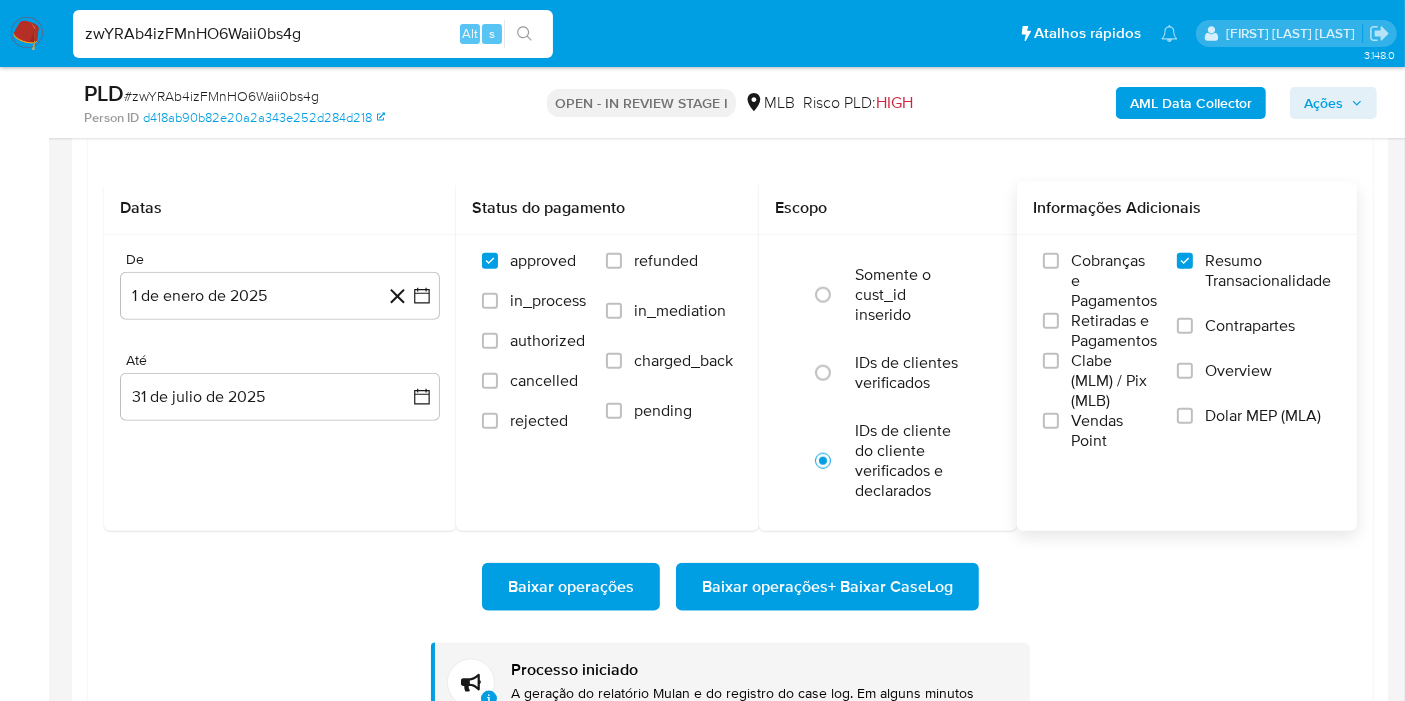 click on "zwYRAb4izFMnHO6Waii0bs4g" at bounding box center (313, 34) 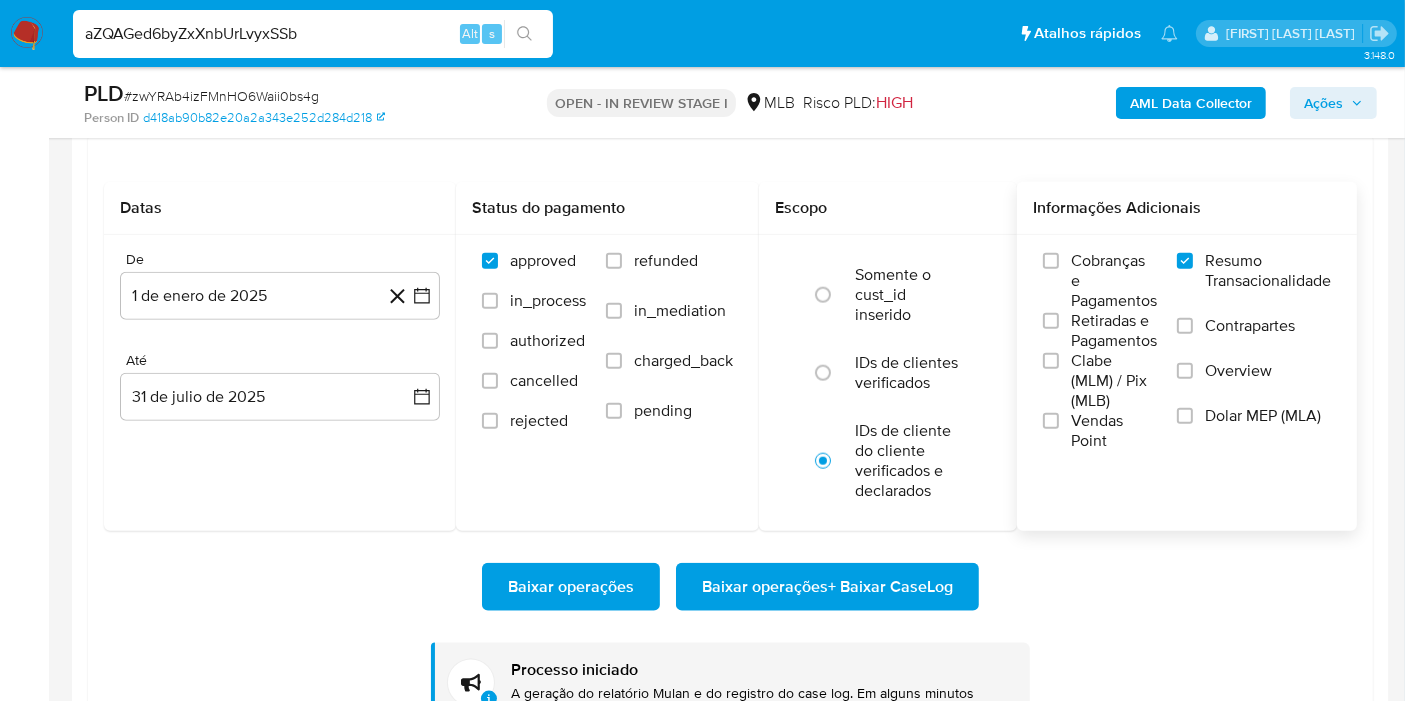 type on "aZQAGed6byZxXnbUrLvyxSSb" 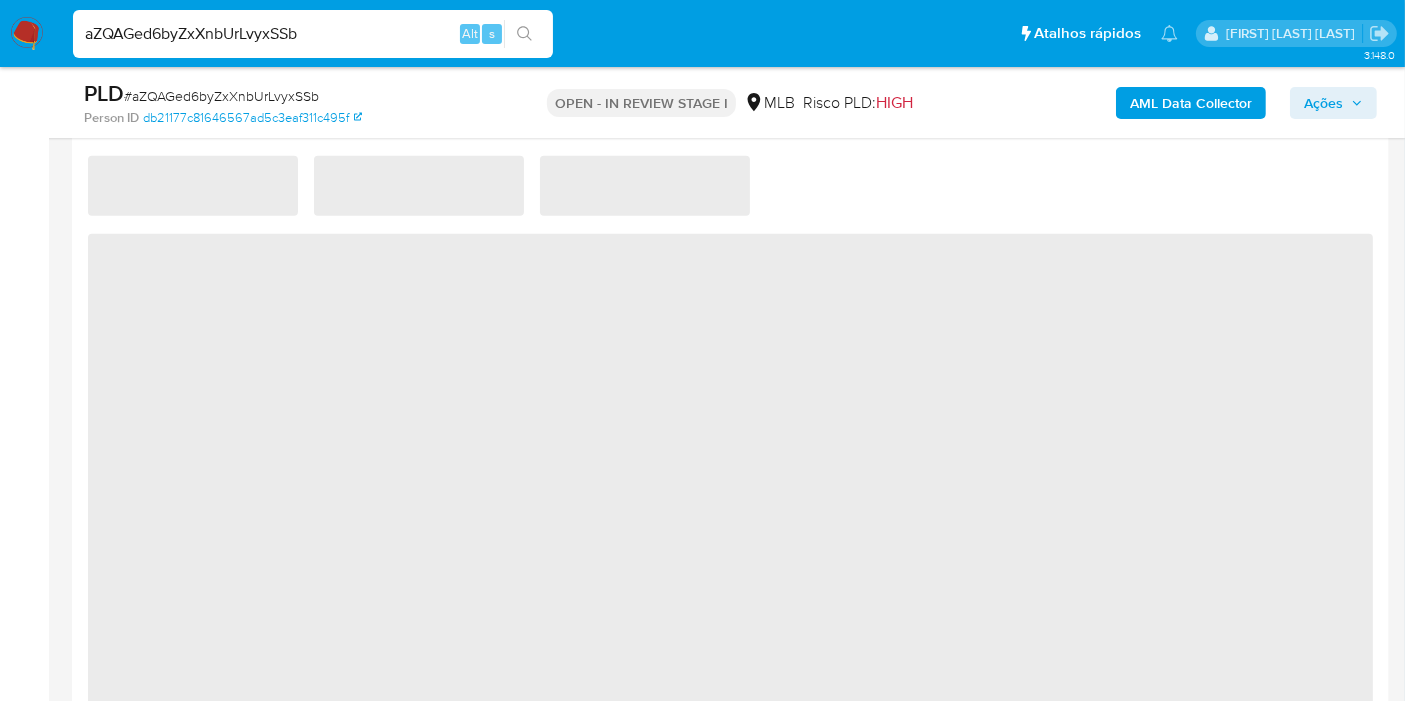 select on "10" 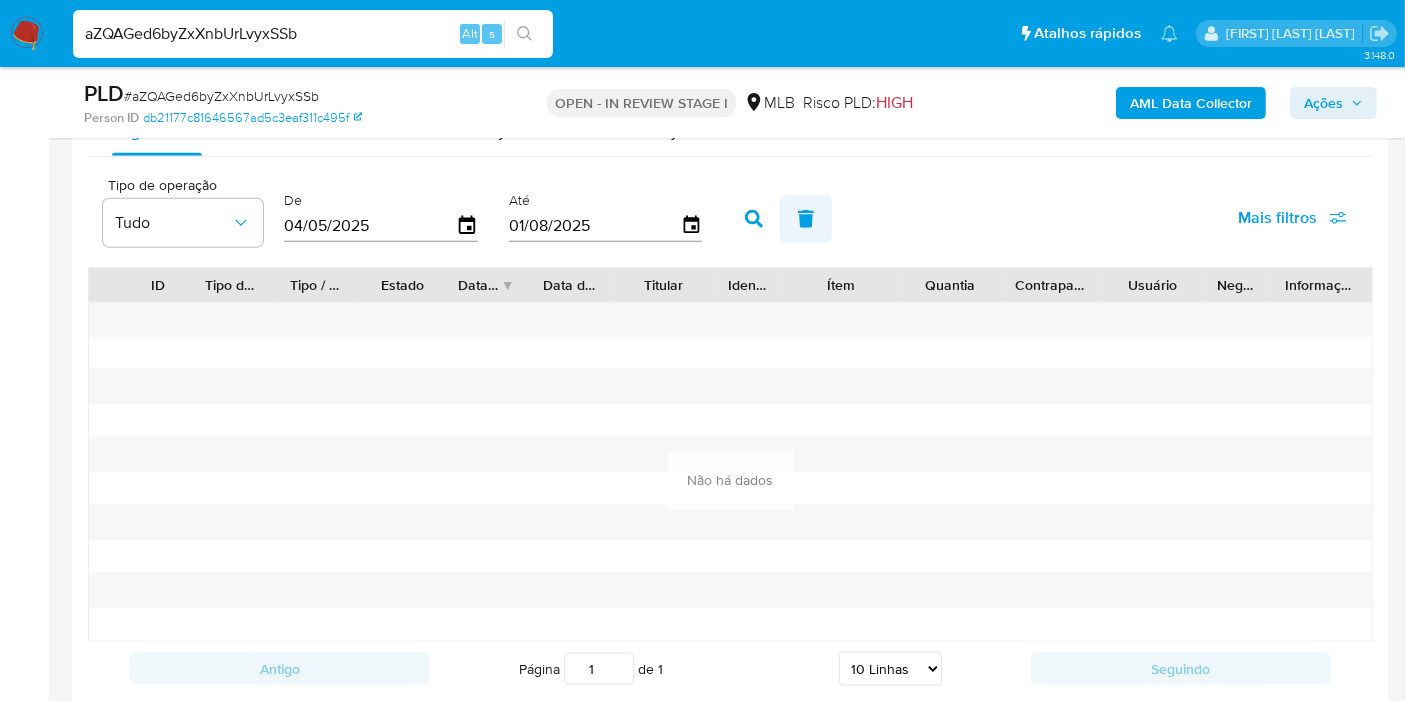 scroll, scrollTop: 2222, scrollLeft: 0, axis: vertical 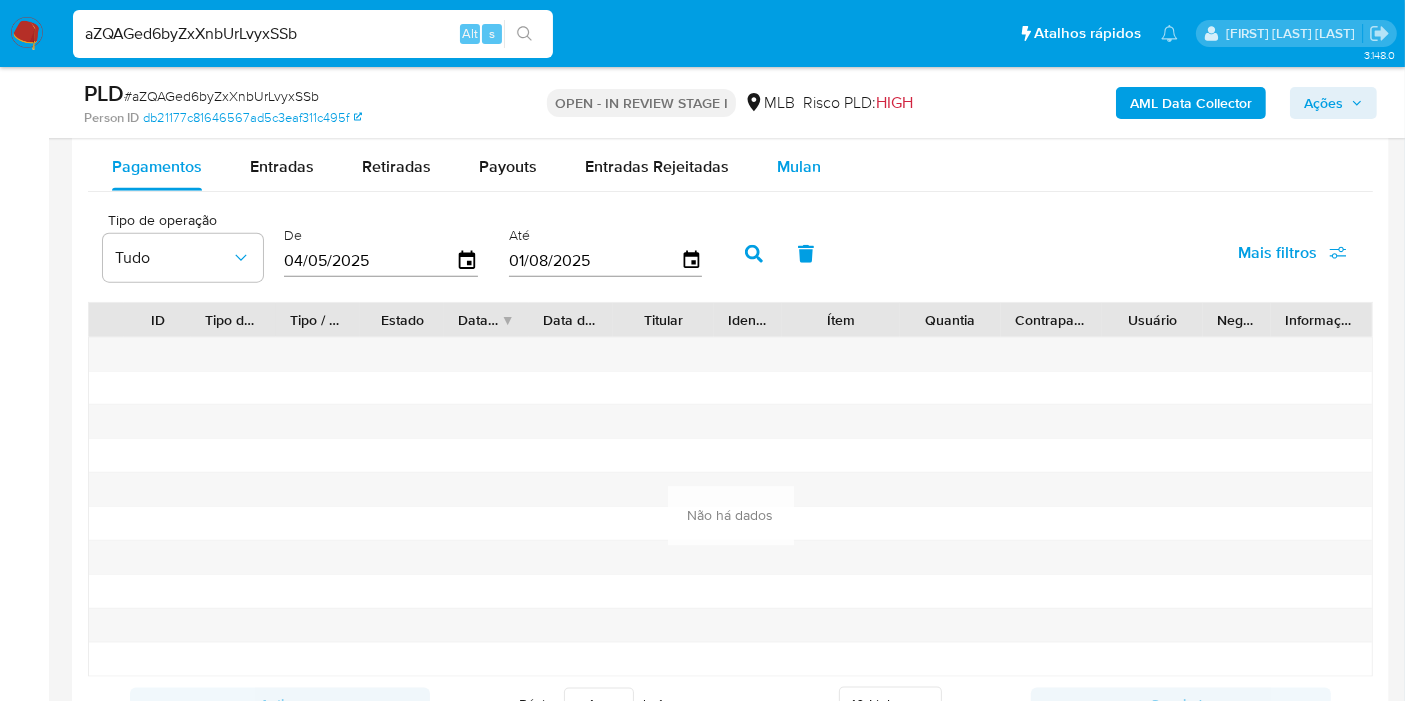 click on "Mulan" at bounding box center [799, 167] 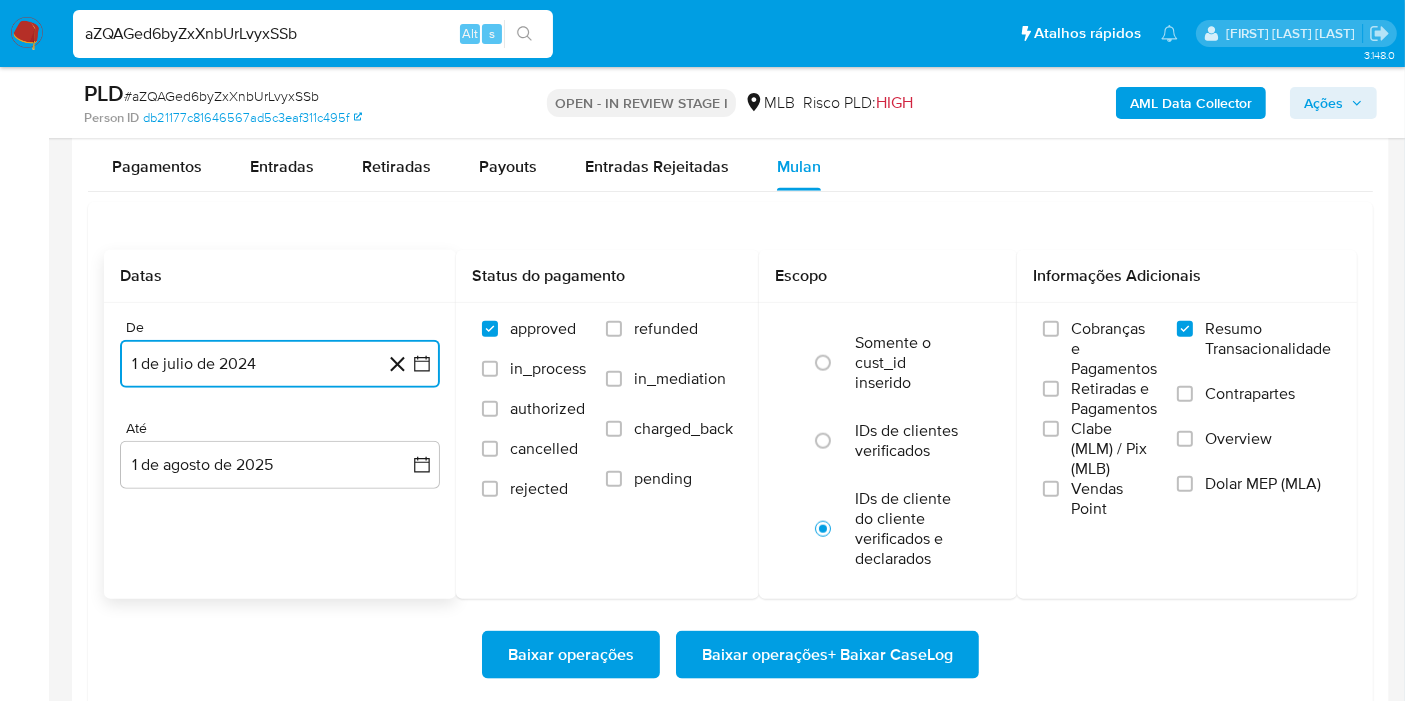 click 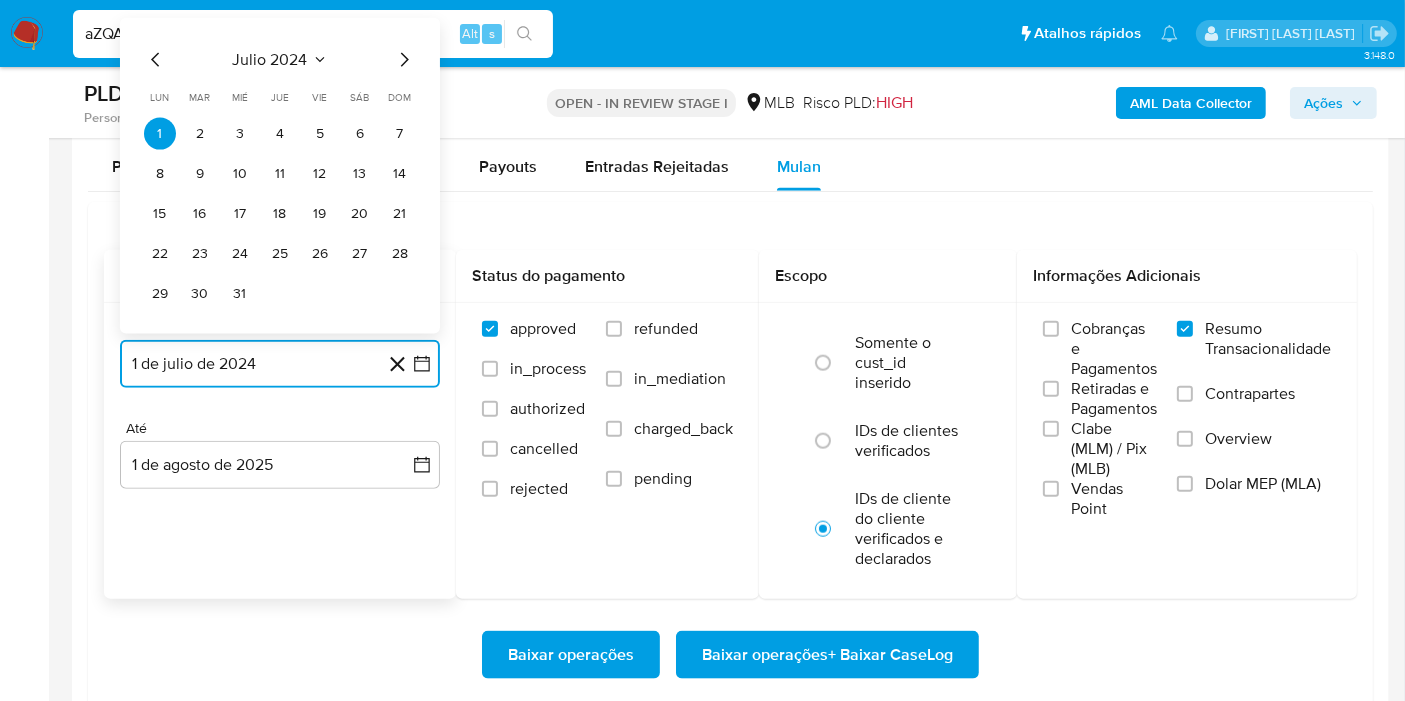 click on "julio 2024" at bounding box center (270, 60) 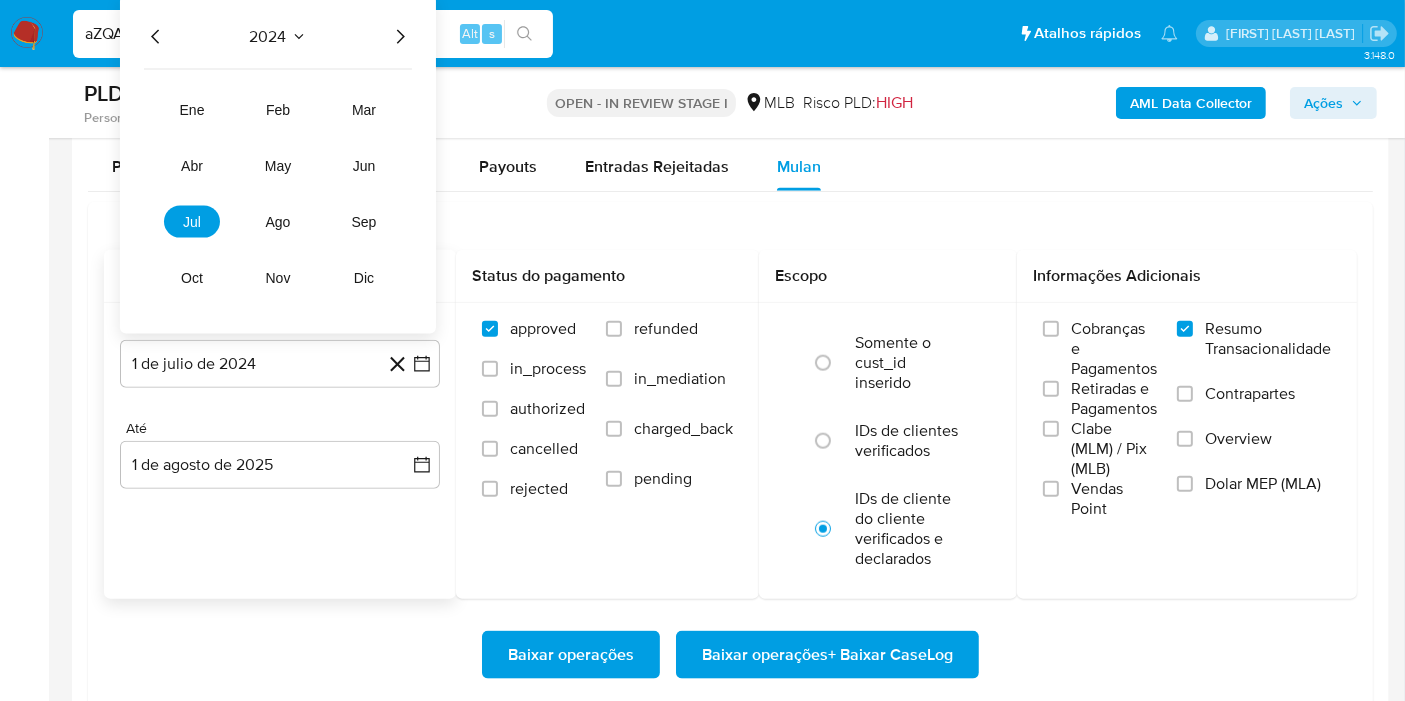 click 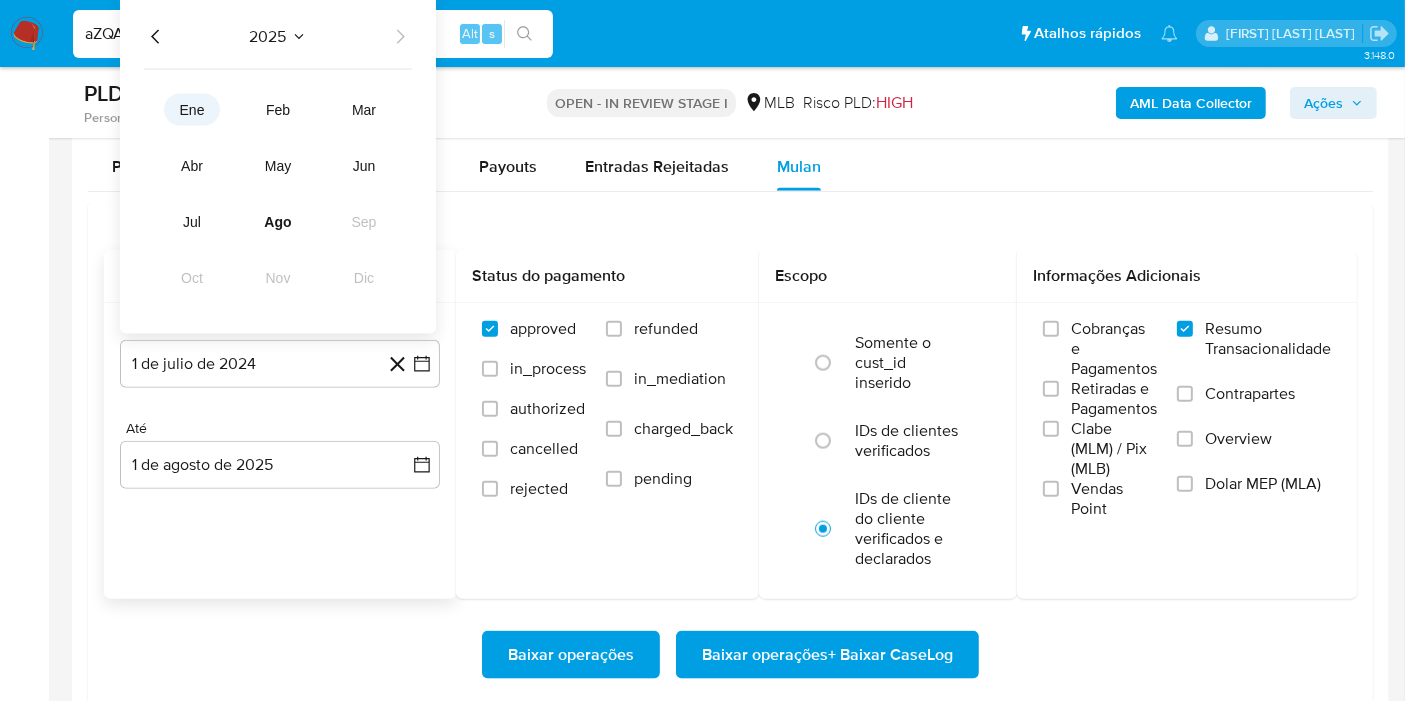 click on "ene" at bounding box center (192, 110) 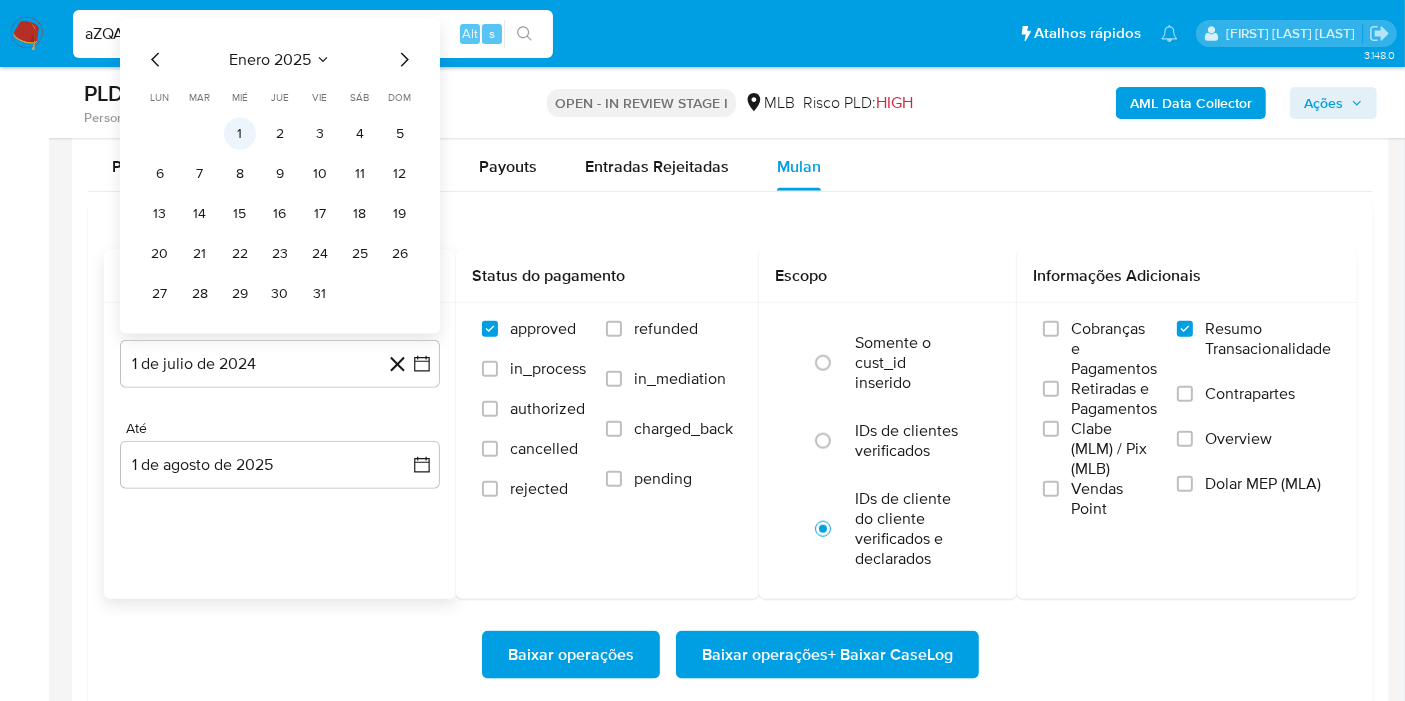 click on "1" at bounding box center (240, 134) 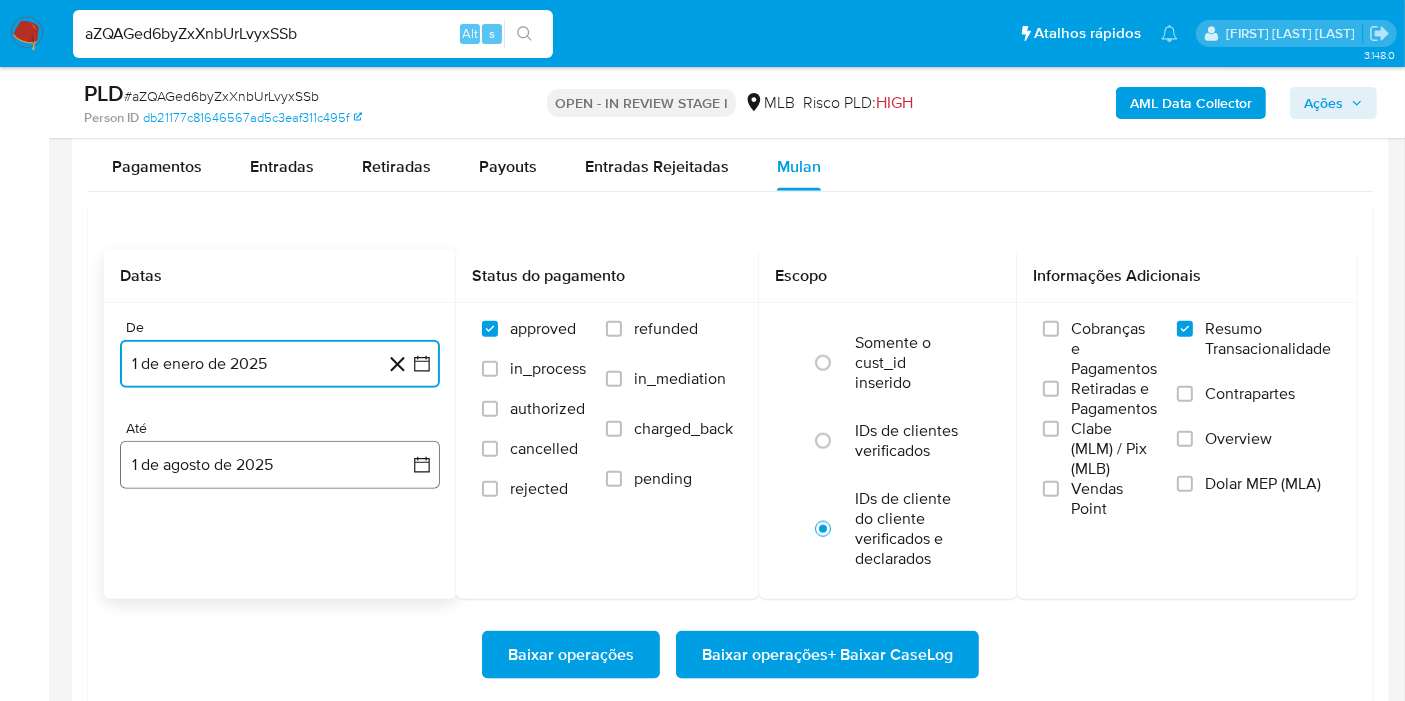 click on "1 de agosto de 2025" at bounding box center (280, 465) 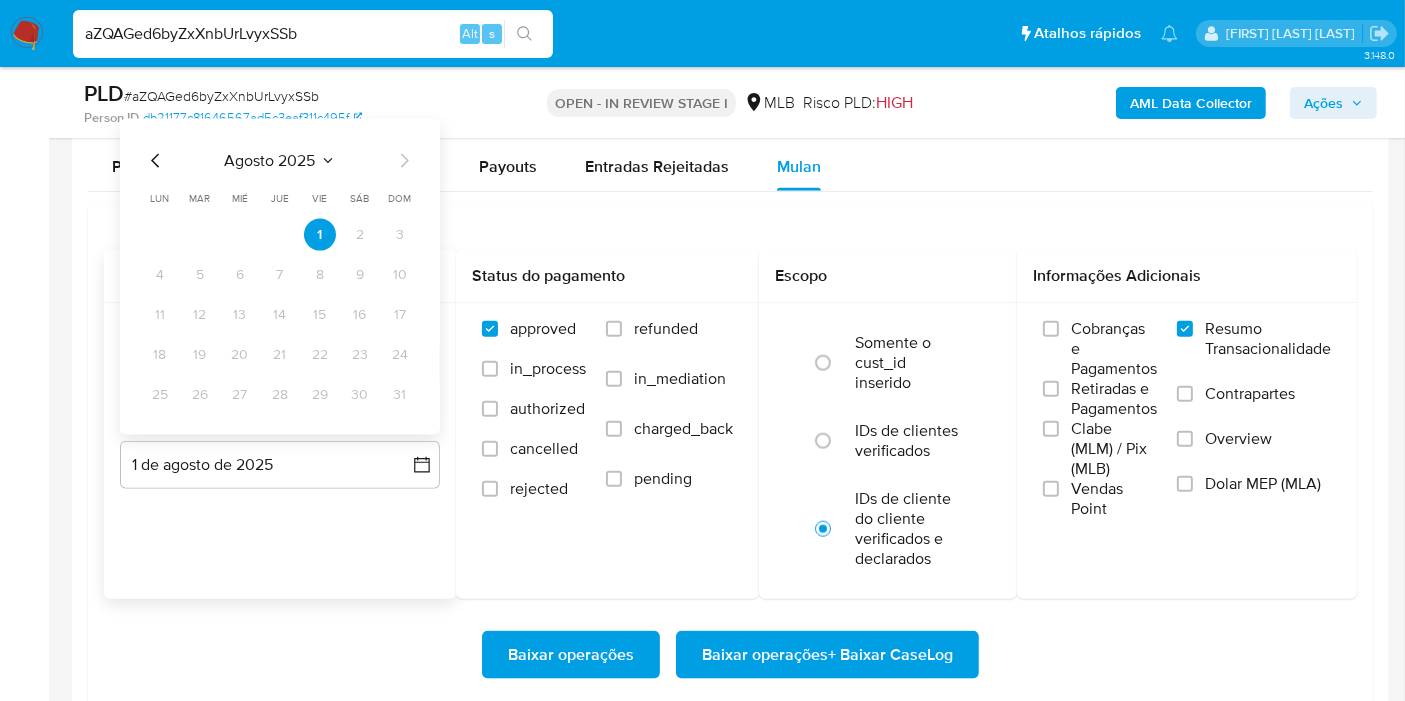 click 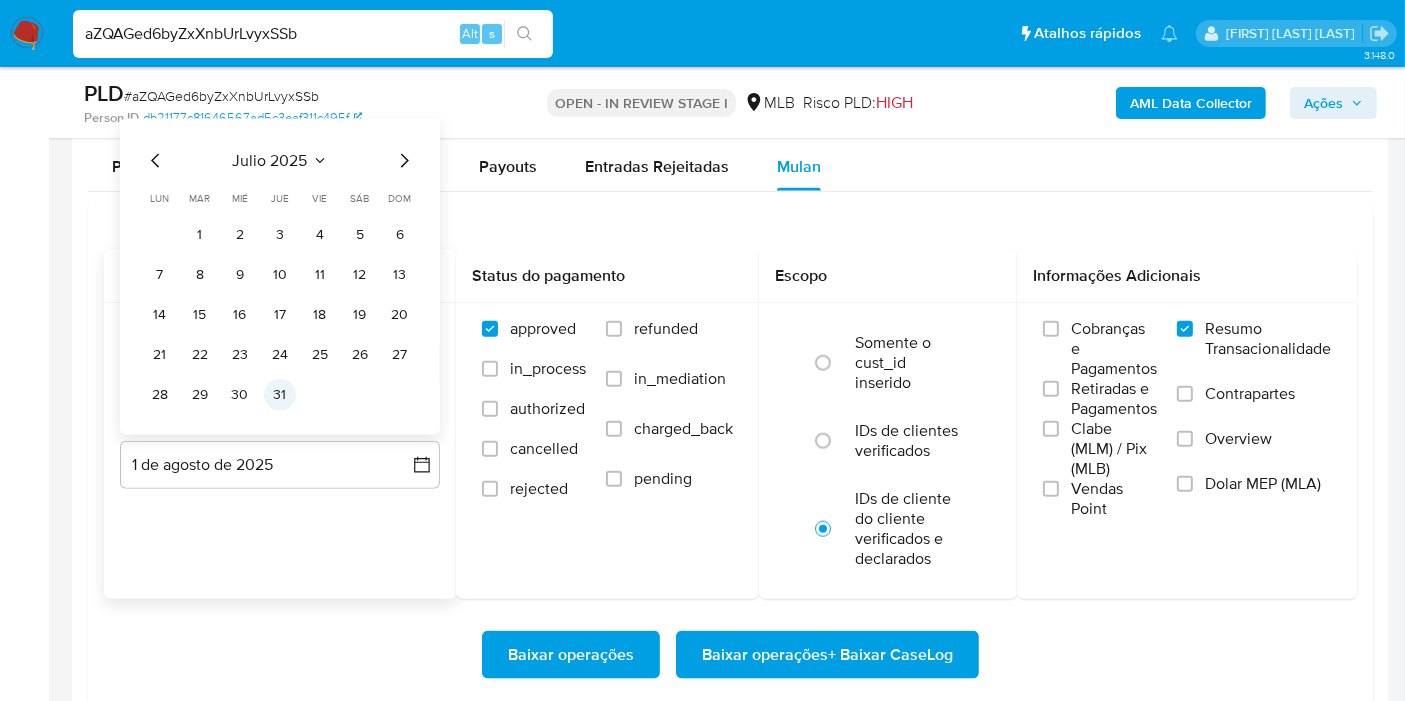 click on "31" at bounding box center (280, 395) 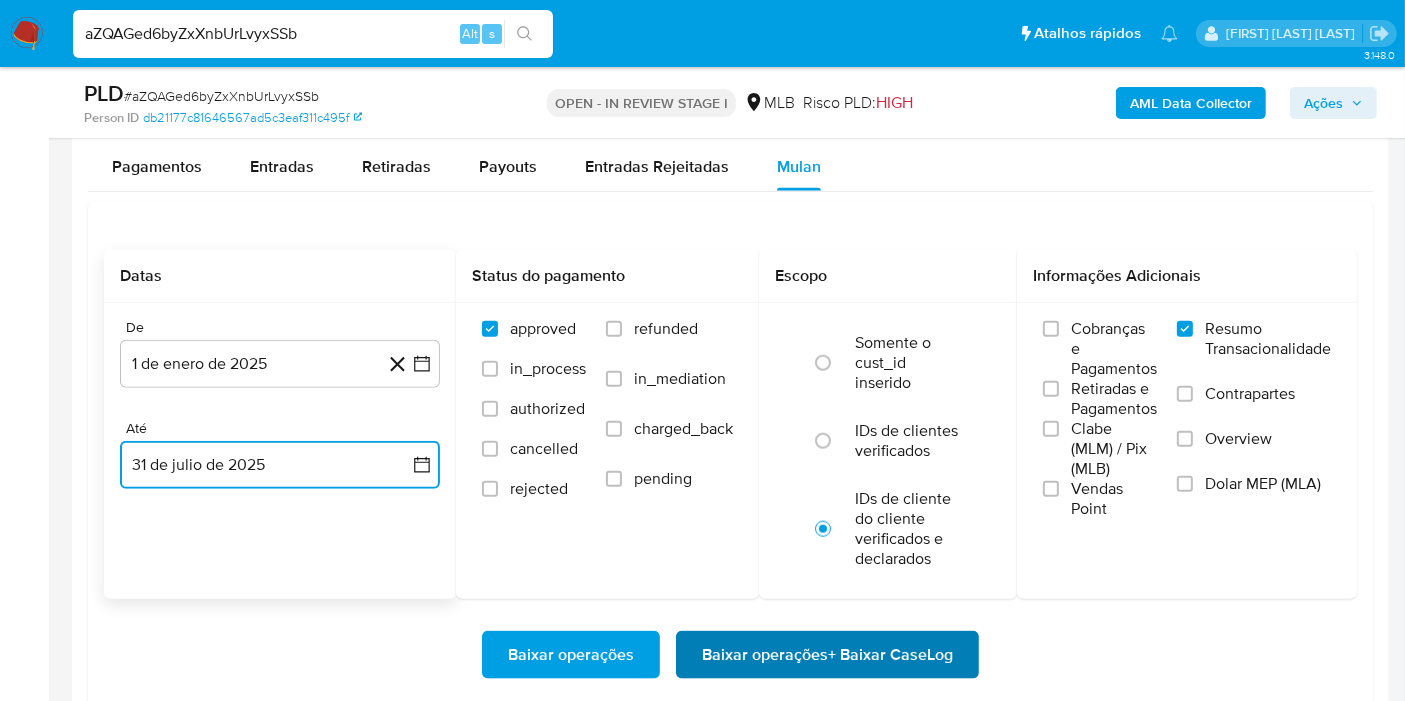 click on "Baixar operações  +   Baixar CaseLog" at bounding box center (827, 655) 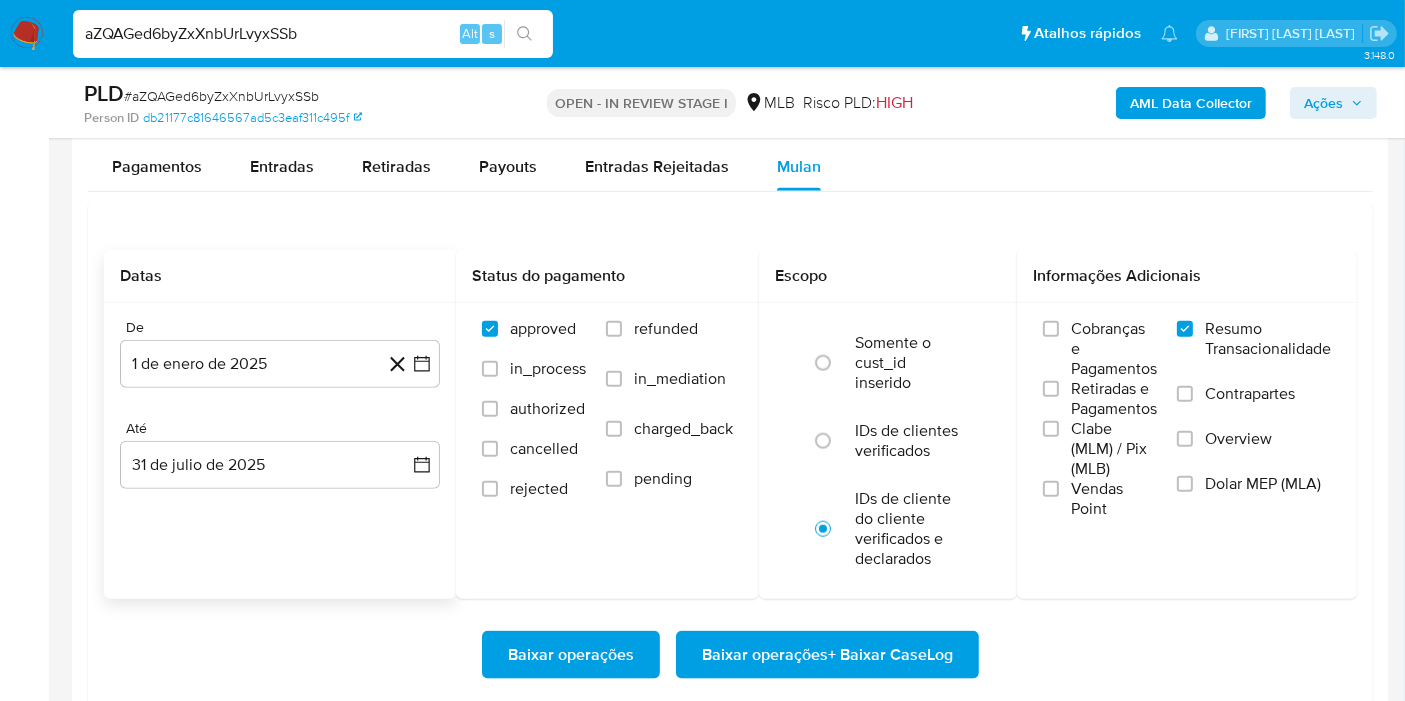 click on "aZQAGed6byZxXnbUrLvyxSSb" at bounding box center (313, 34) 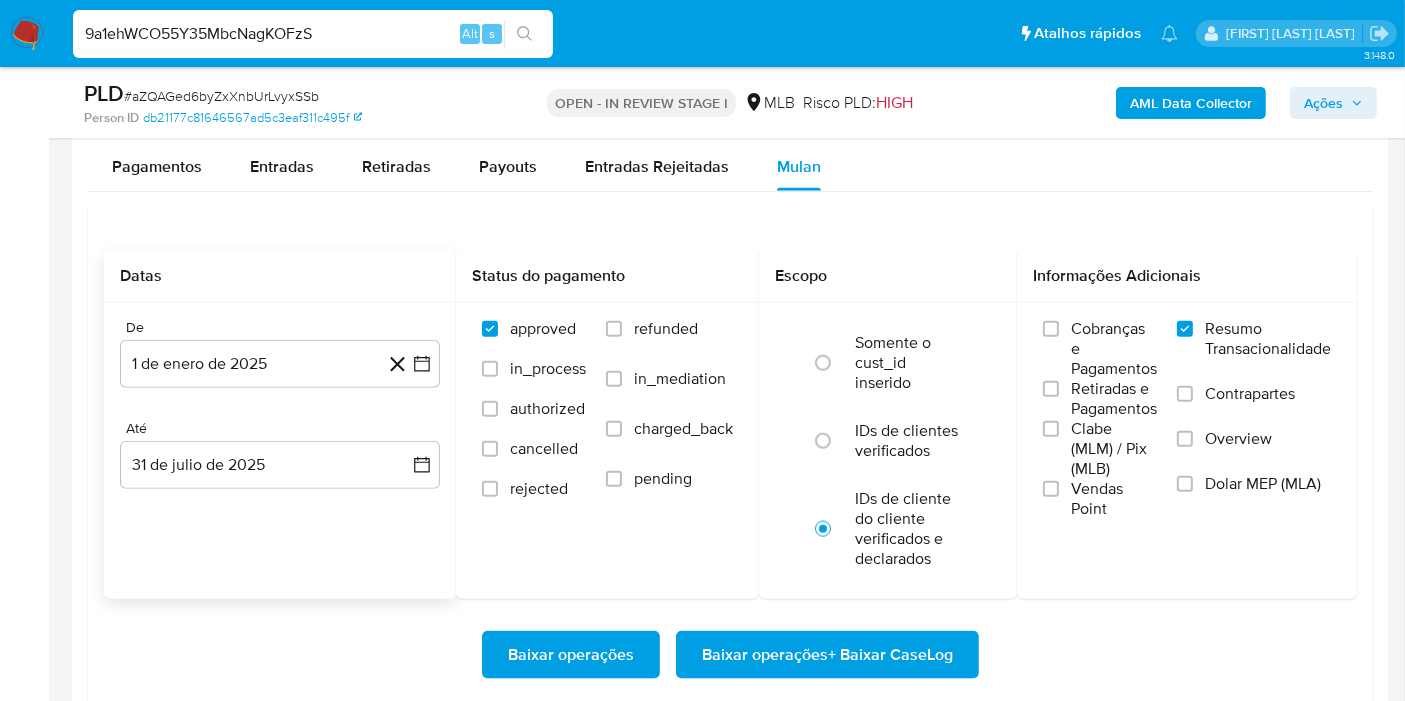 type on "9a1ehWCO55Y35MbcNagKOFzS" 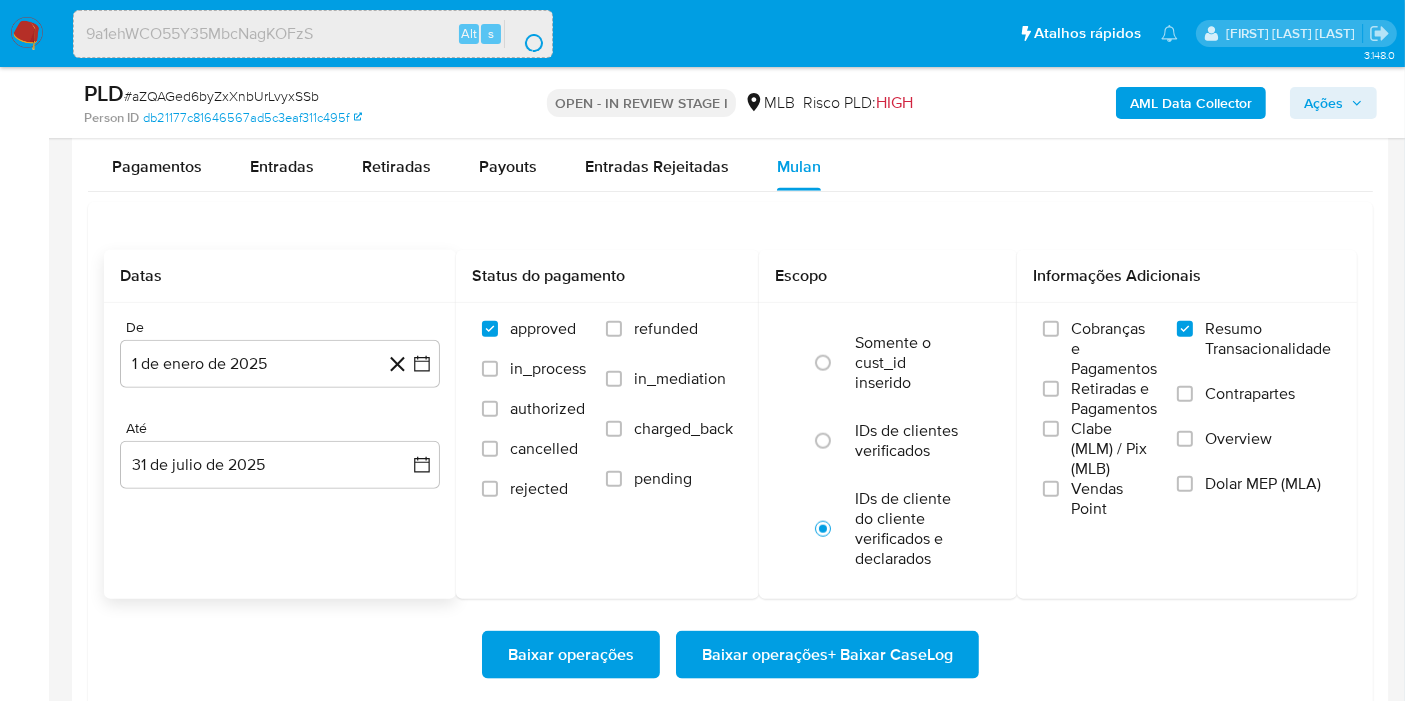scroll, scrollTop: 0, scrollLeft: 0, axis: both 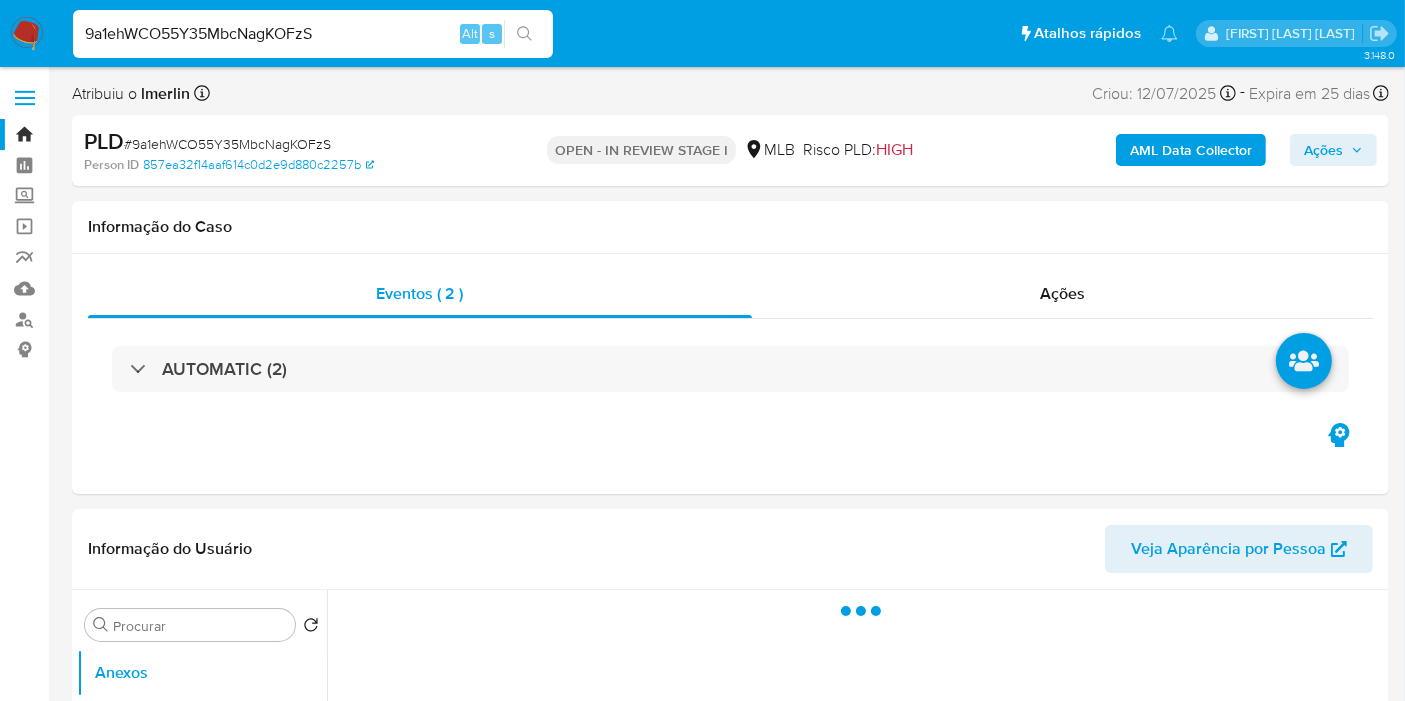 select on "10" 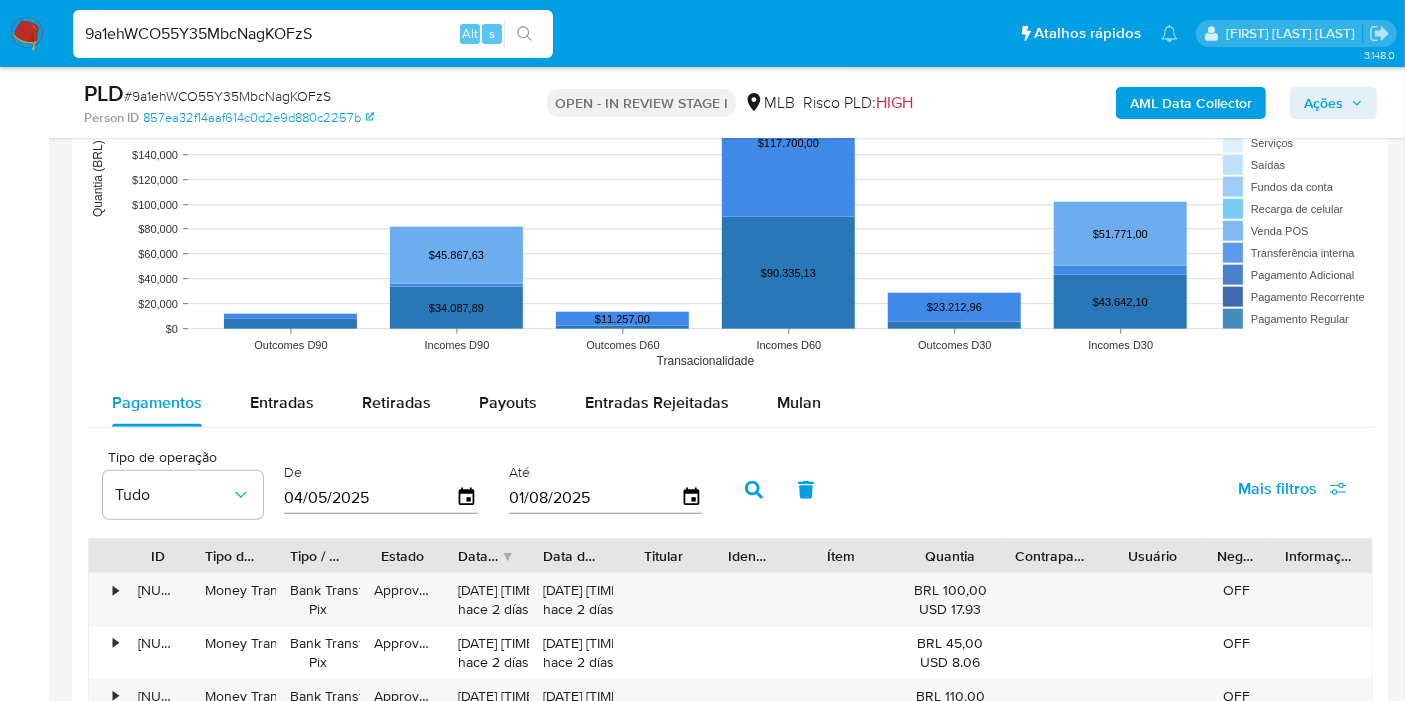 scroll, scrollTop: 1888, scrollLeft: 0, axis: vertical 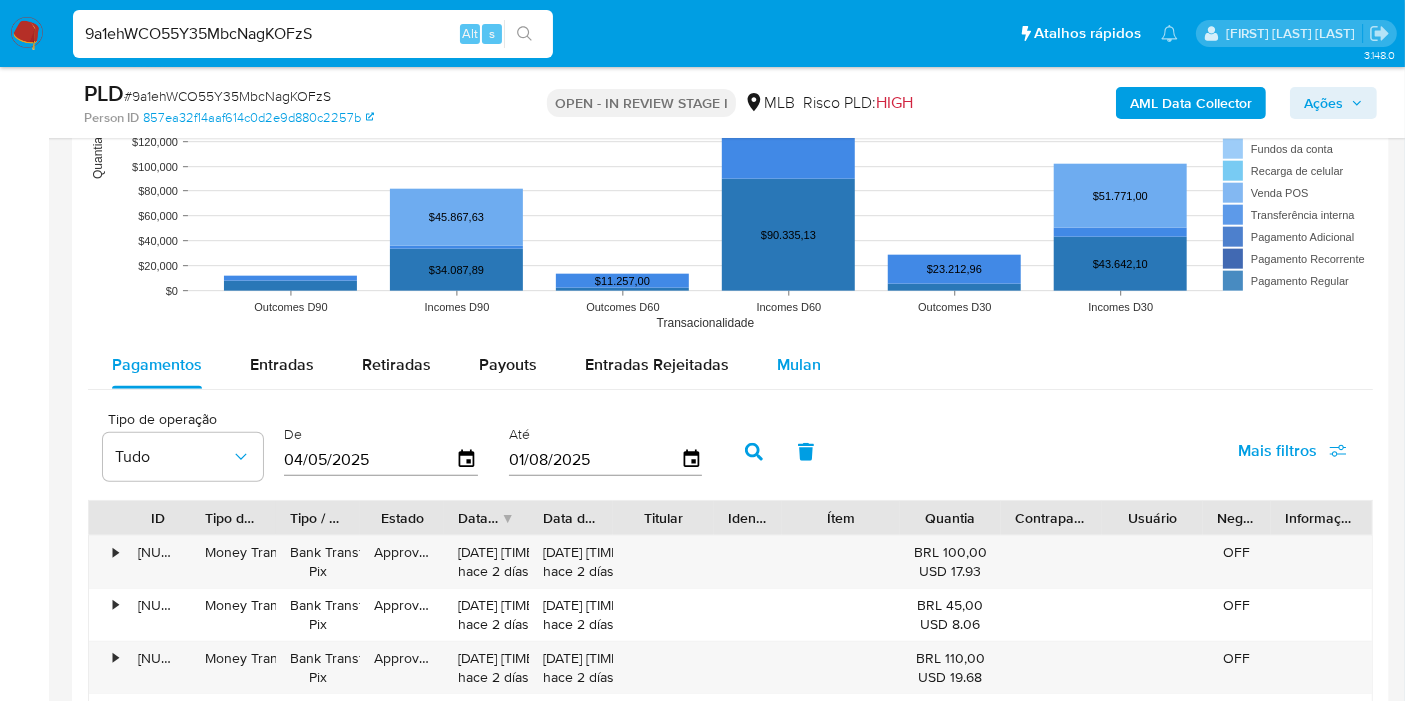 click on "Mulan" at bounding box center (799, 364) 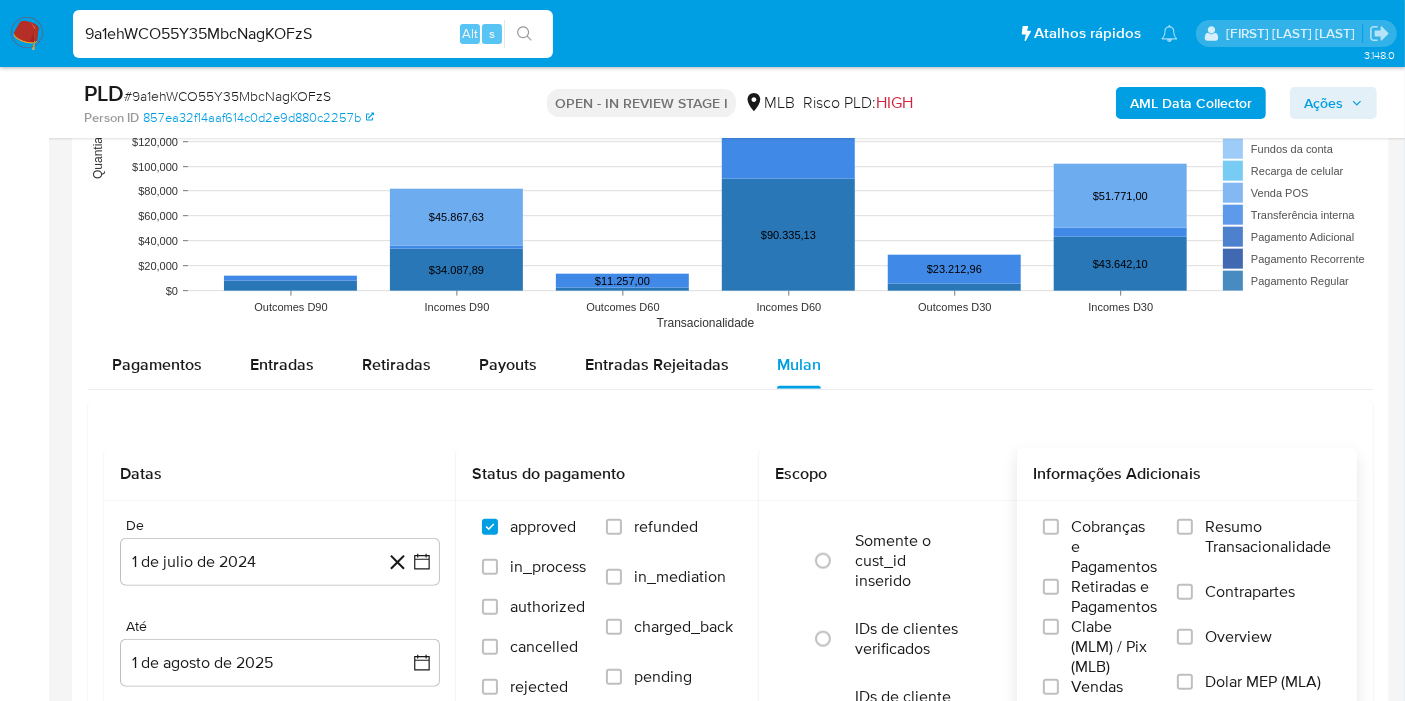 click on "Resumo Transacionalidade" at bounding box center [1268, 537] 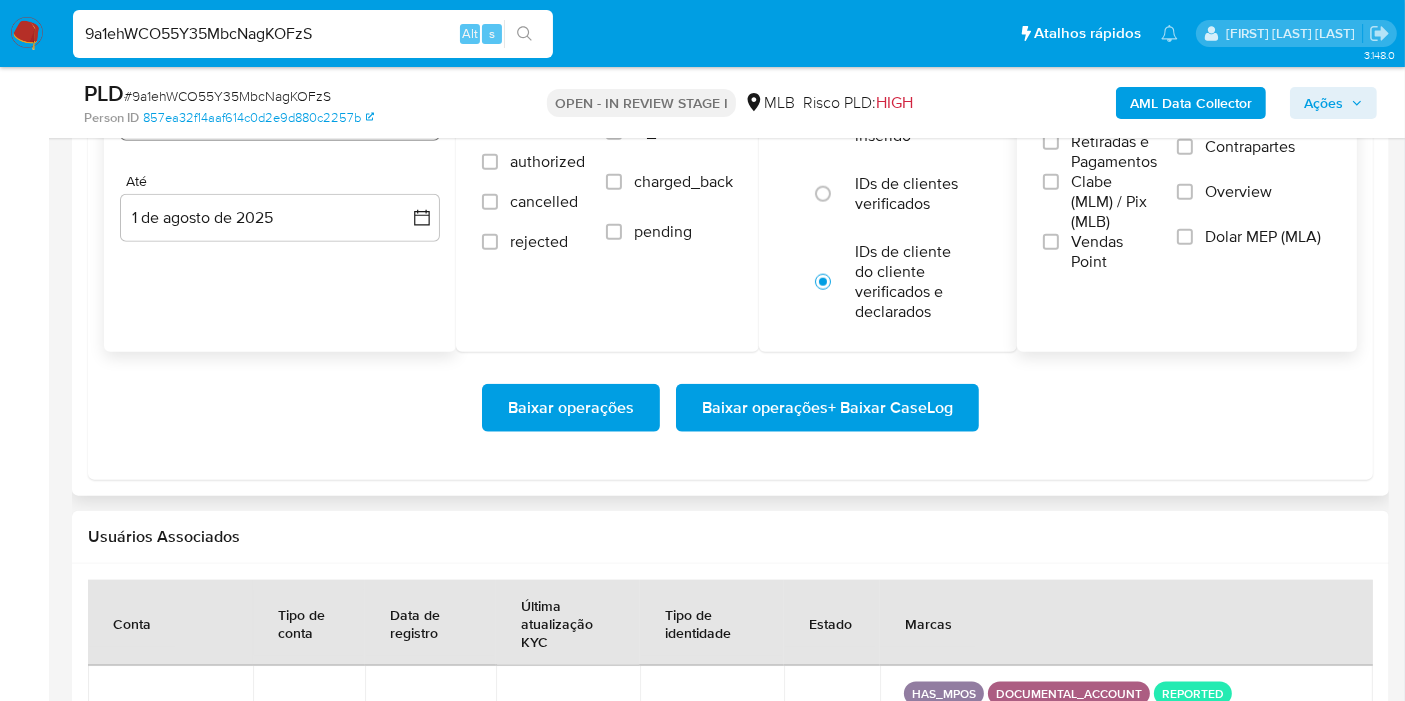 scroll, scrollTop: 2222, scrollLeft: 0, axis: vertical 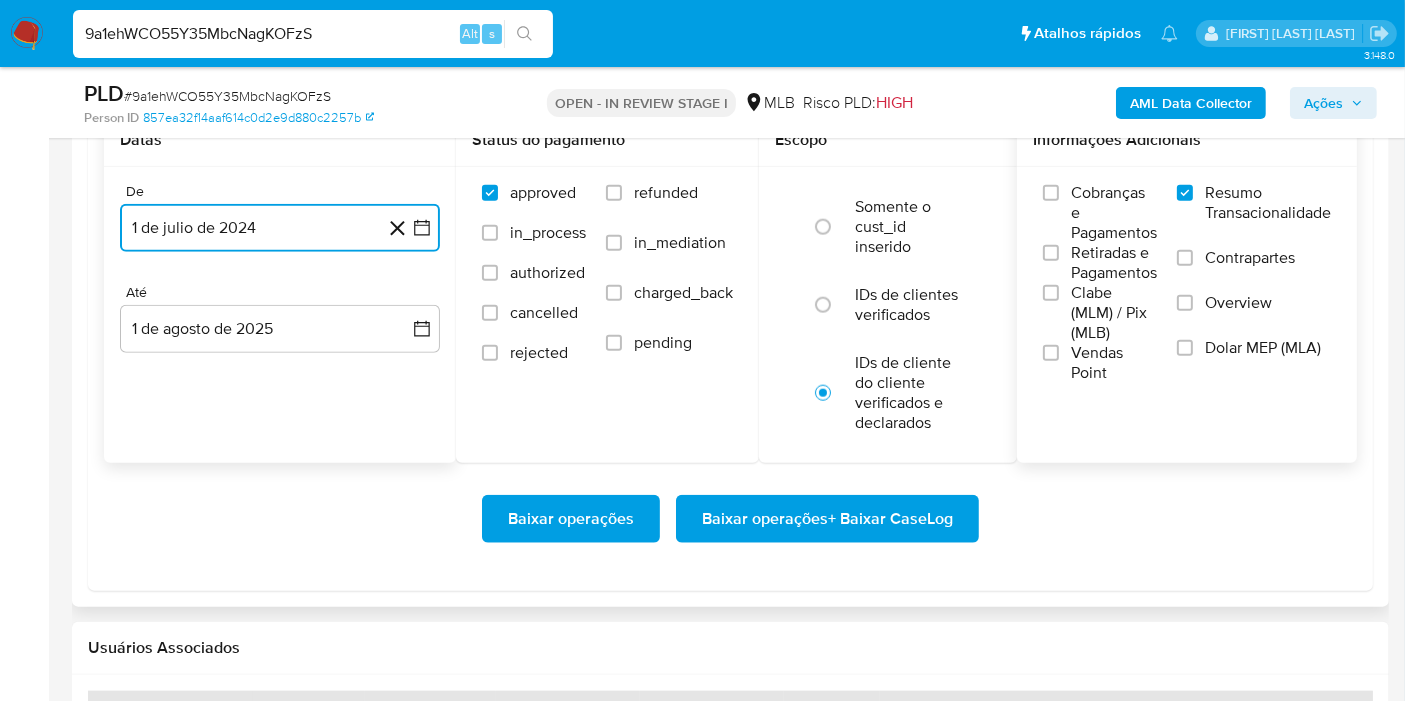 click 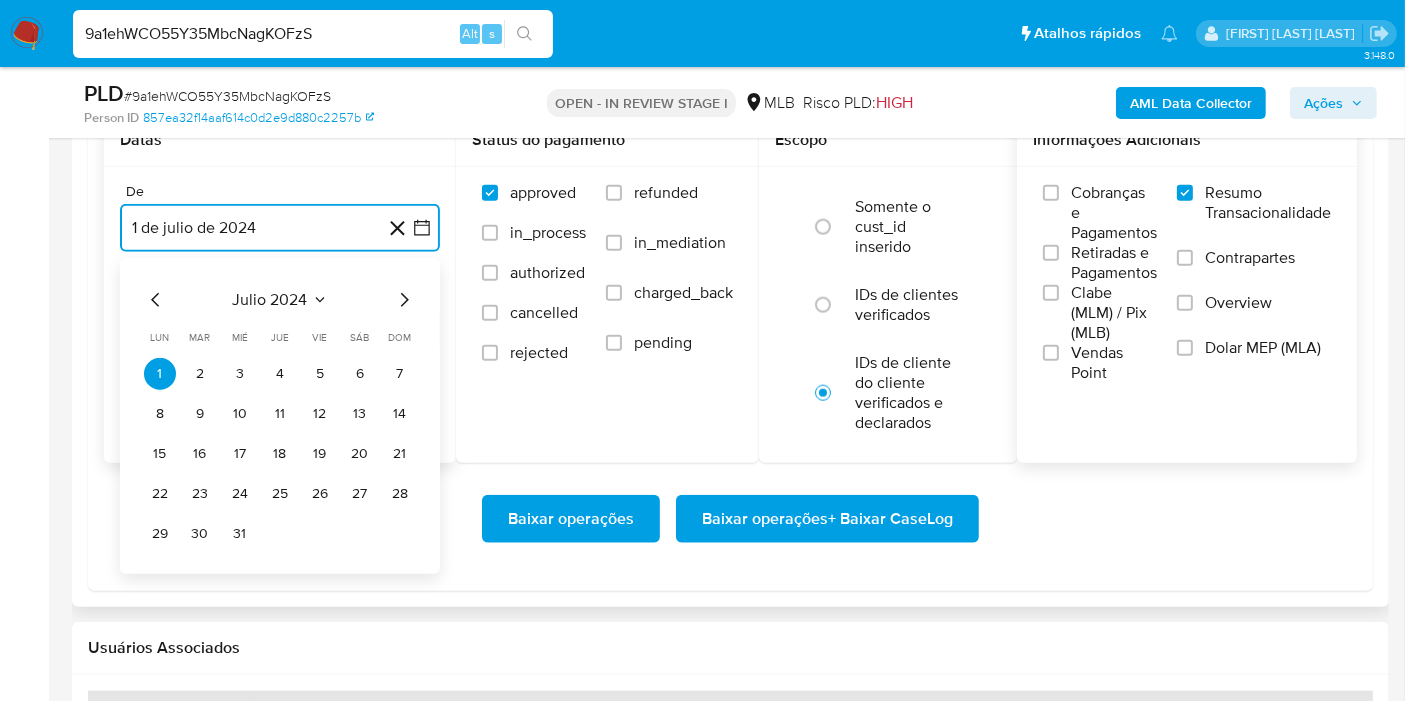 click on "julio 2024" at bounding box center (270, 300) 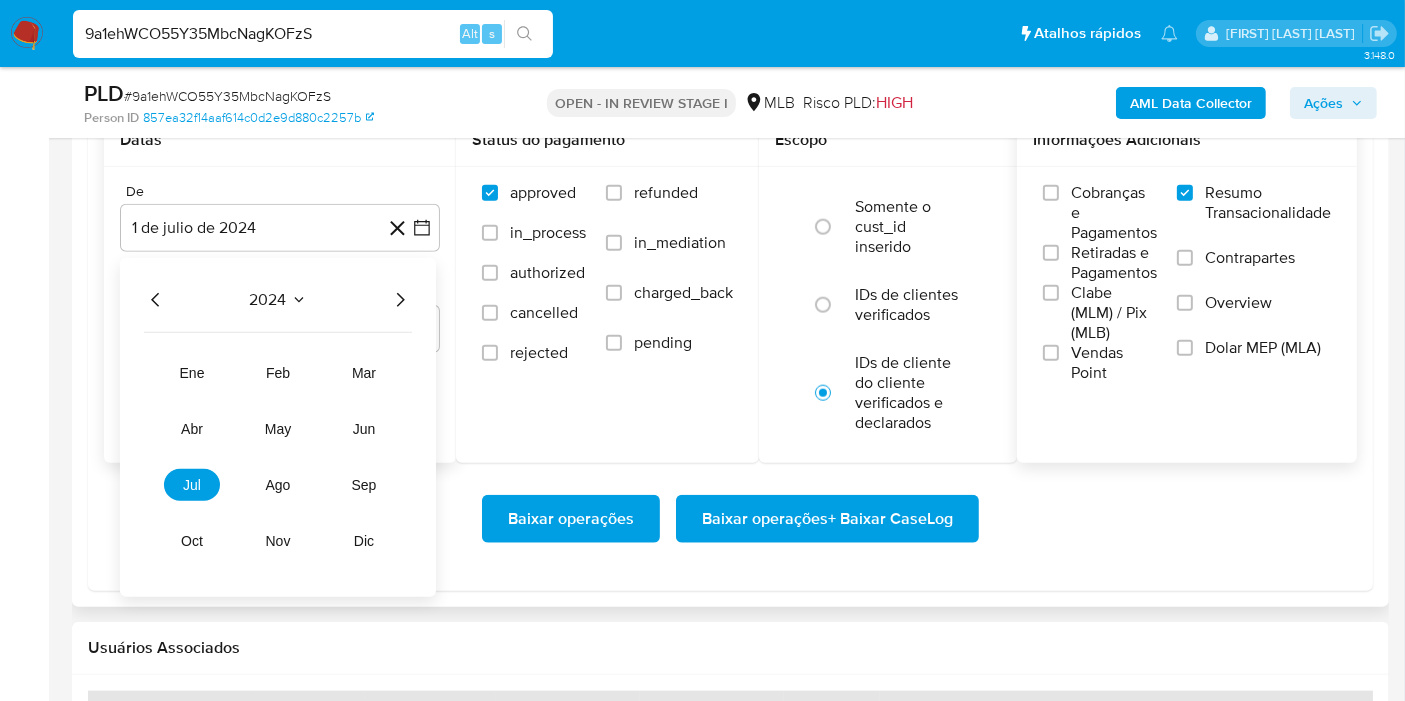 click on "2024" at bounding box center (278, 300) 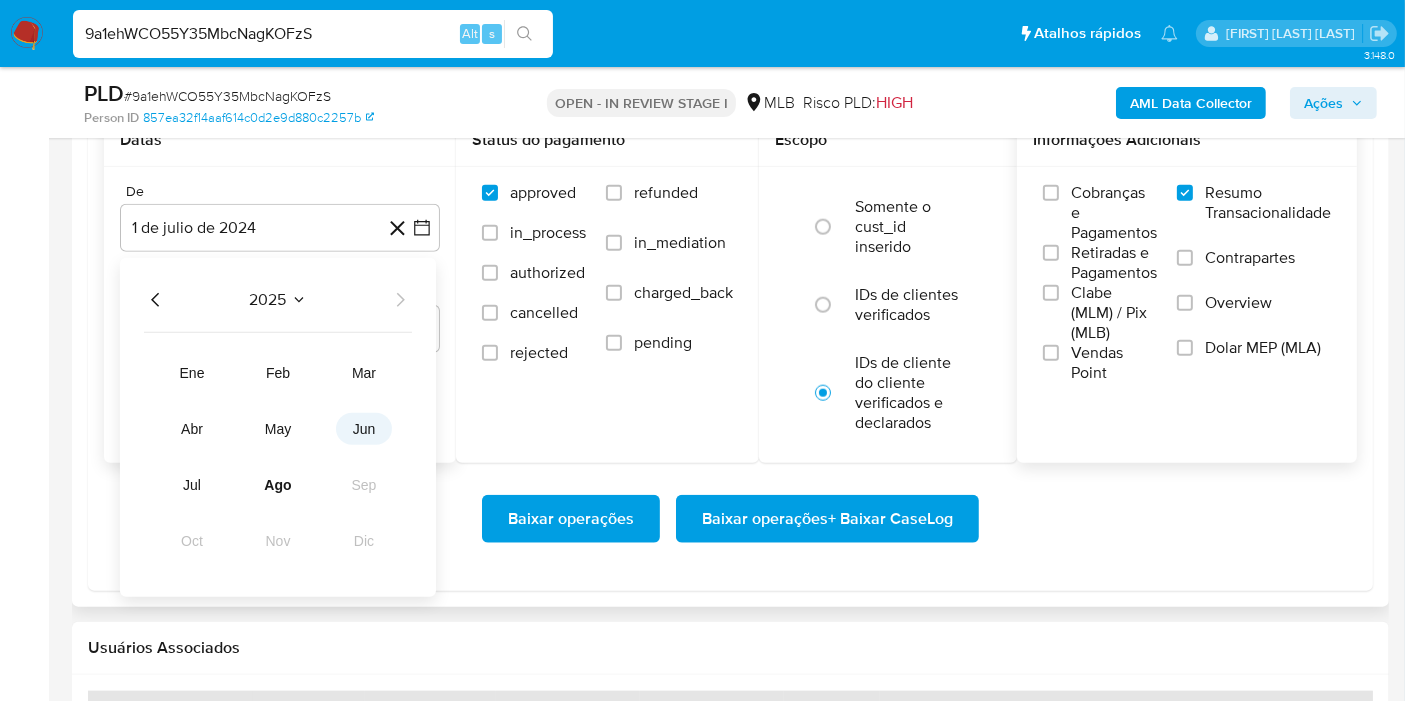 click on "jun" at bounding box center [364, 429] 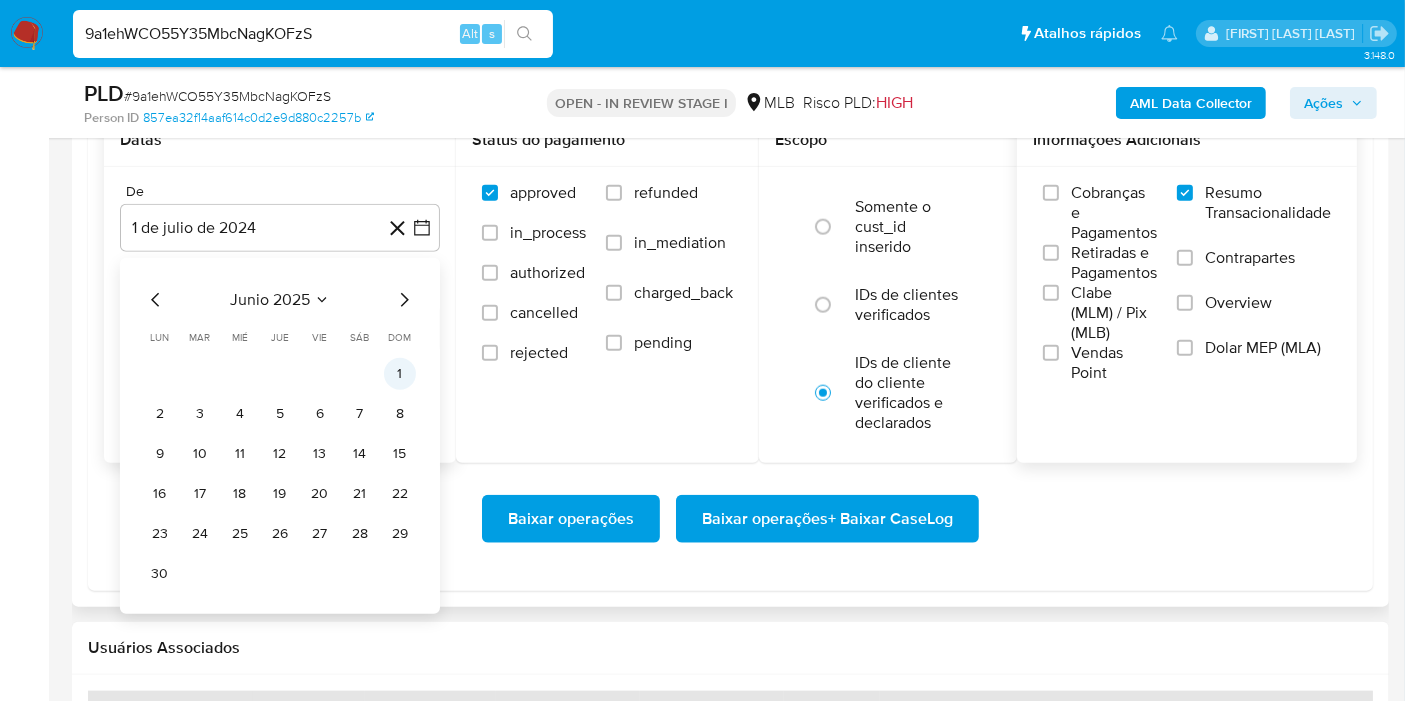 click on "1" at bounding box center [400, 374] 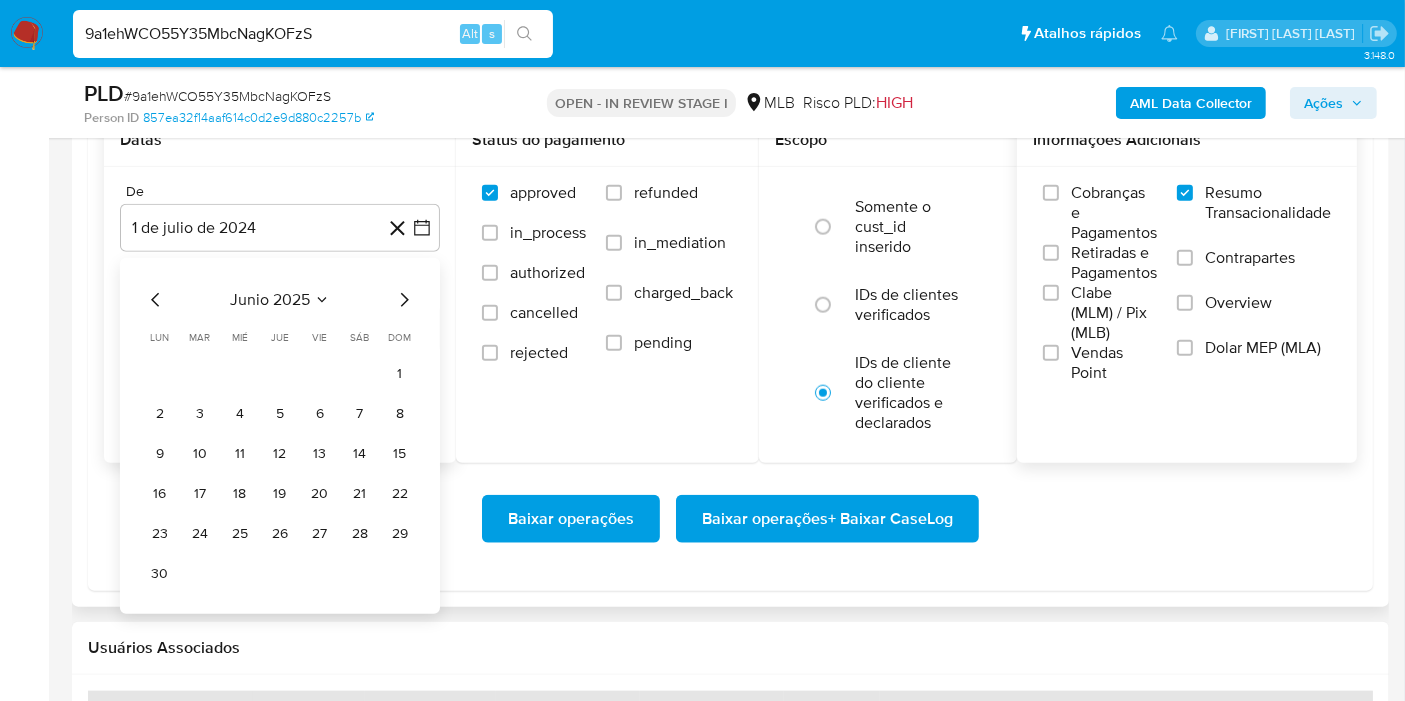 click on "dom" at bounding box center [400, 337] 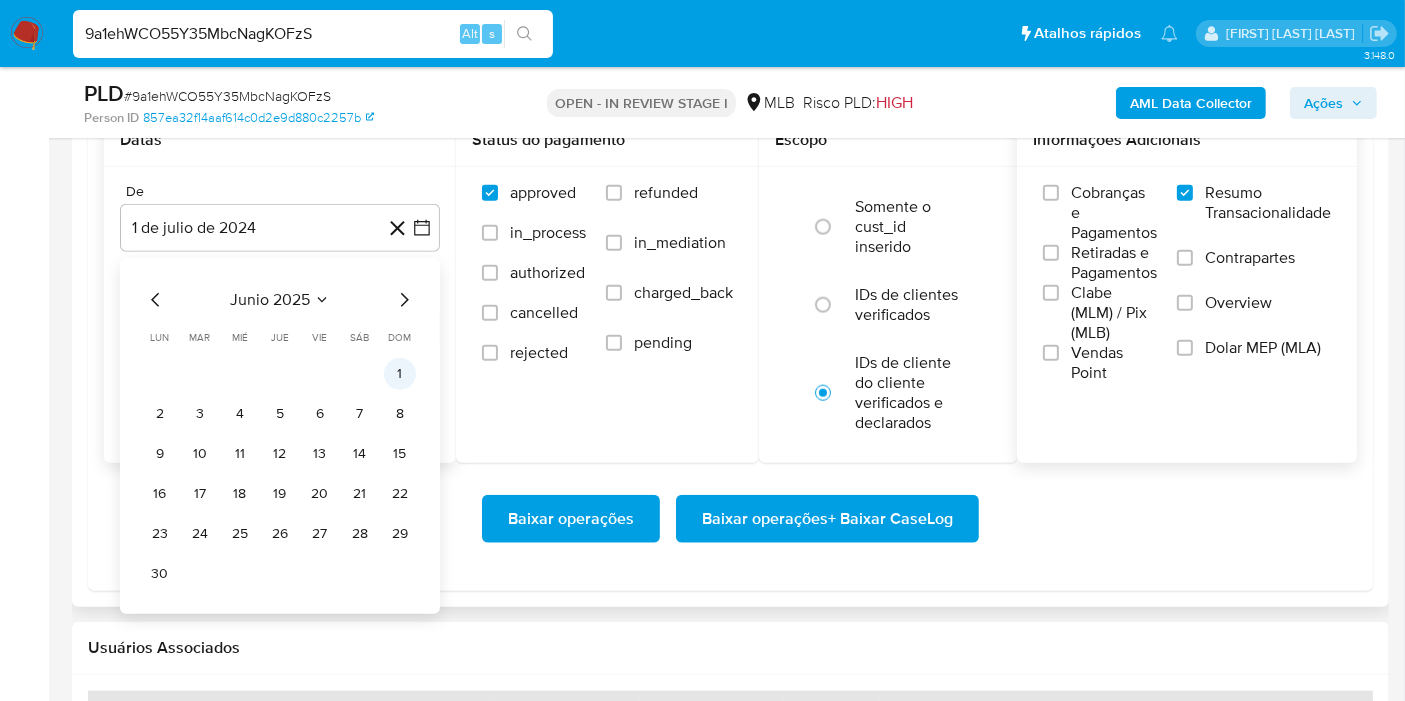 click on "1" at bounding box center (400, 374) 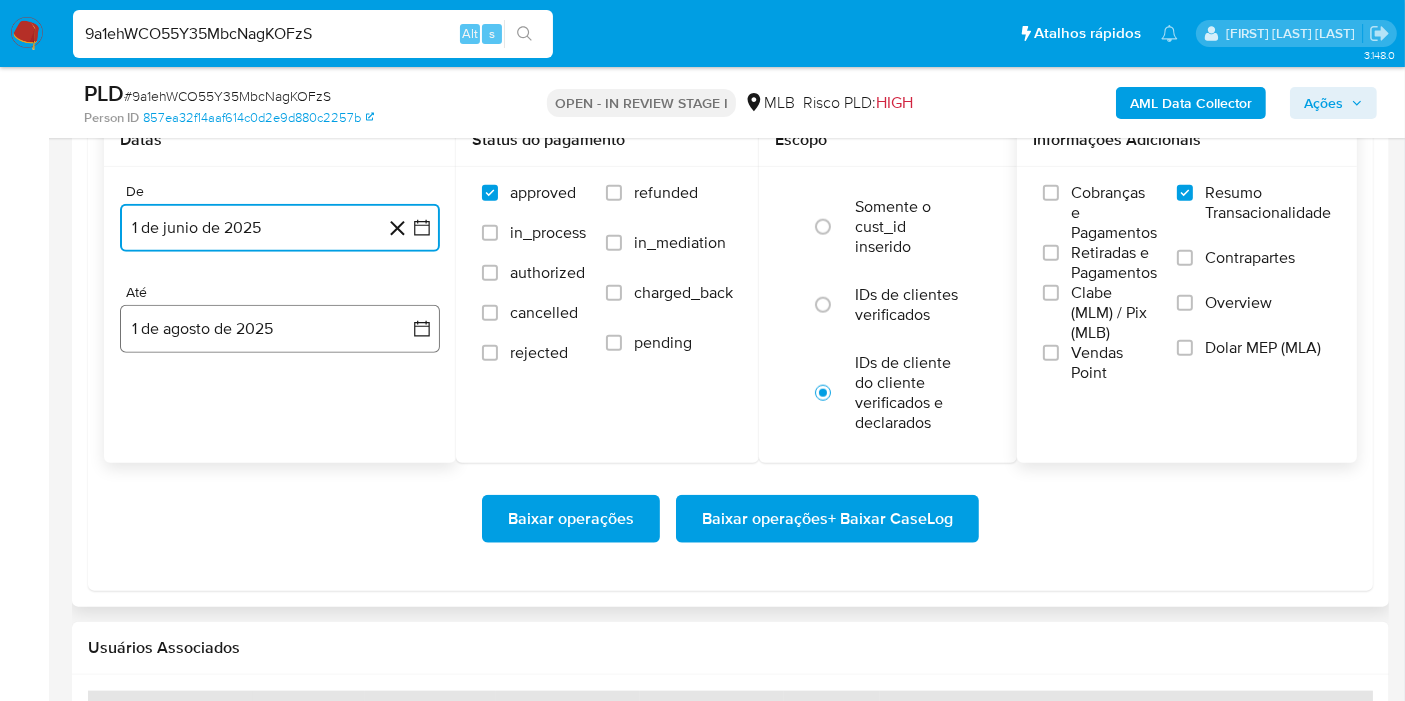 click on "1 de agosto de 2025" at bounding box center (280, 329) 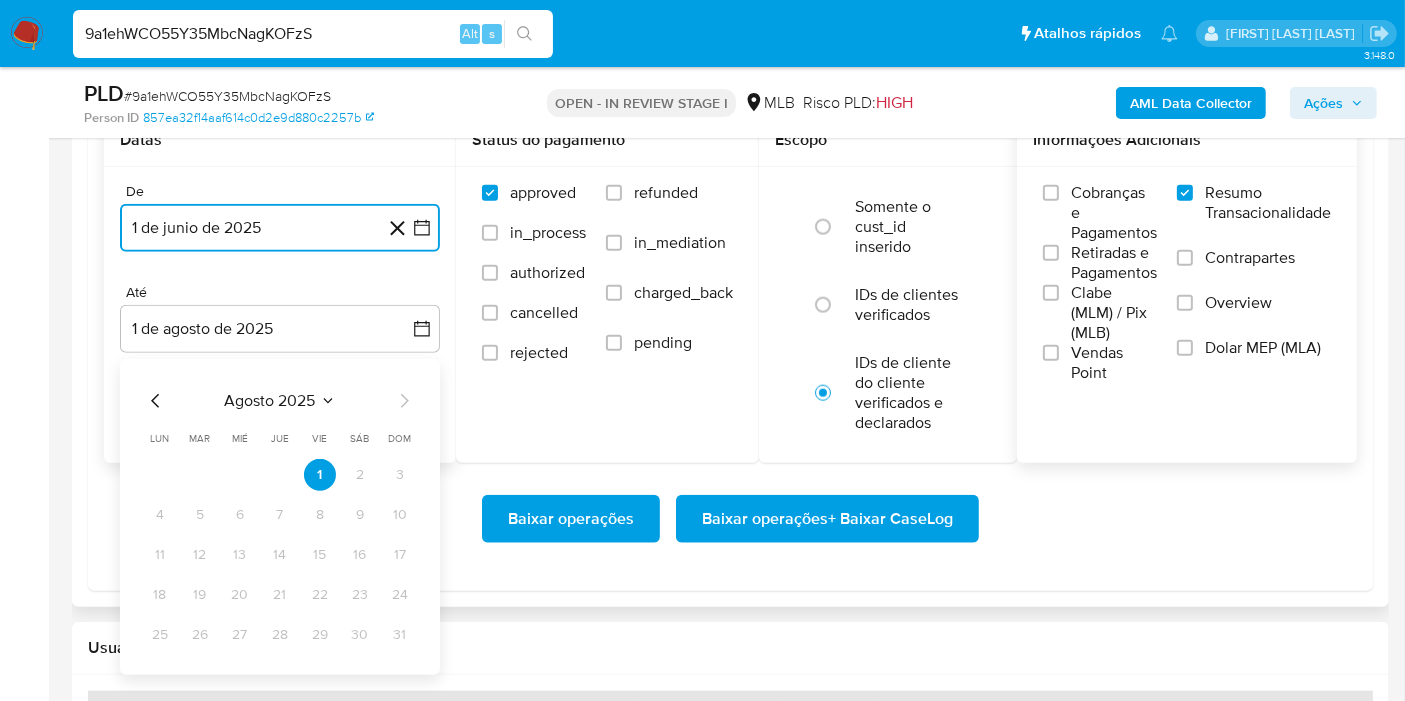 click 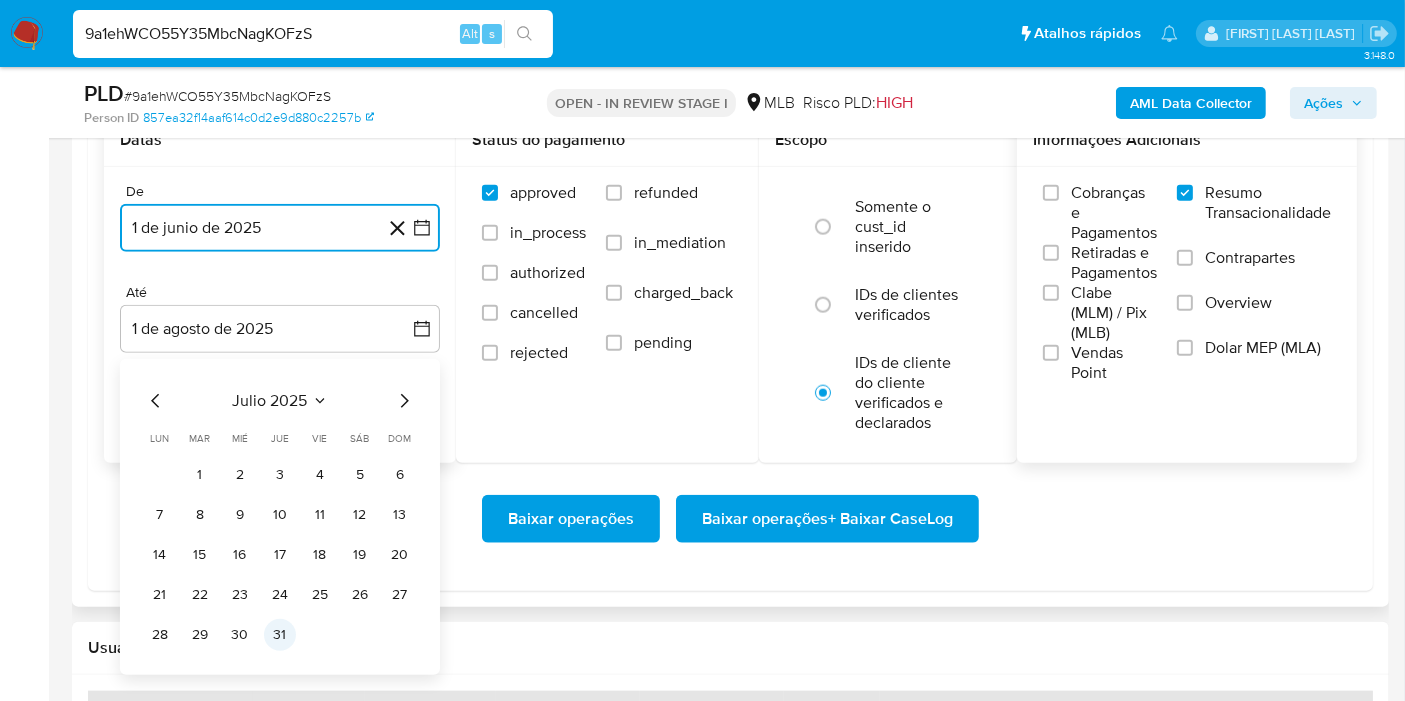click on "31" at bounding box center [280, 635] 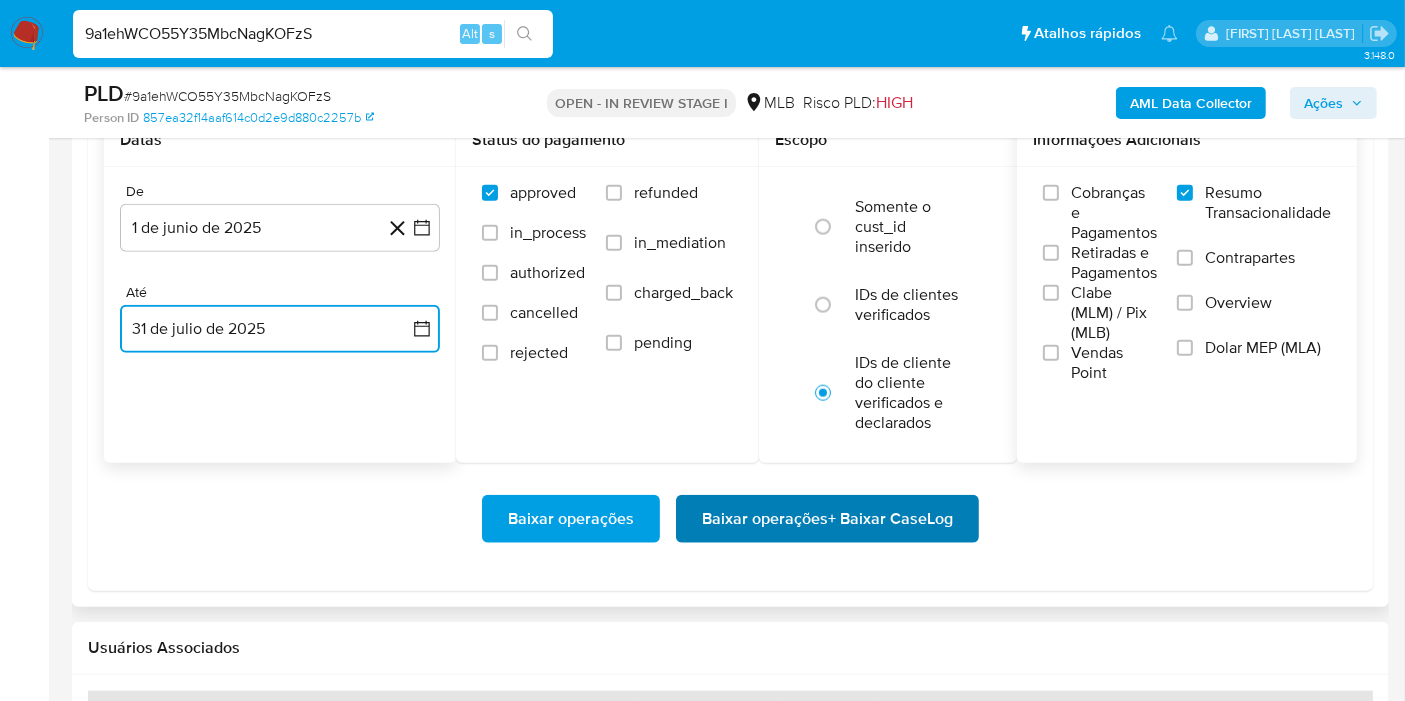 click on "Baixar operações  +   Baixar CaseLog" at bounding box center [827, 519] 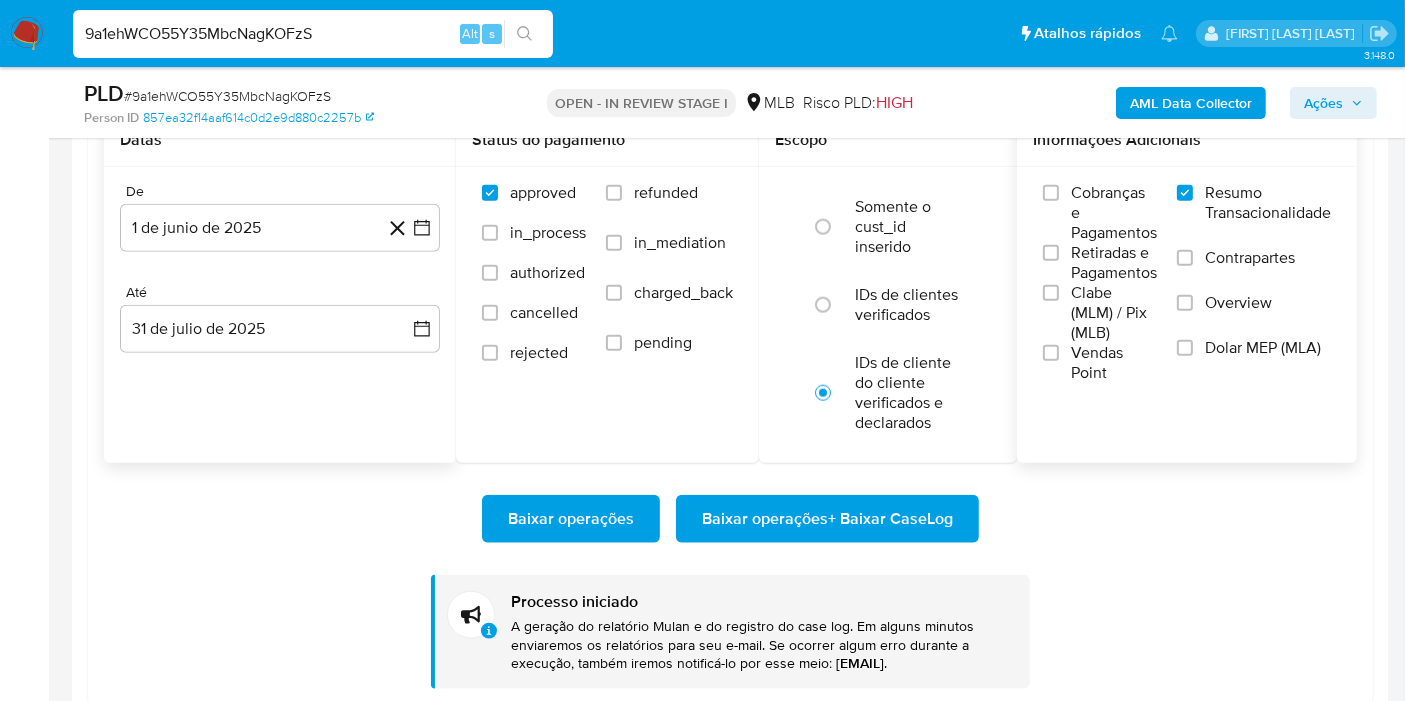 click on "9a1ehWCO55Y35MbcNagKOFzS" at bounding box center [313, 34] 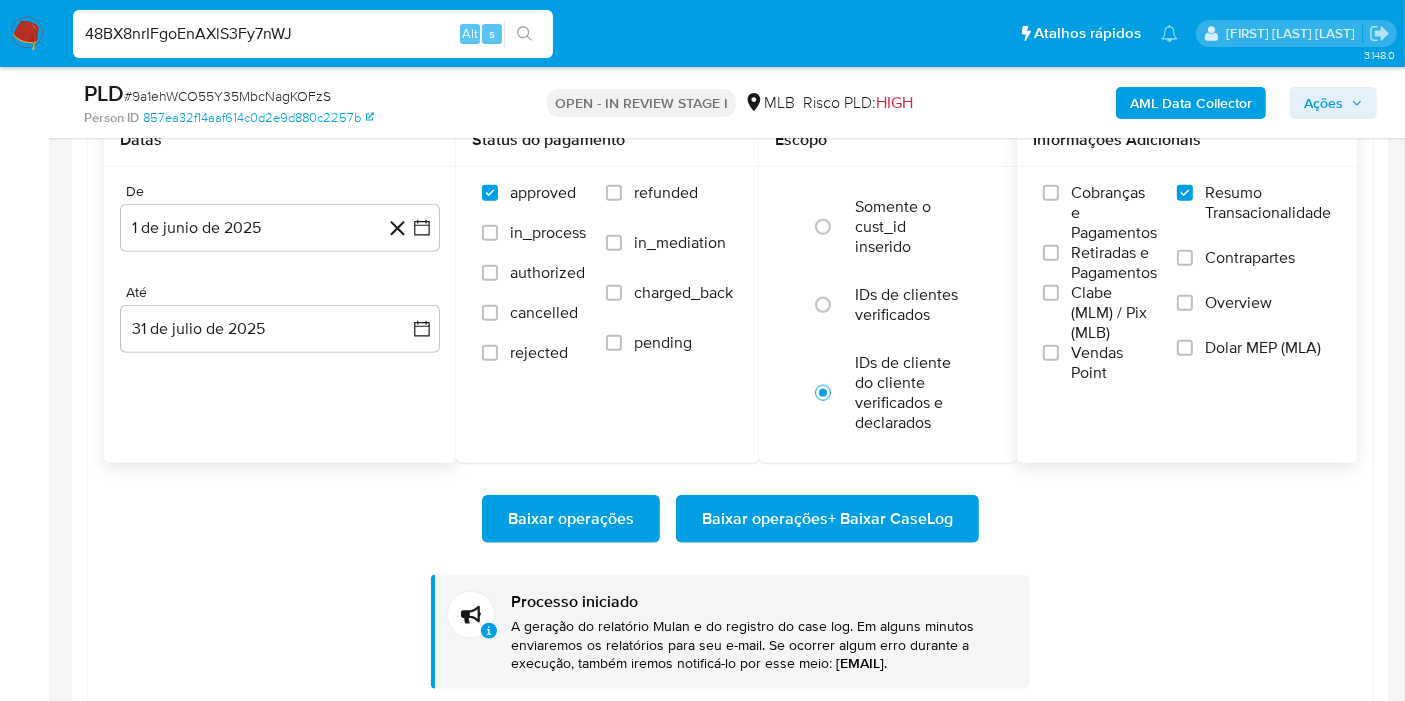type on "48BX8nrIFgoEnAXlS3Fy7nWJ" 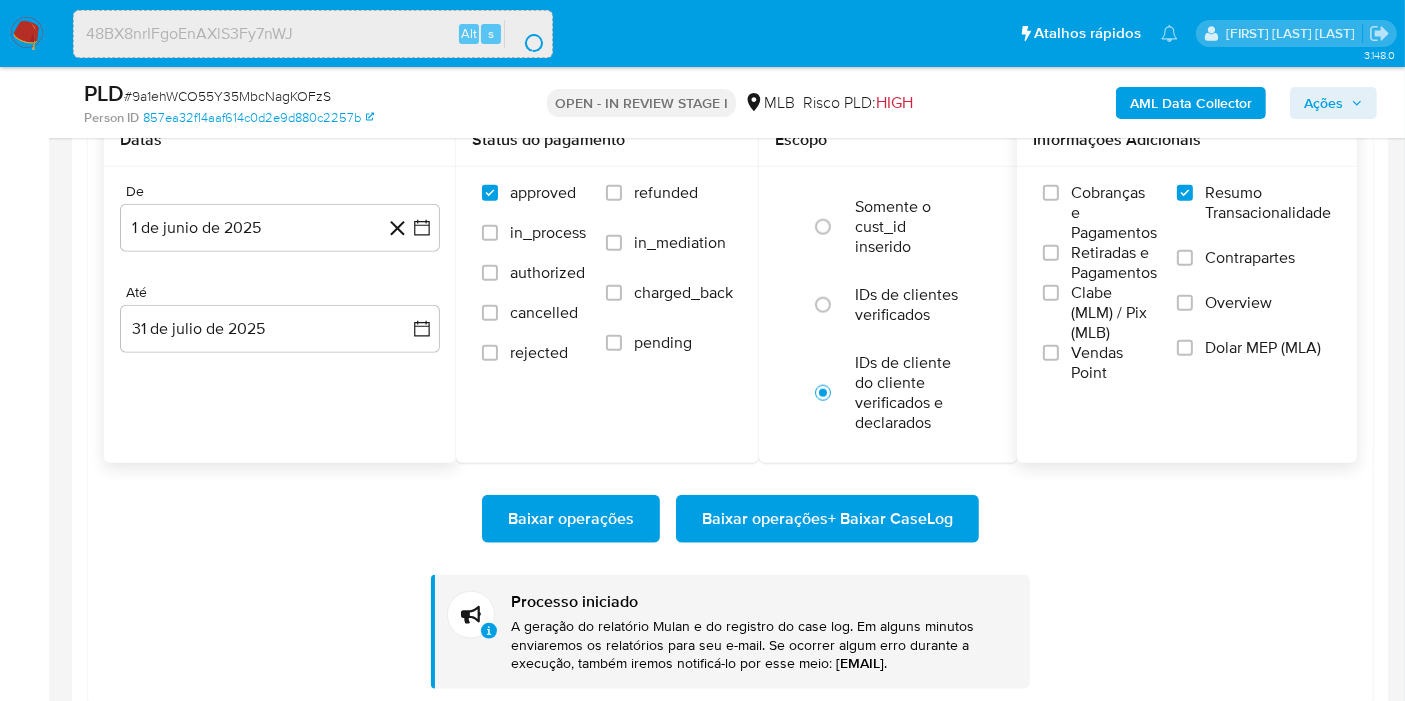 scroll, scrollTop: 0, scrollLeft: 0, axis: both 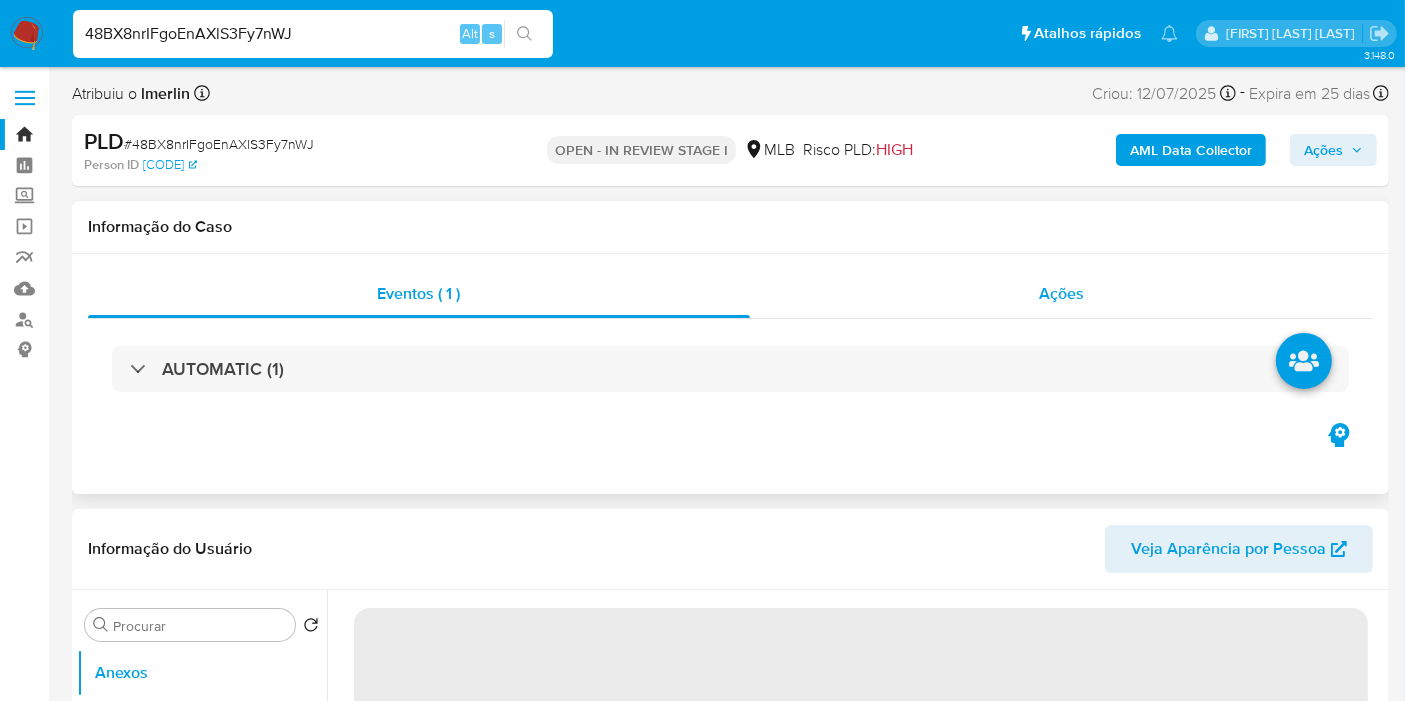 select on "10" 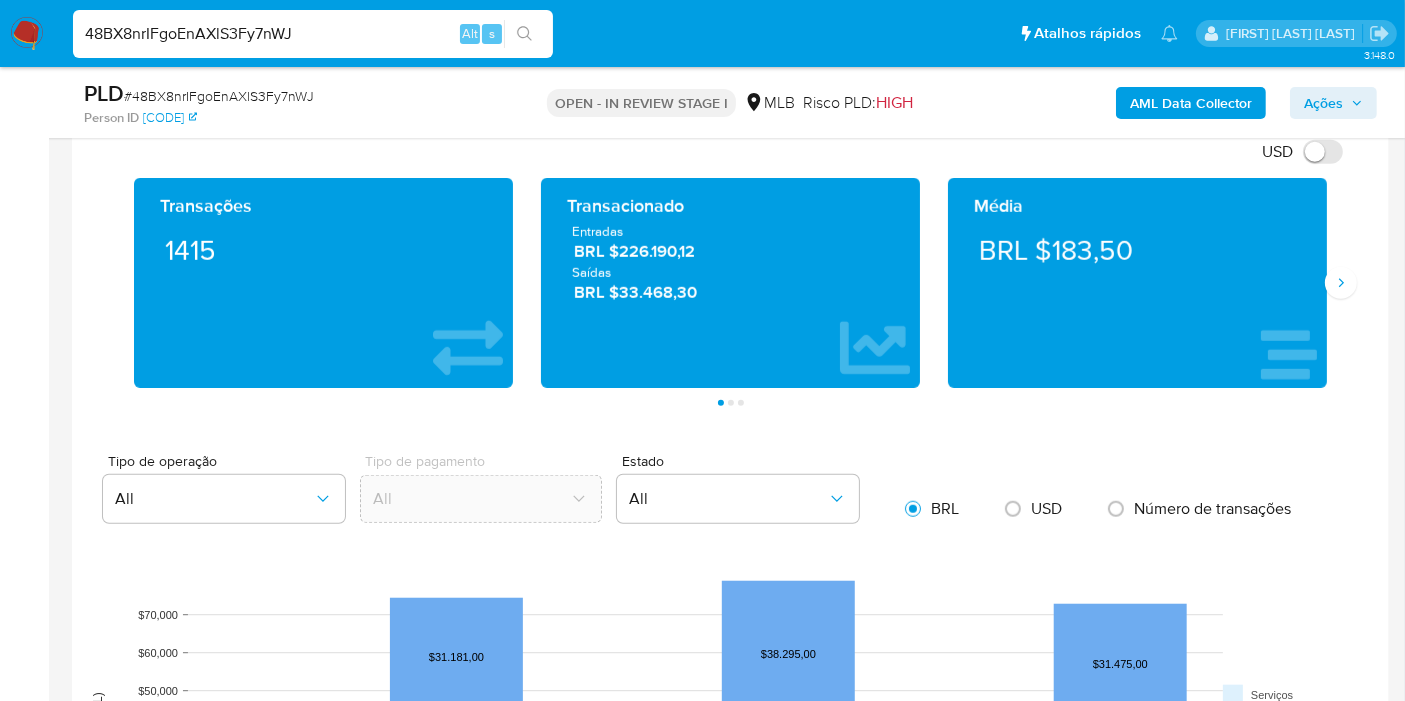 scroll, scrollTop: 1777, scrollLeft: 0, axis: vertical 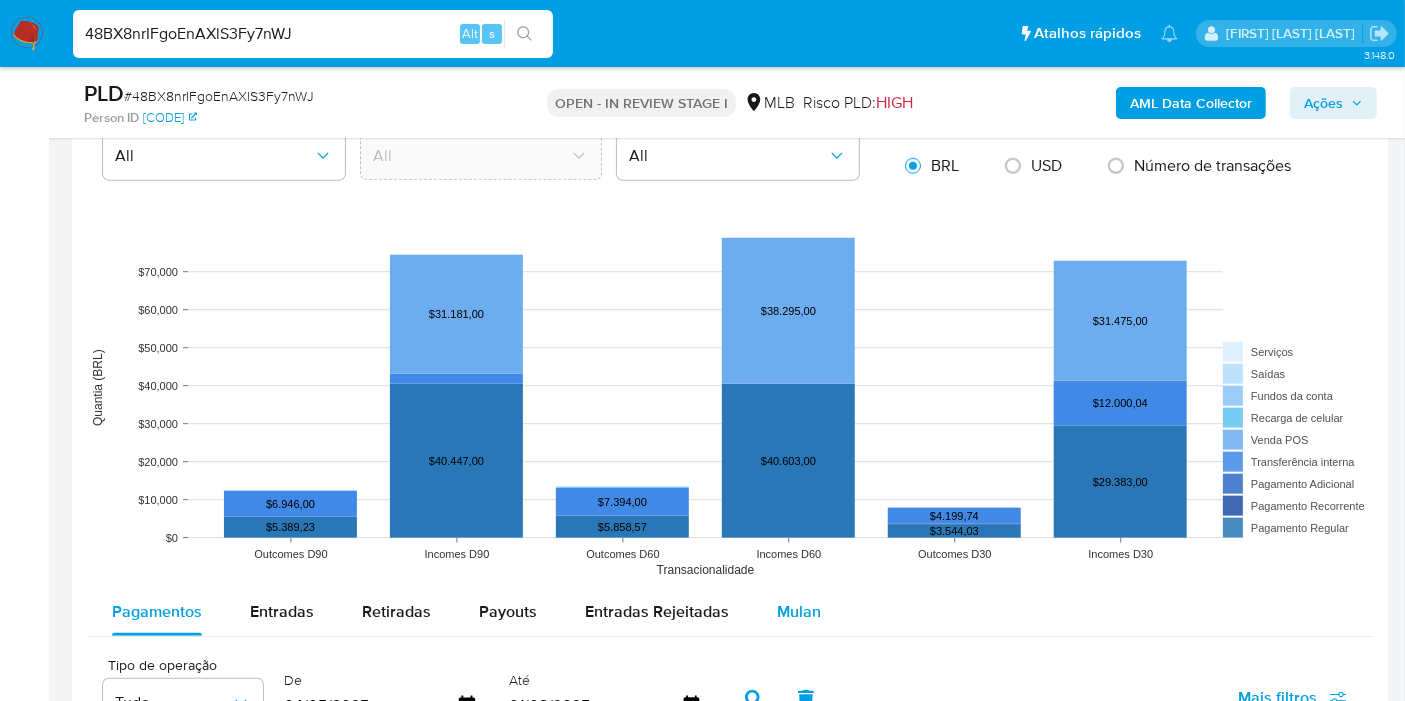 click on "Mulan" at bounding box center (799, 612) 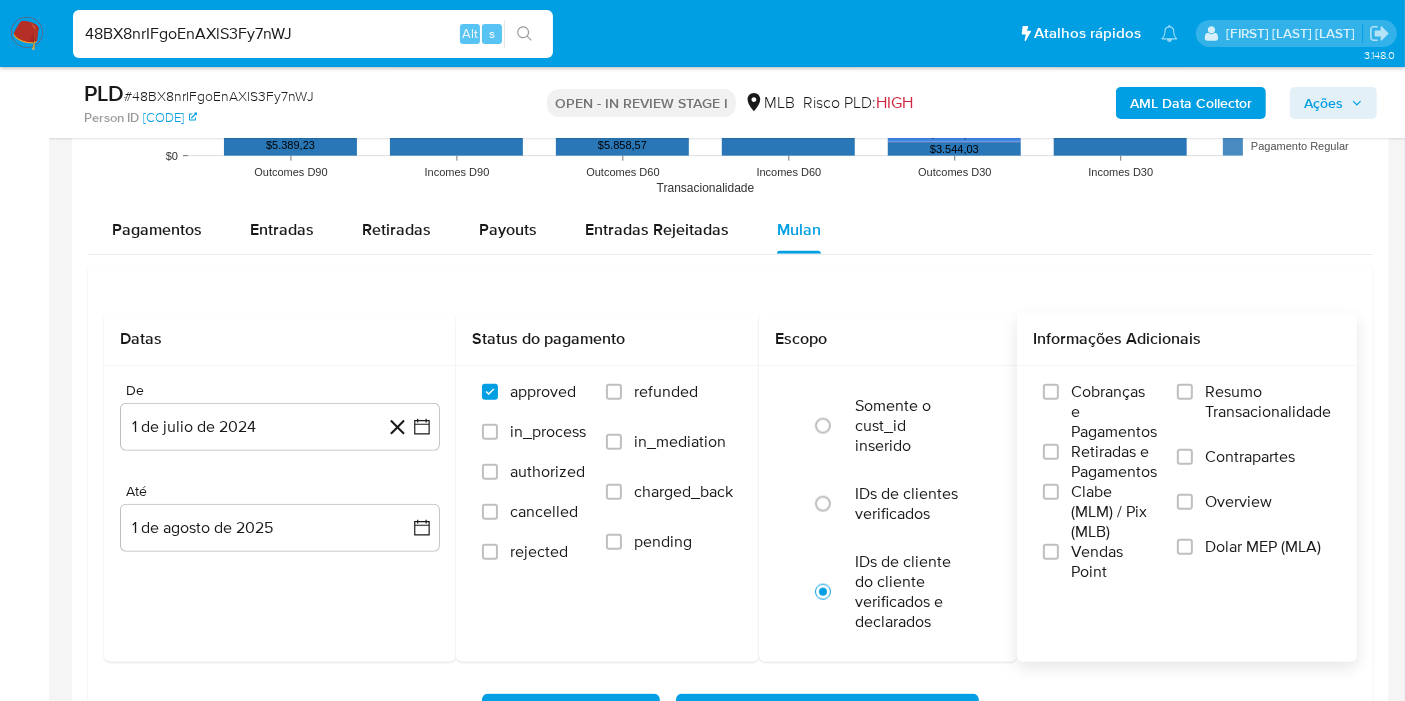 scroll, scrollTop: 2222, scrollLeft: 0, axis: vertical 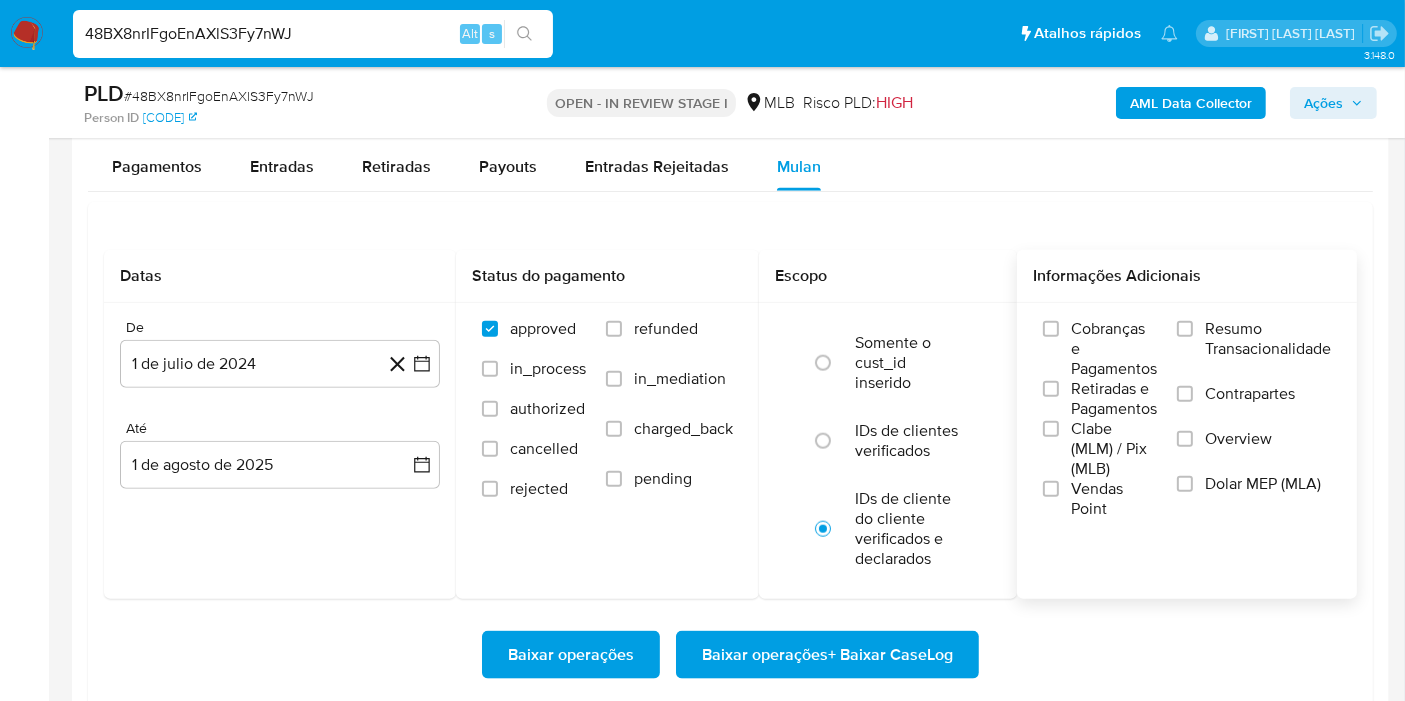 click on "Resumo Transacionalidade" at bounding box center (1268, 339) 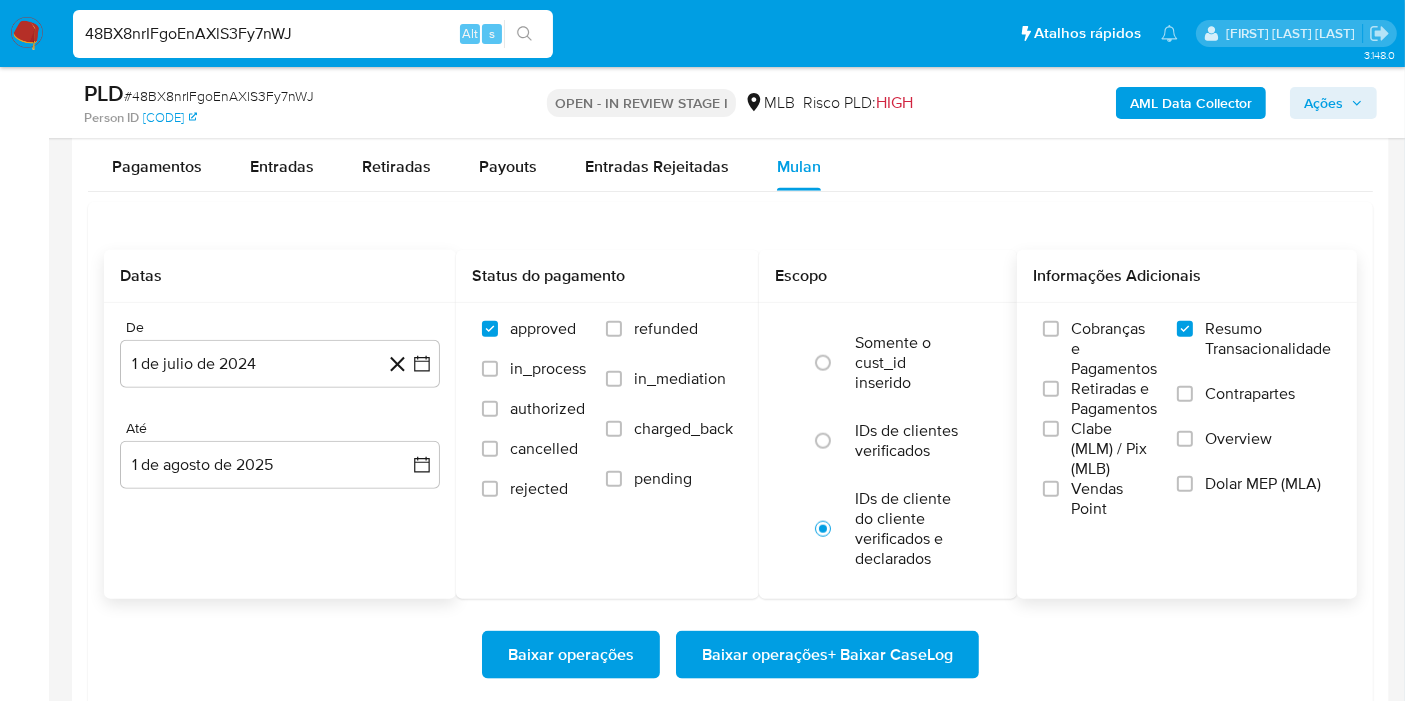 click 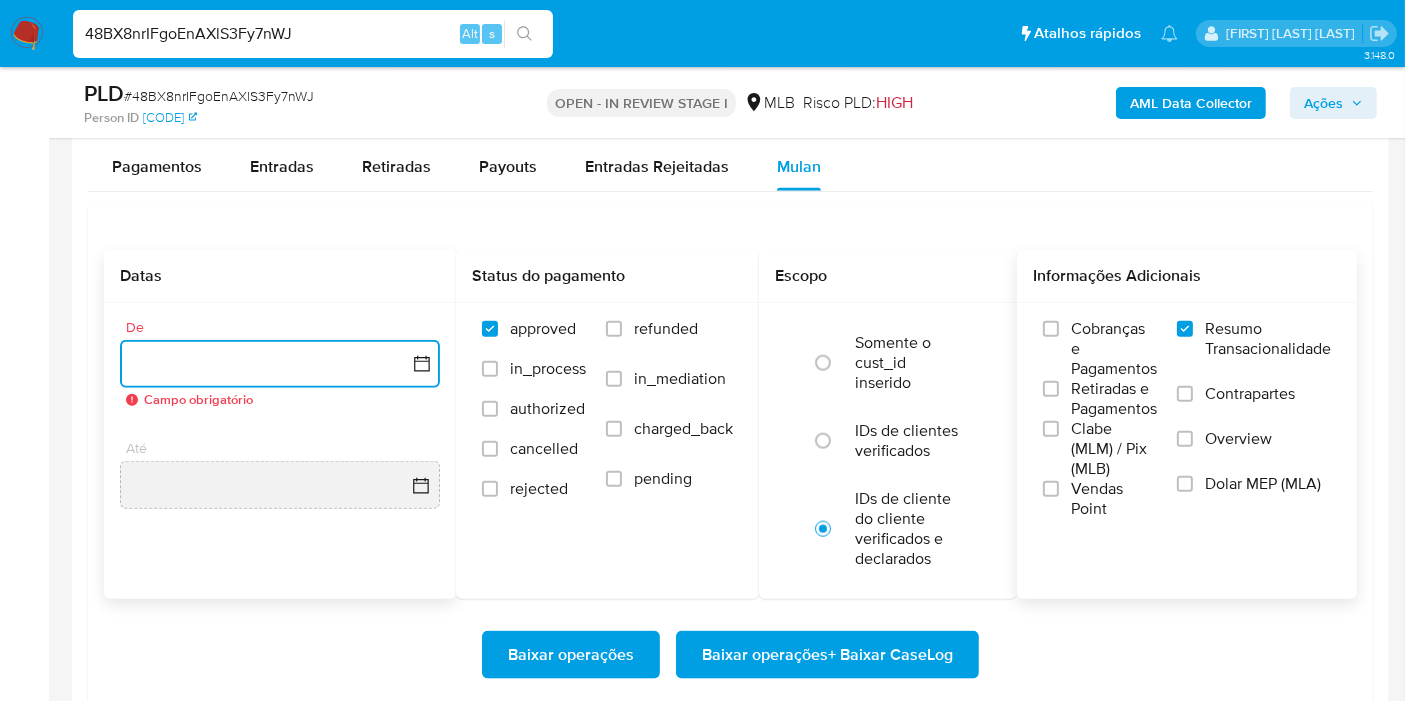 click 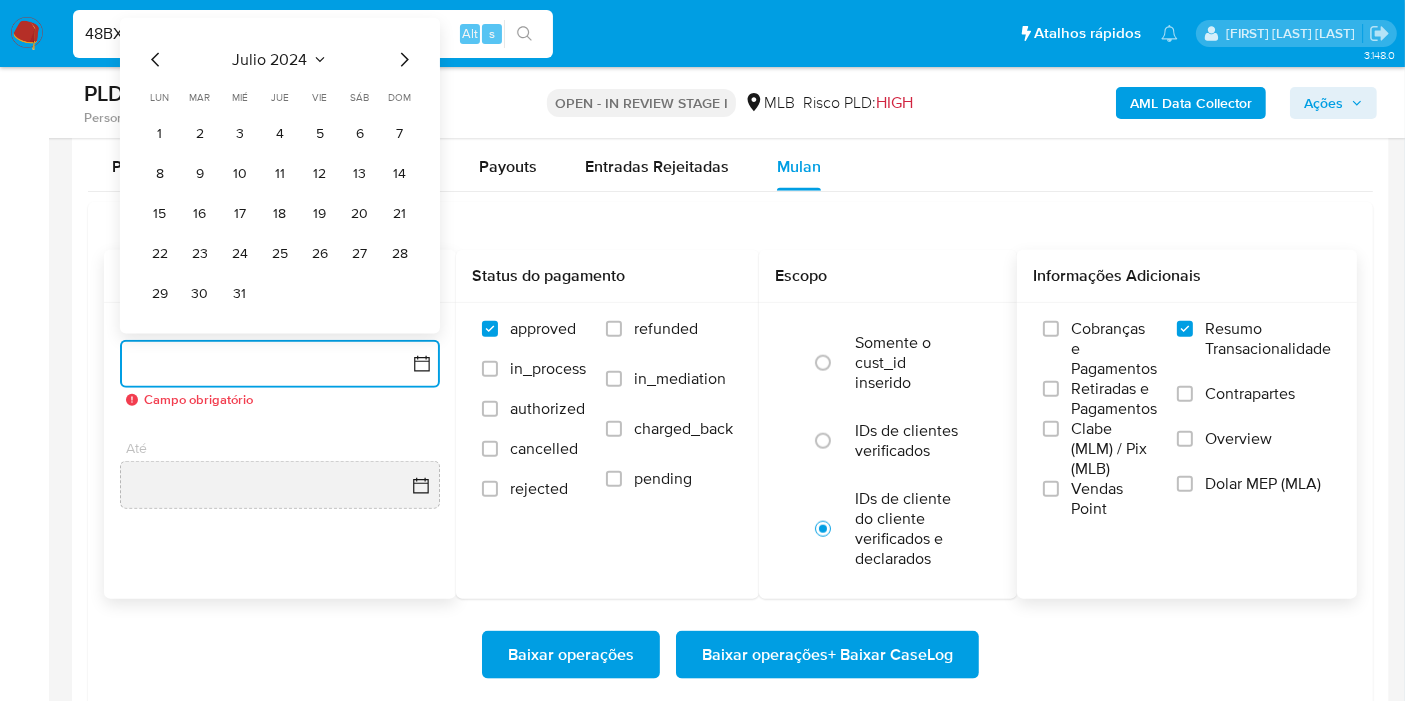 click on "julio 2024" at bounding box center [270, 60] 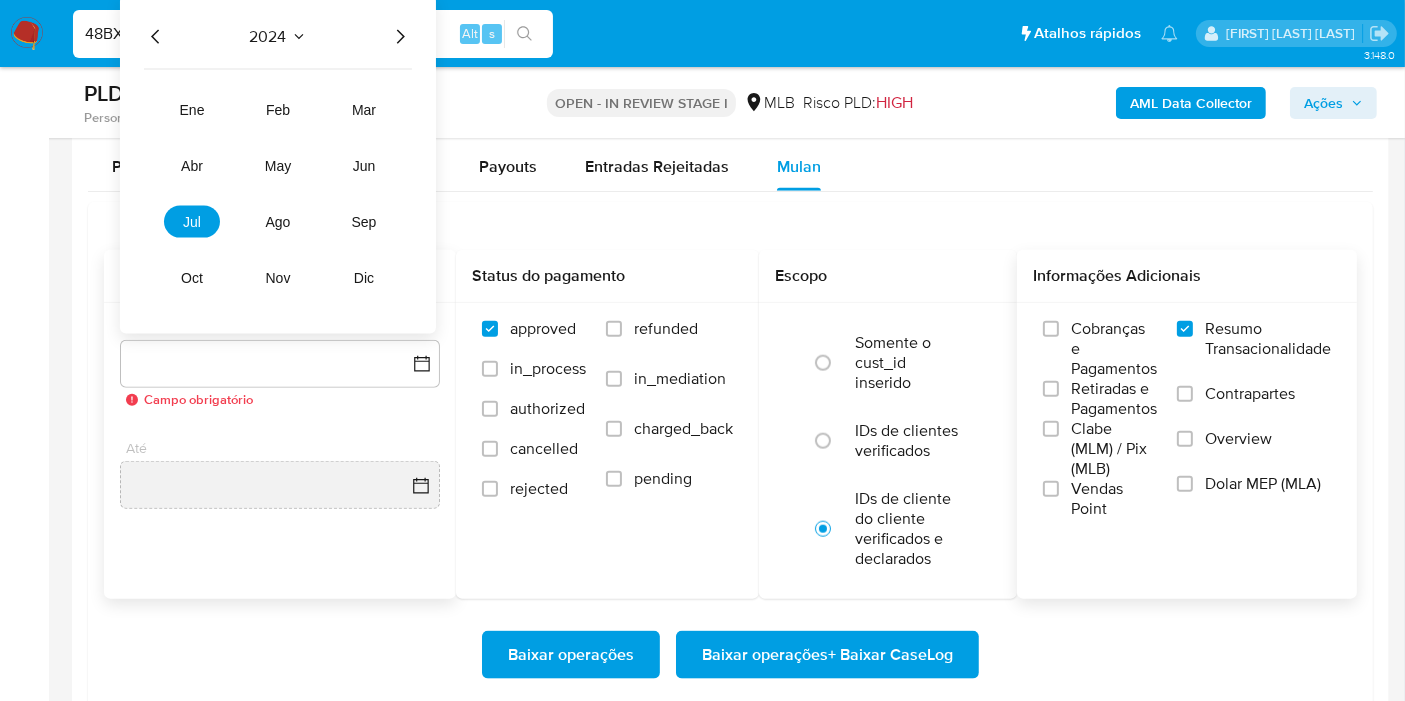 click 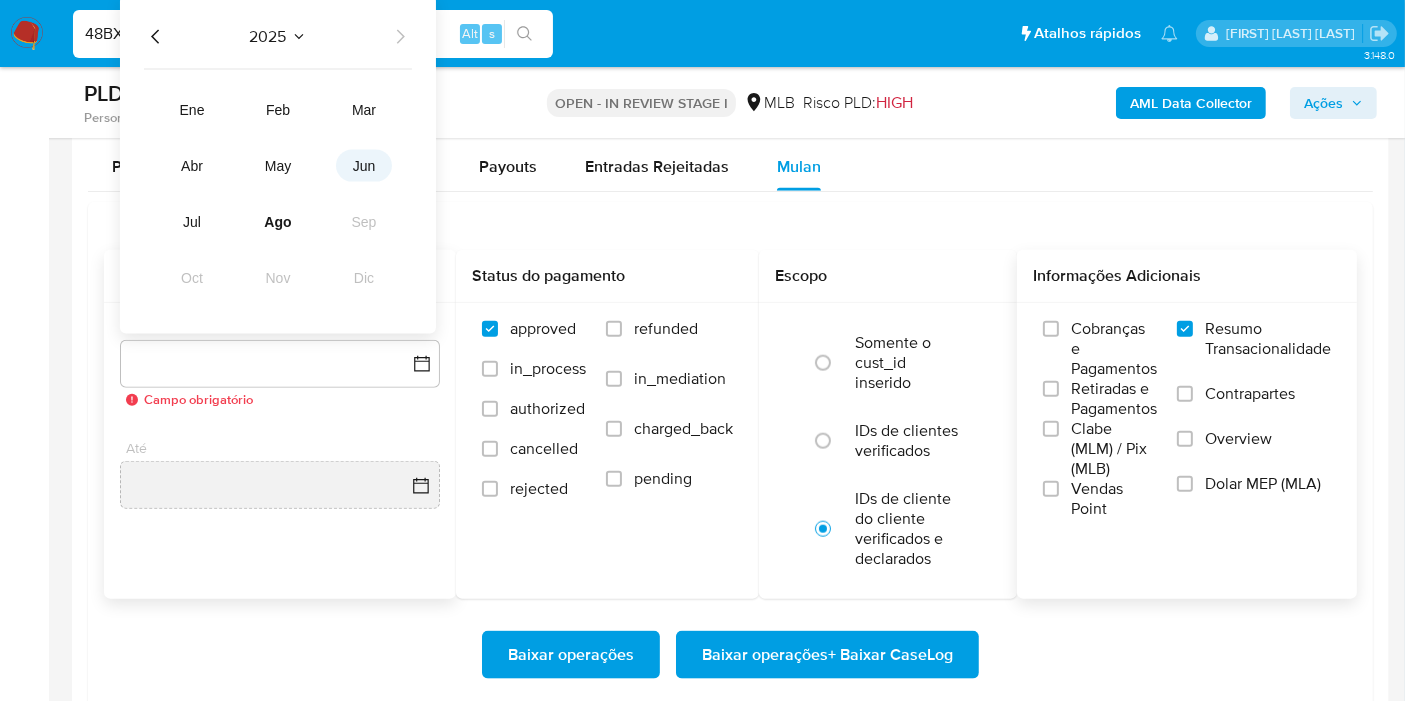 click on "jun" at bounding box center [364, 166] 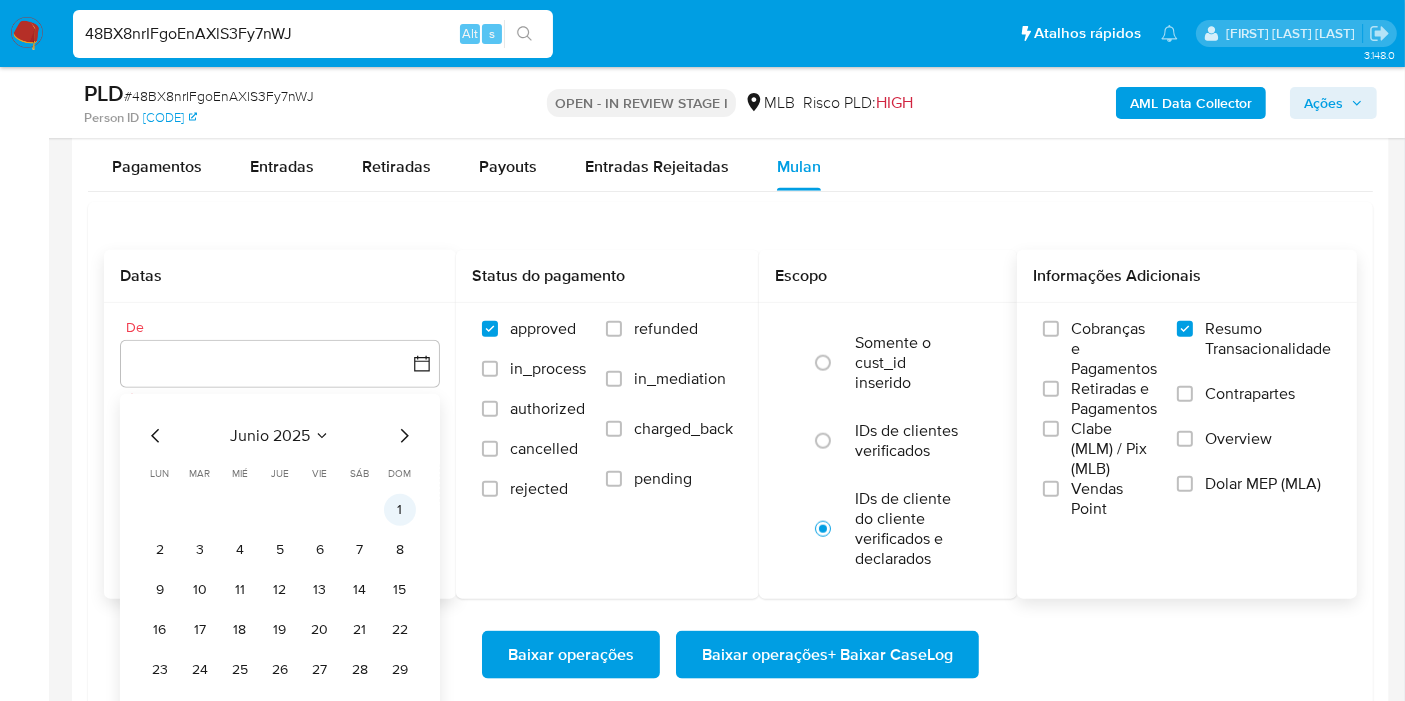 click on "1" at bounding box center [400, 510] 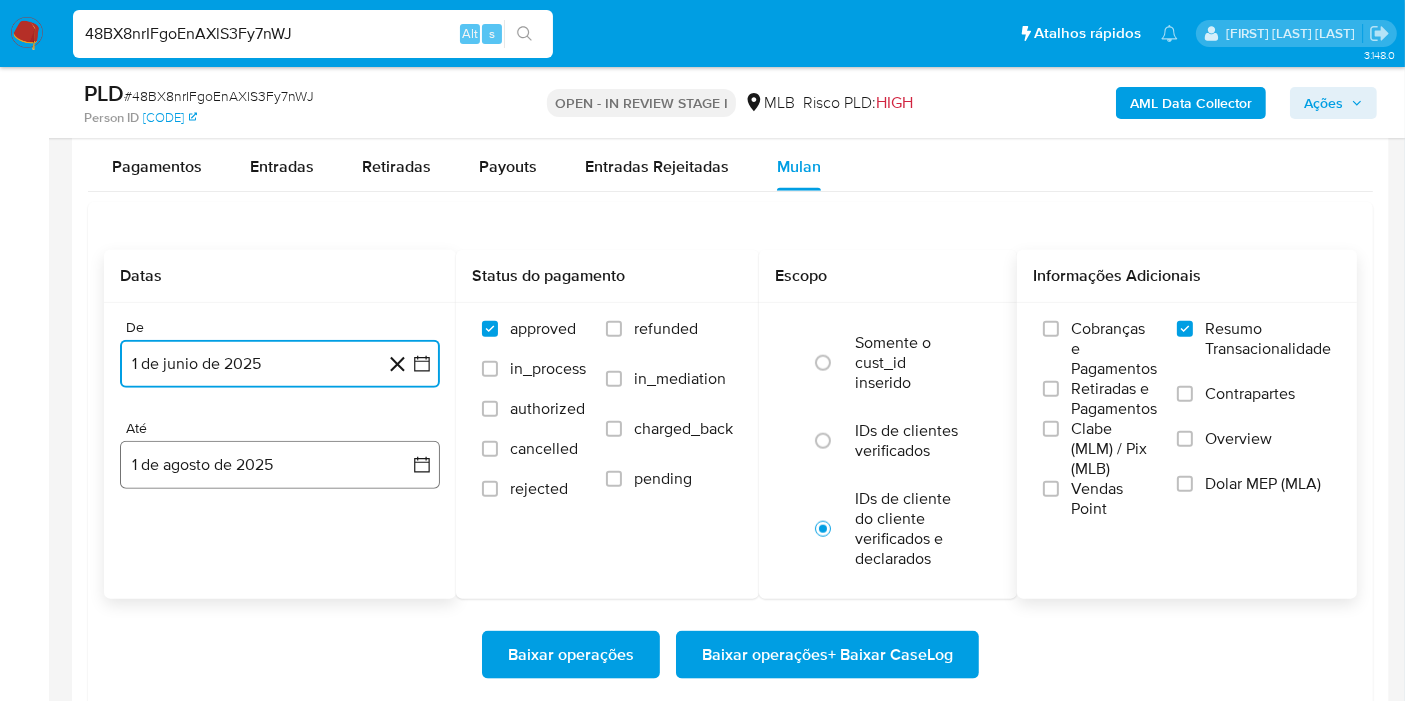 click on "1 de agosto de 2025" at bounding box center (280, 465) 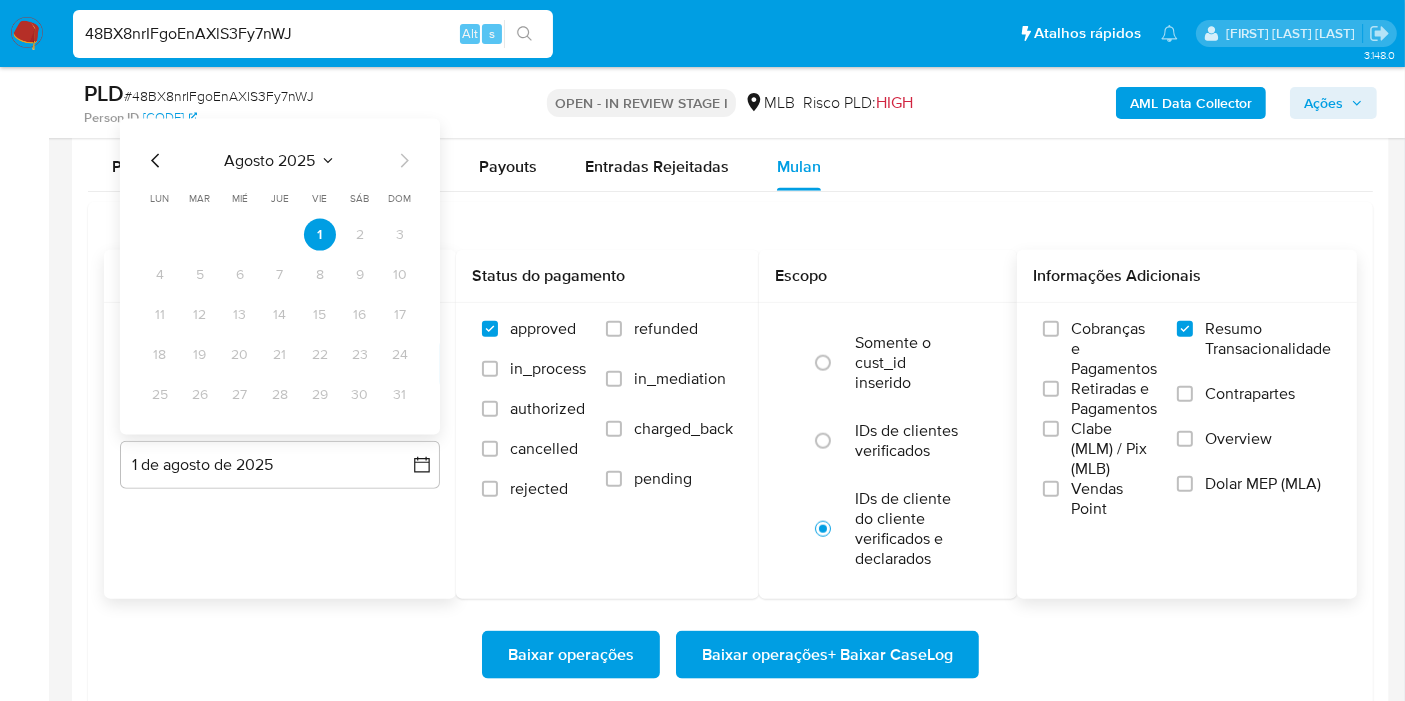 click 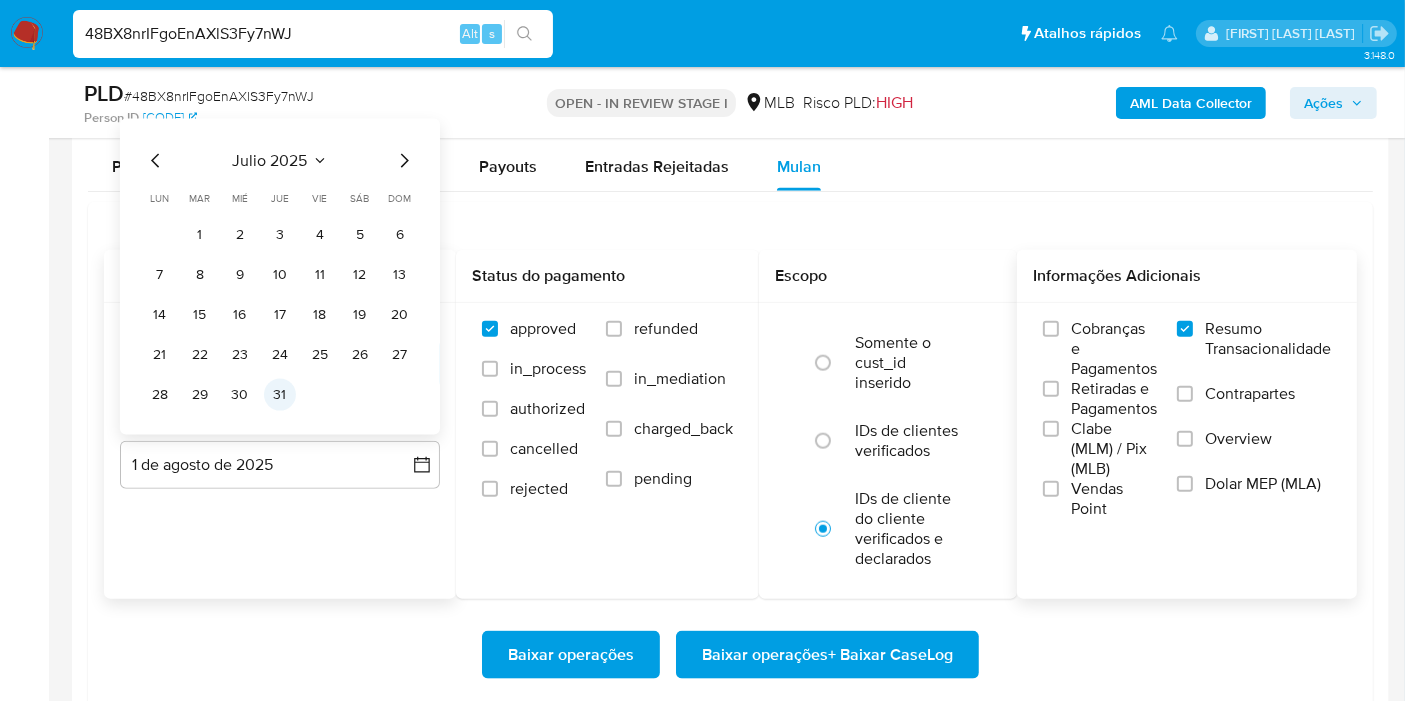 click on "31" at bounding box center (280, 395) 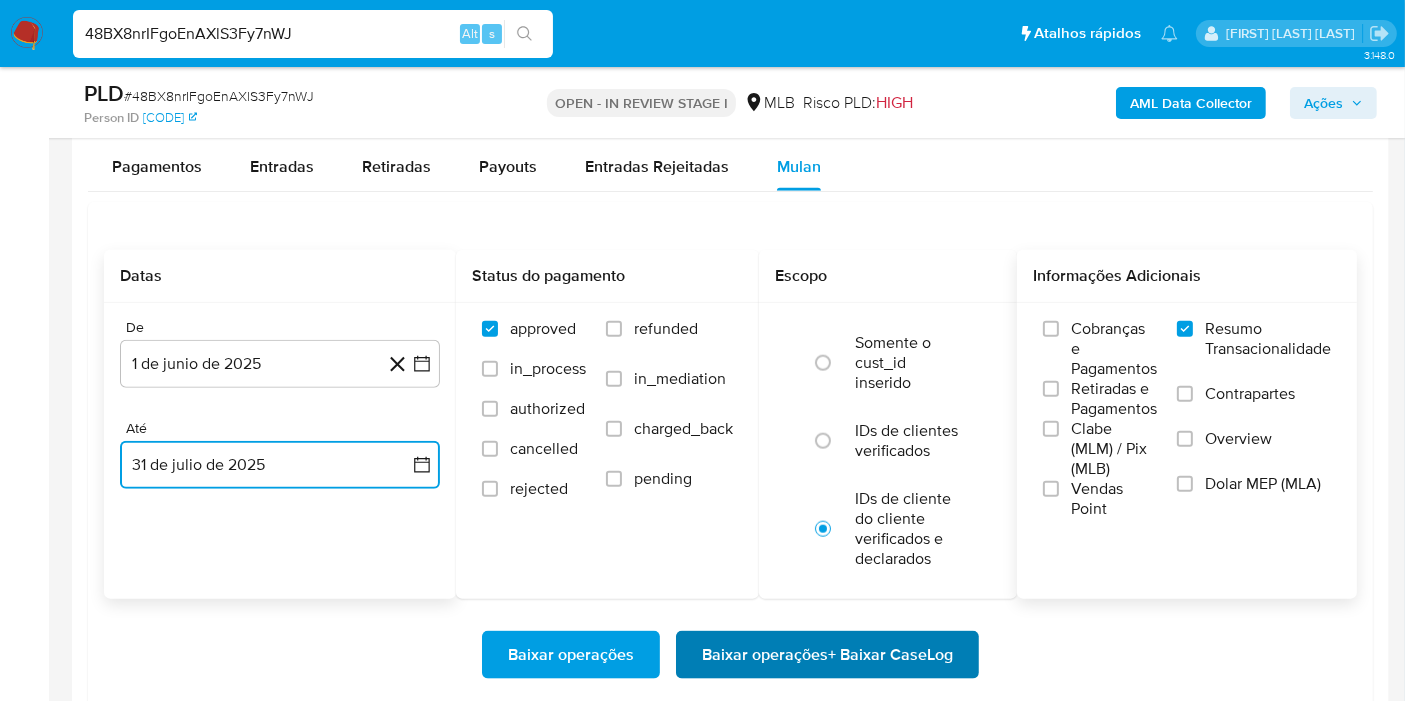 click on "Baixar operações  +   Baixar CaseLog" at bounding box center [827, 655] 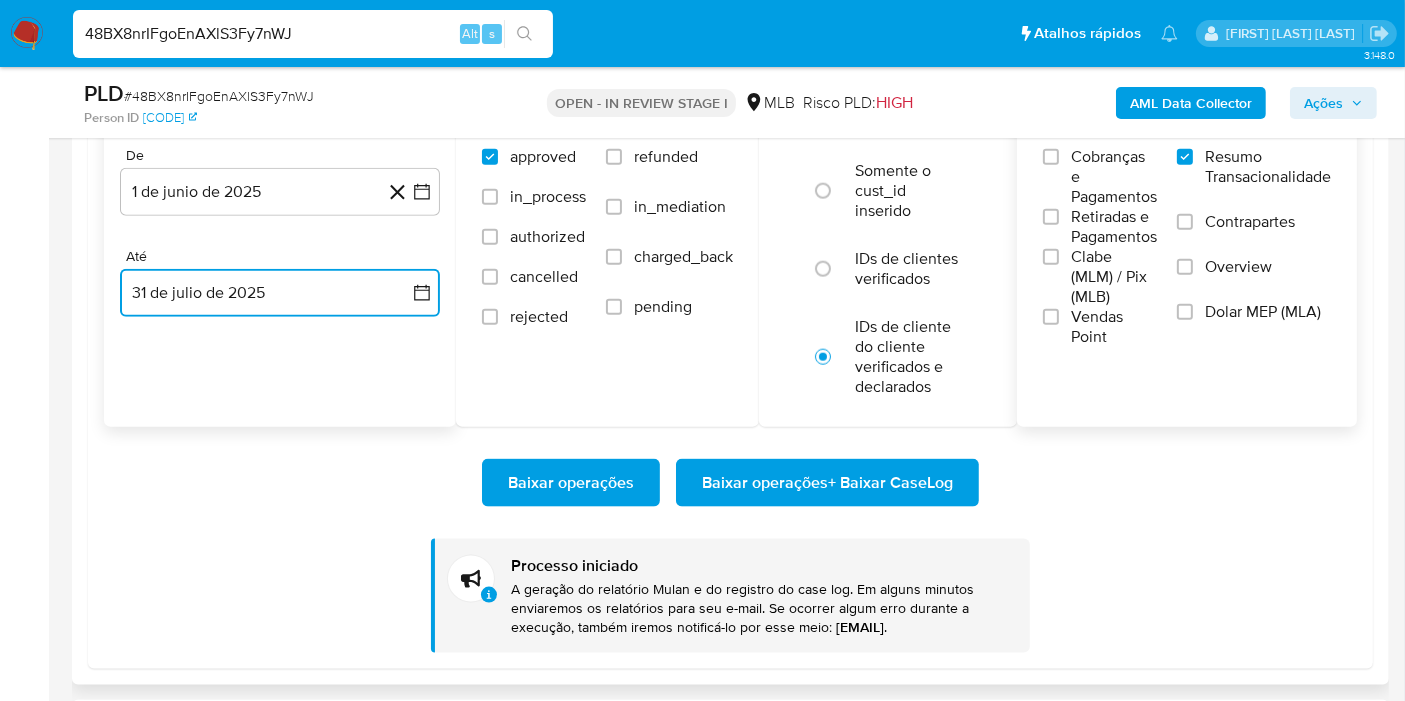 scroll, scrollTop: 2444, scrollLeft: 0, axis: vertical 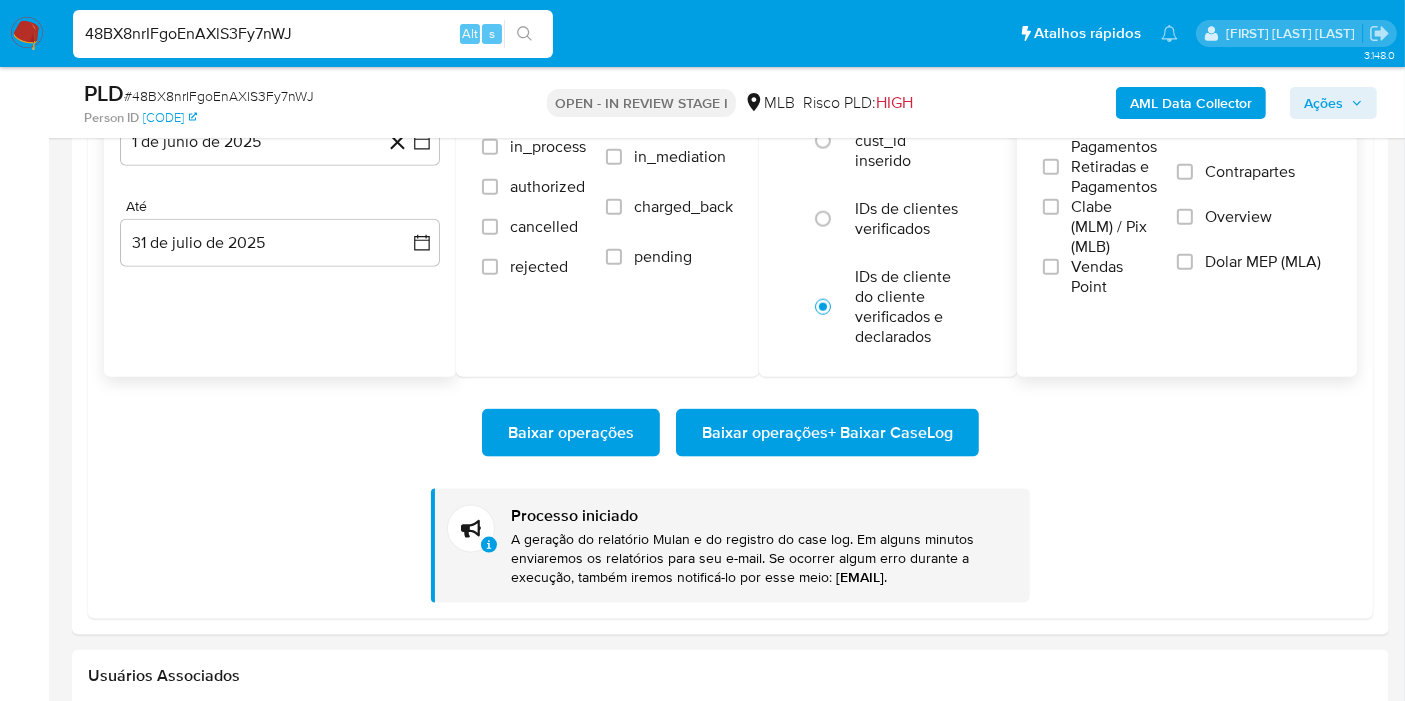 click at bounding box center (27, 34) 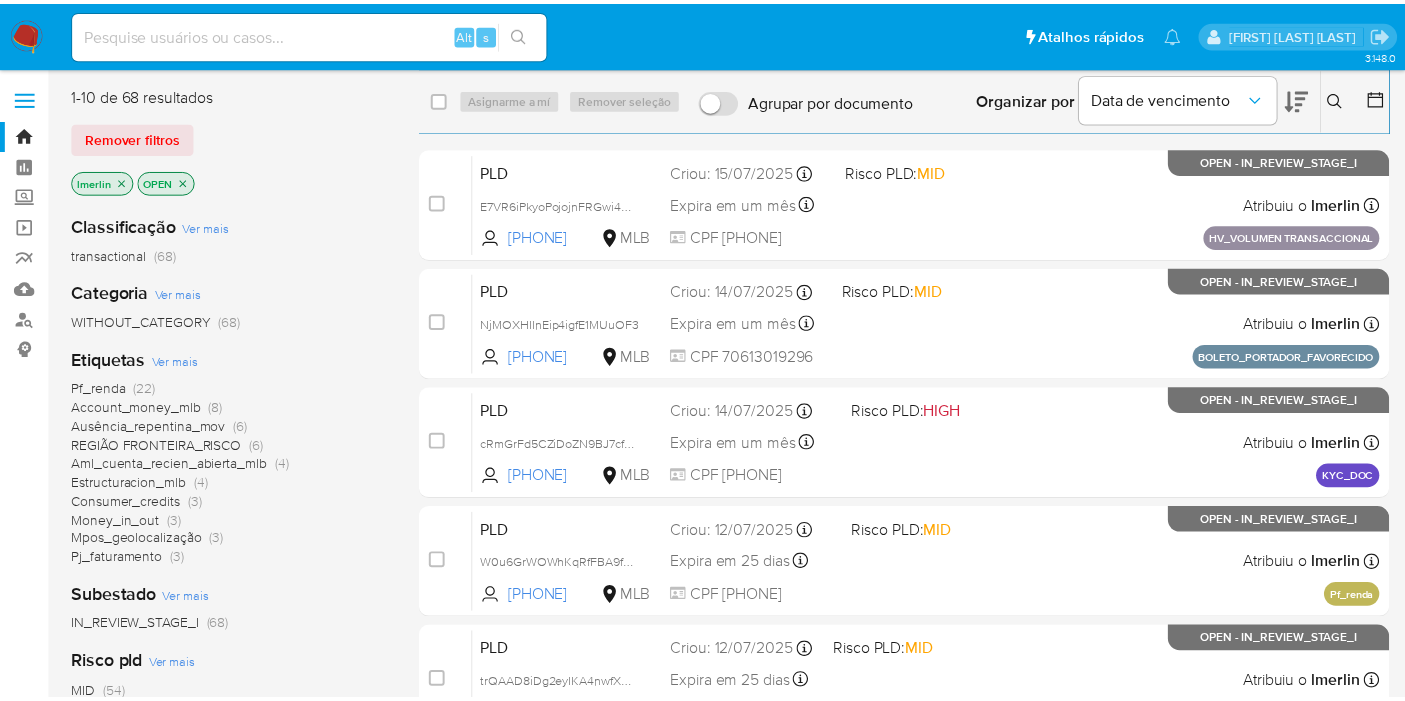 scroll, scrollTop: 0, scrollLeft: 0, axis: both 